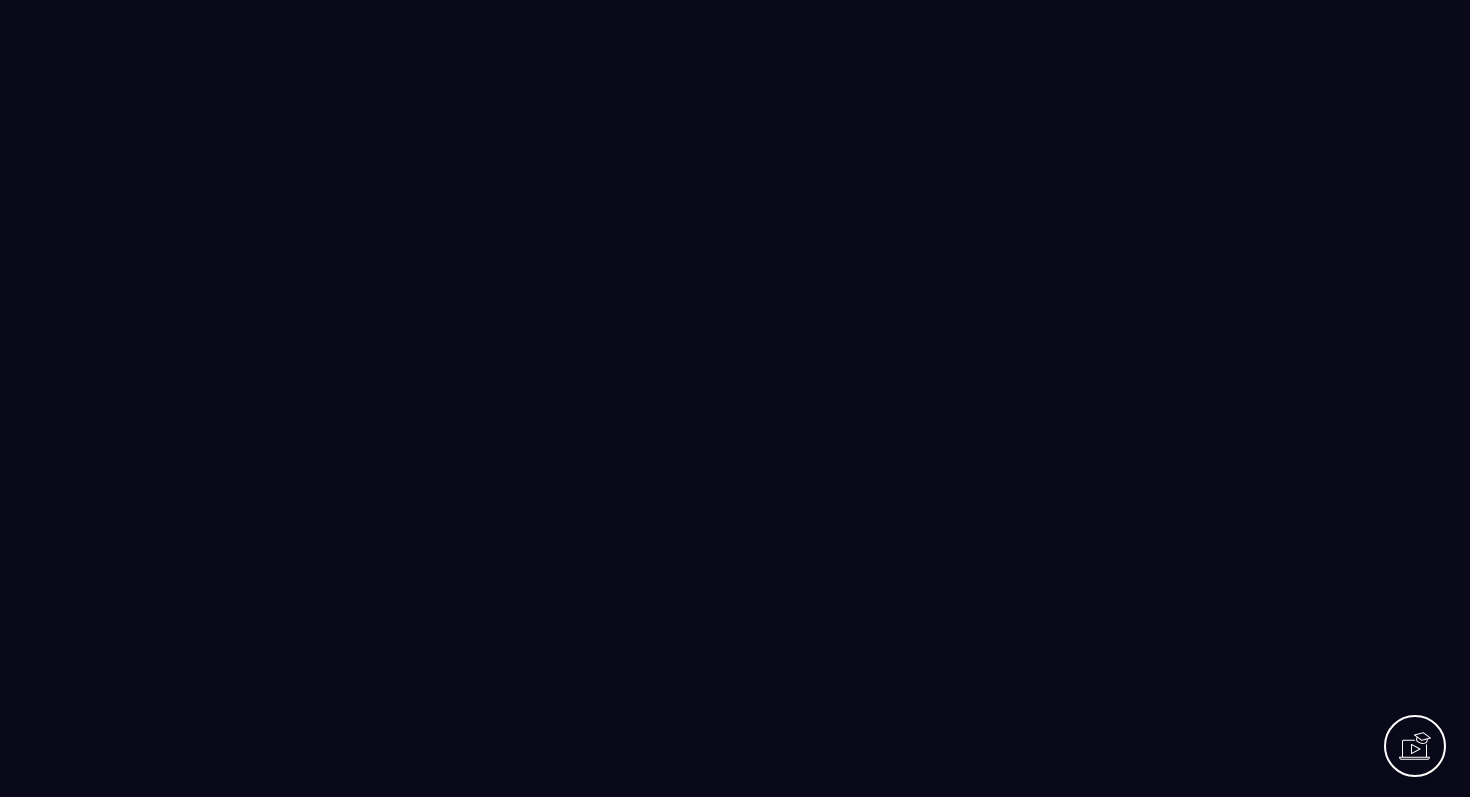 scroll, scrollTop: 0, scrollLeft: 0, axis: both 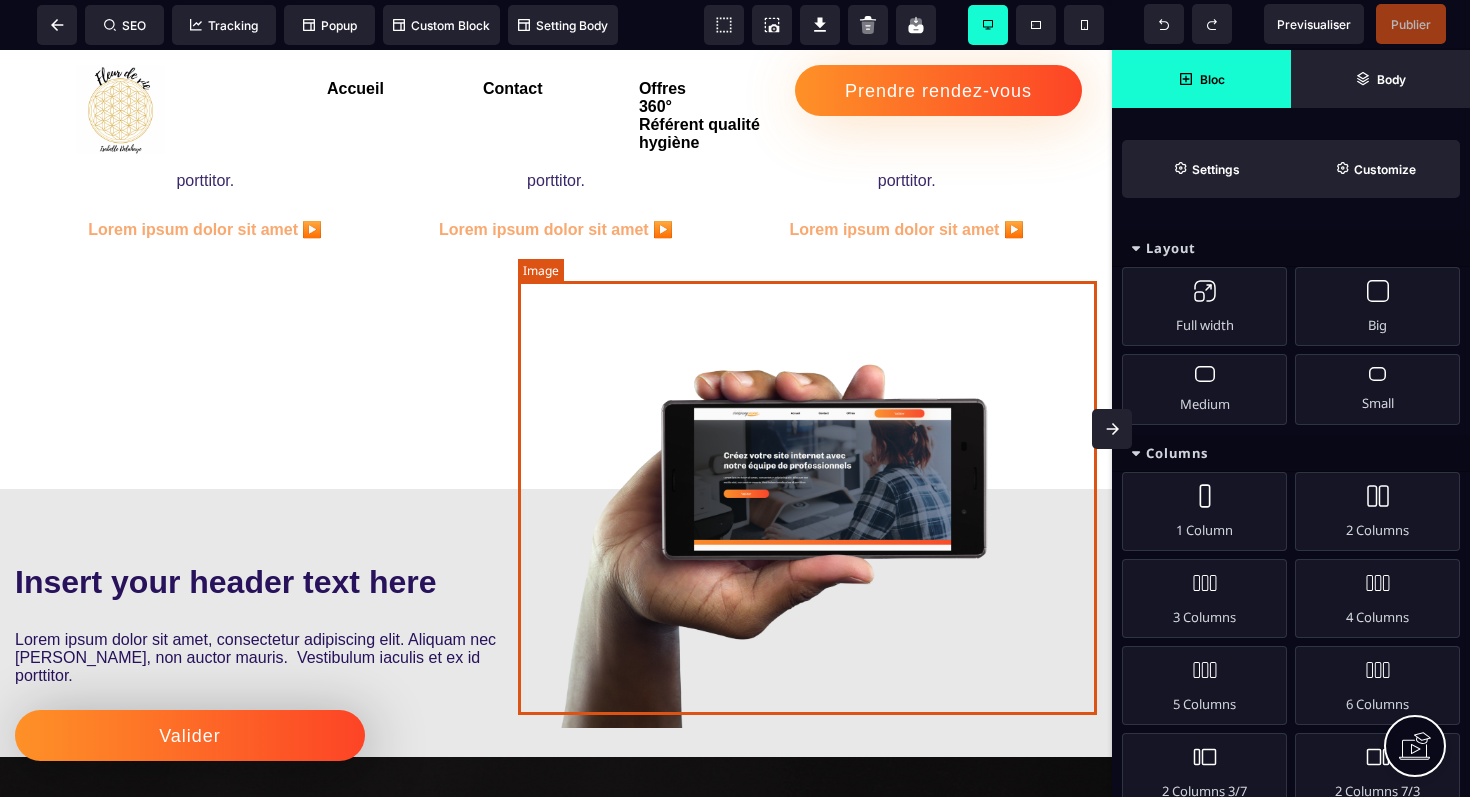 click at bounding box center [807, 511] 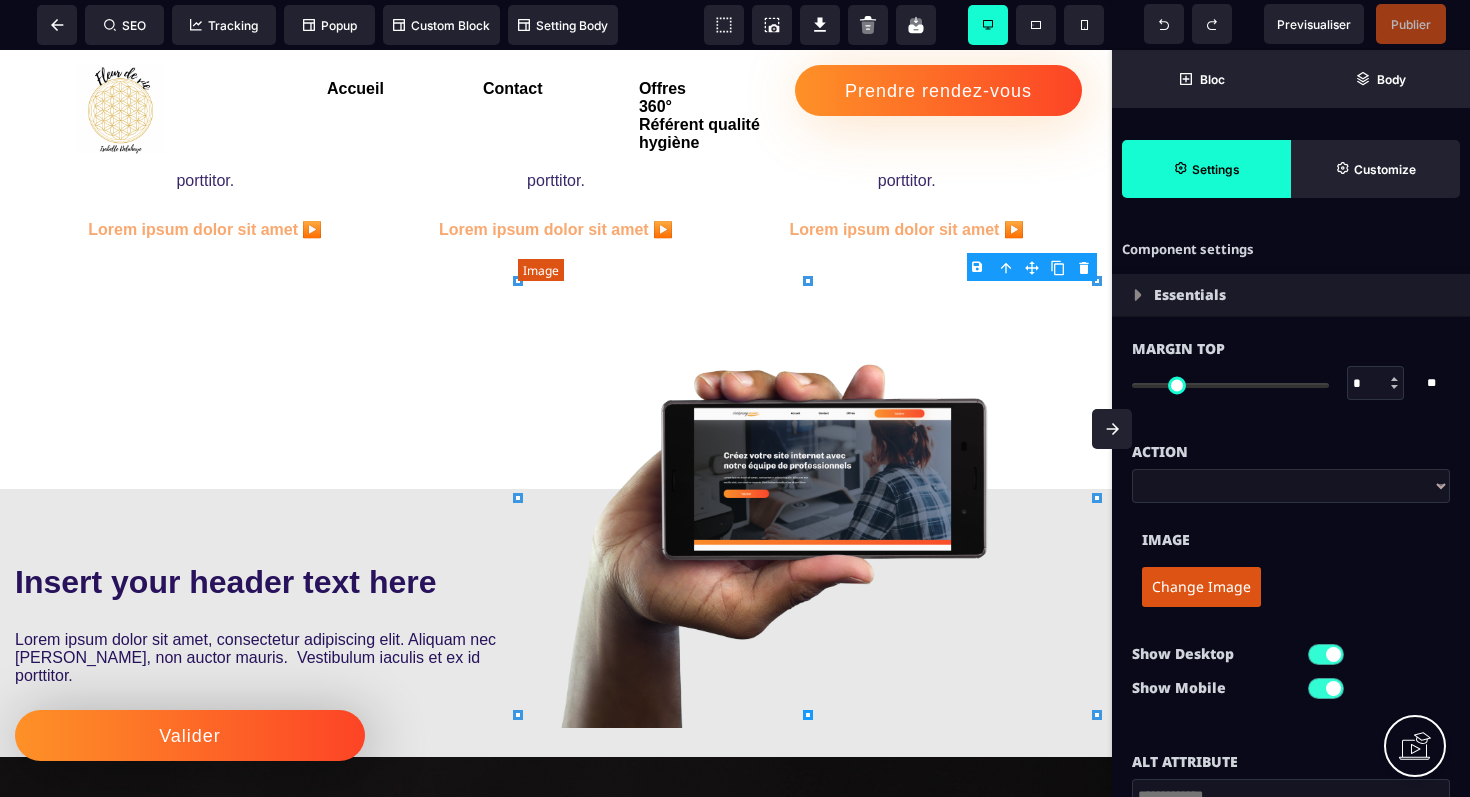 type on "****" 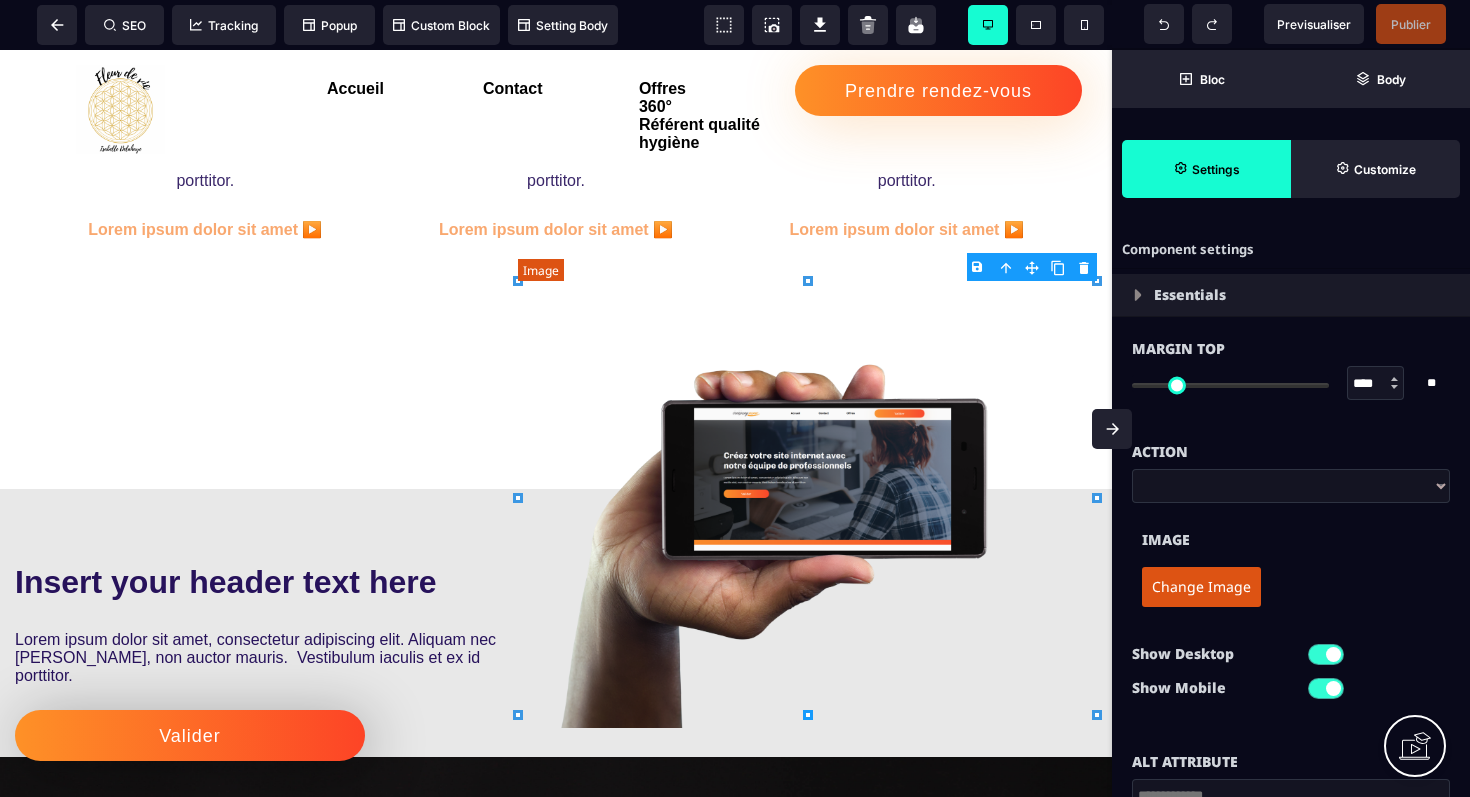 type on "*" 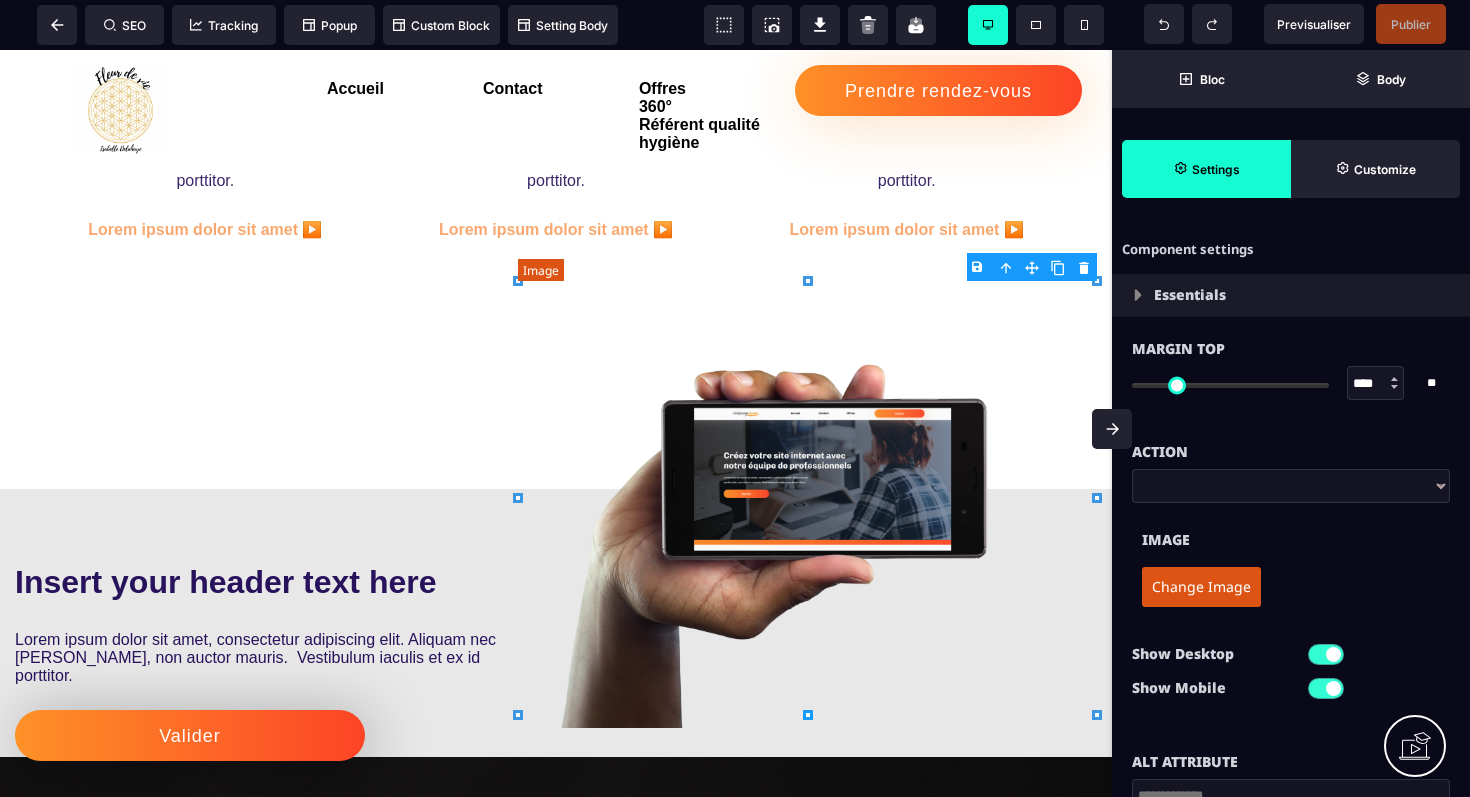 type on "***" 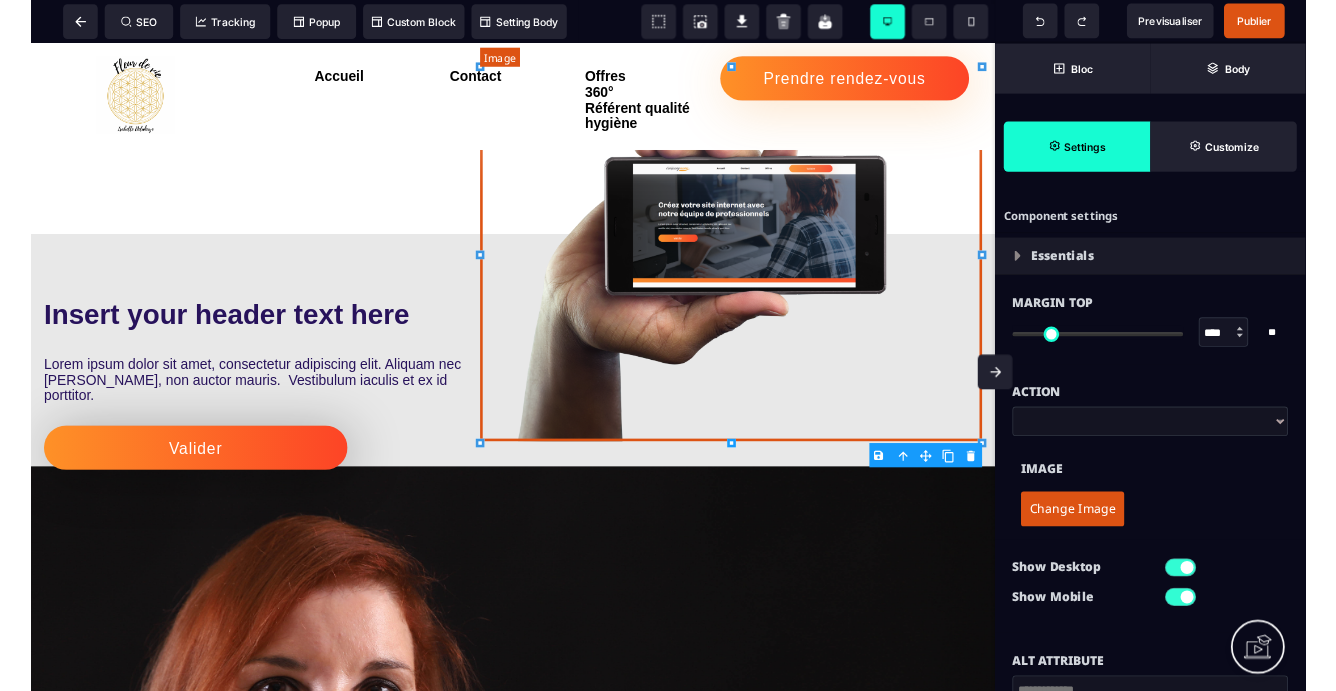 scroll, scrollTop: 1630, scrollLeft: 0, axis: vertical 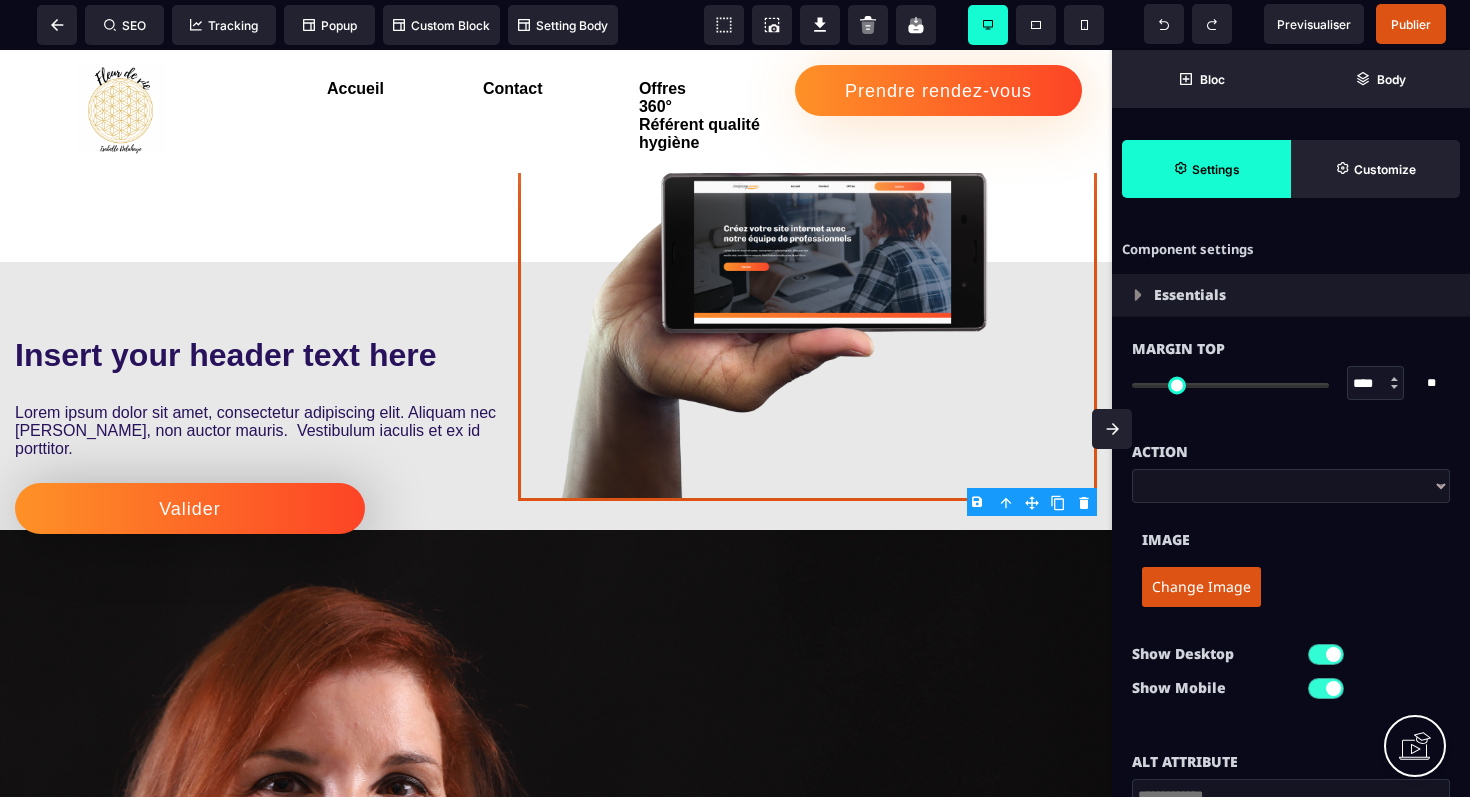 click on "Change Image" at bounding box center [1201, 587] 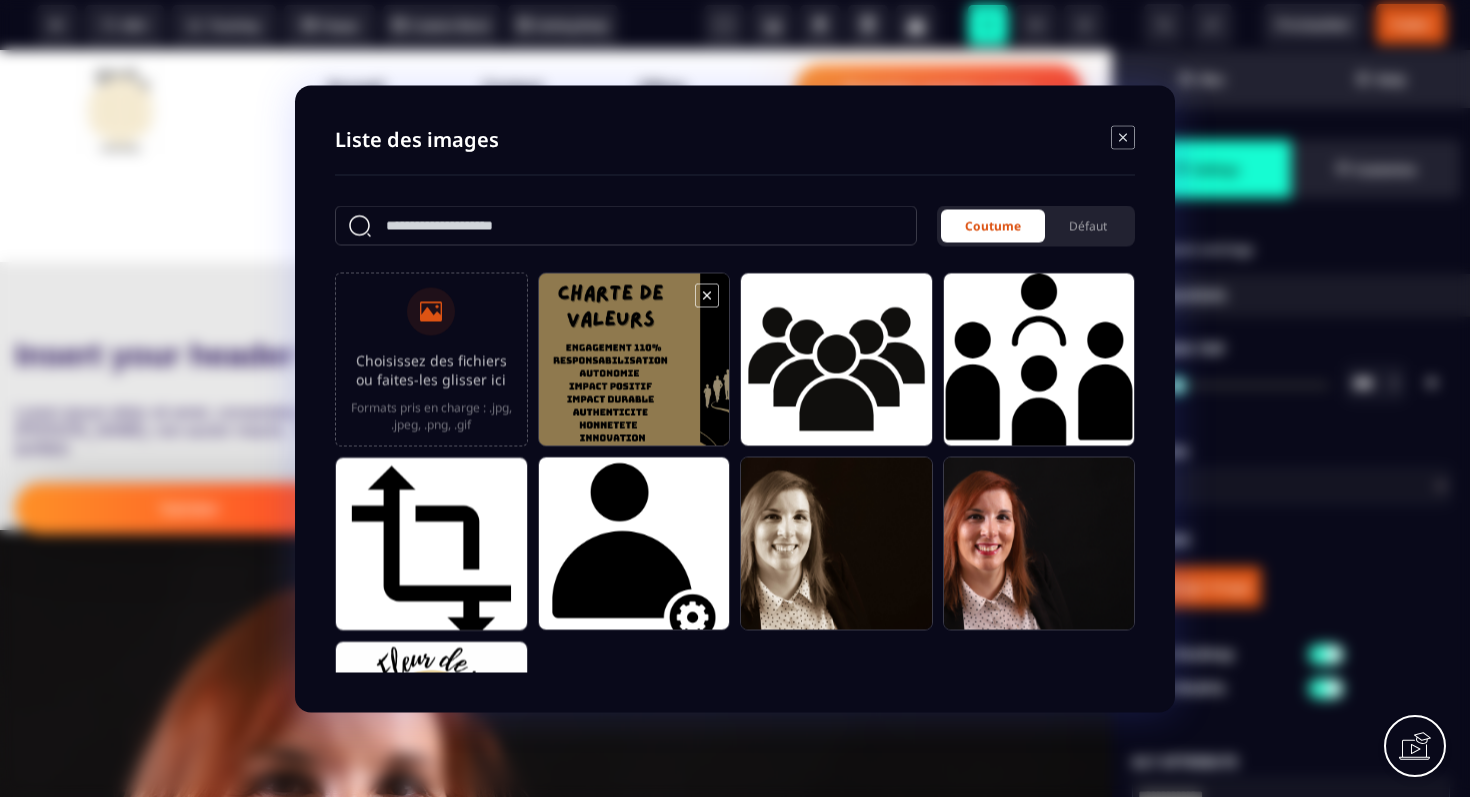 click at bounding box center (634, 368) 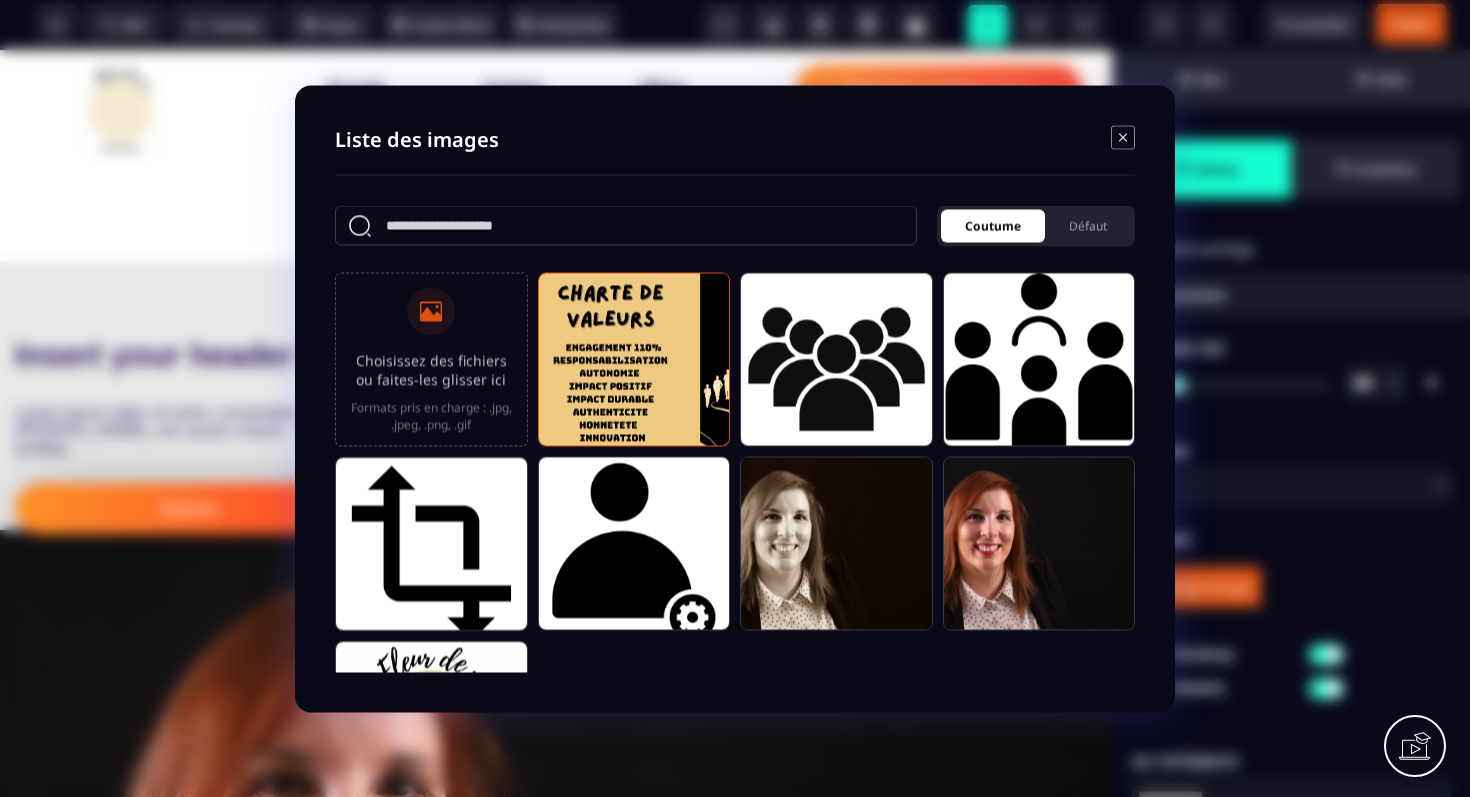 click on "Coutume" at bounding box center [993, 225] 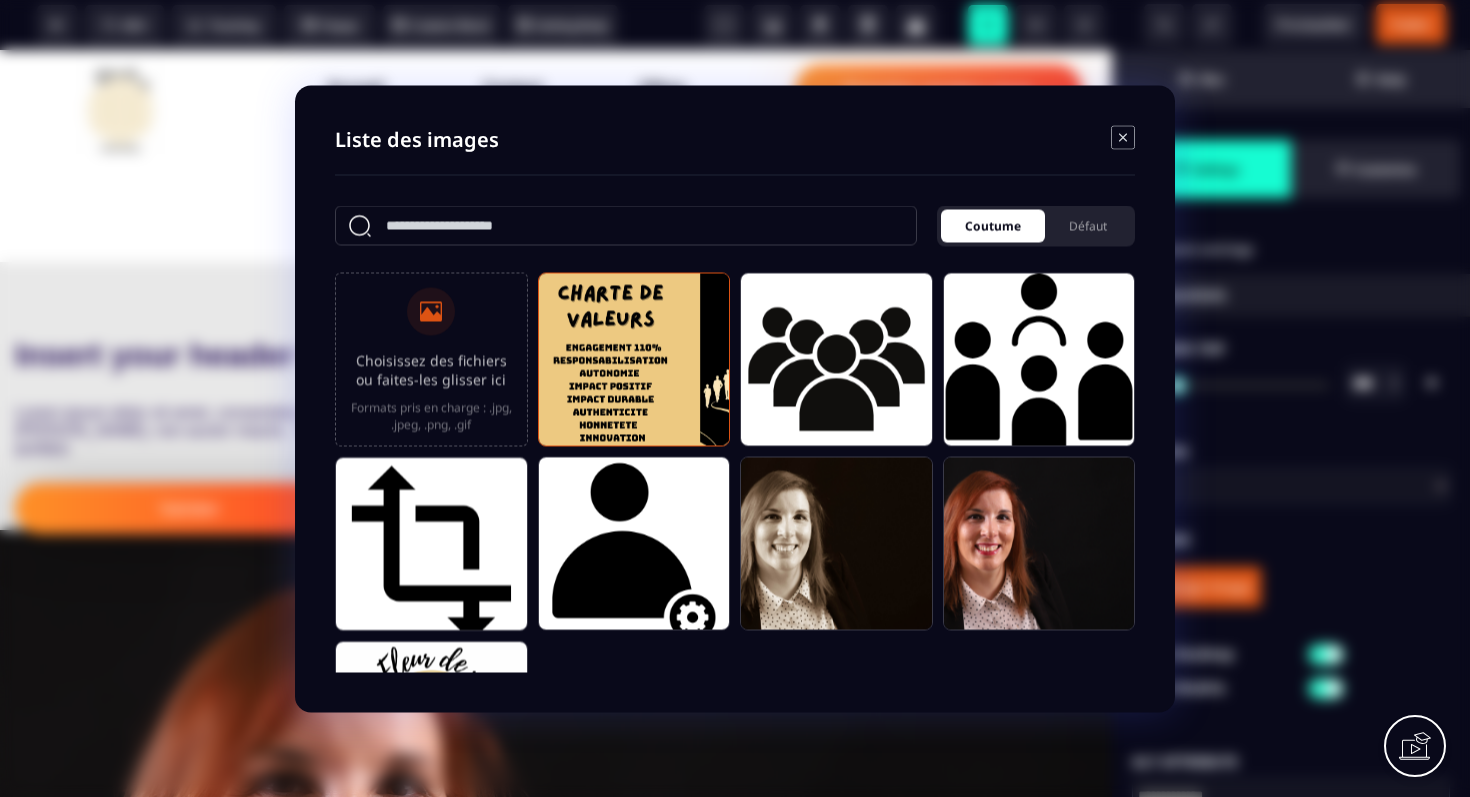 click on "Coutume" at bounding box center (993, 225) 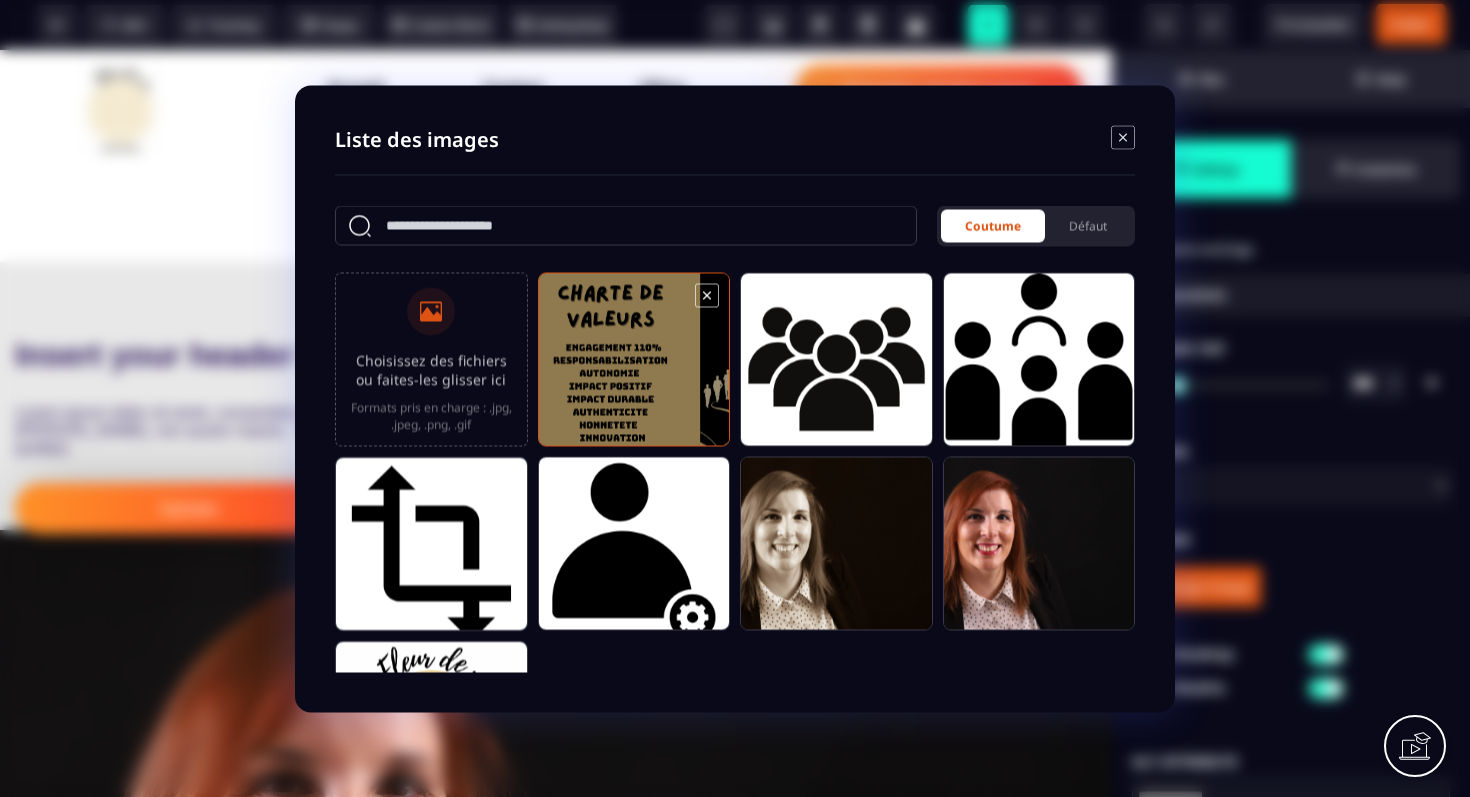 click at bounding box center (634, 368) 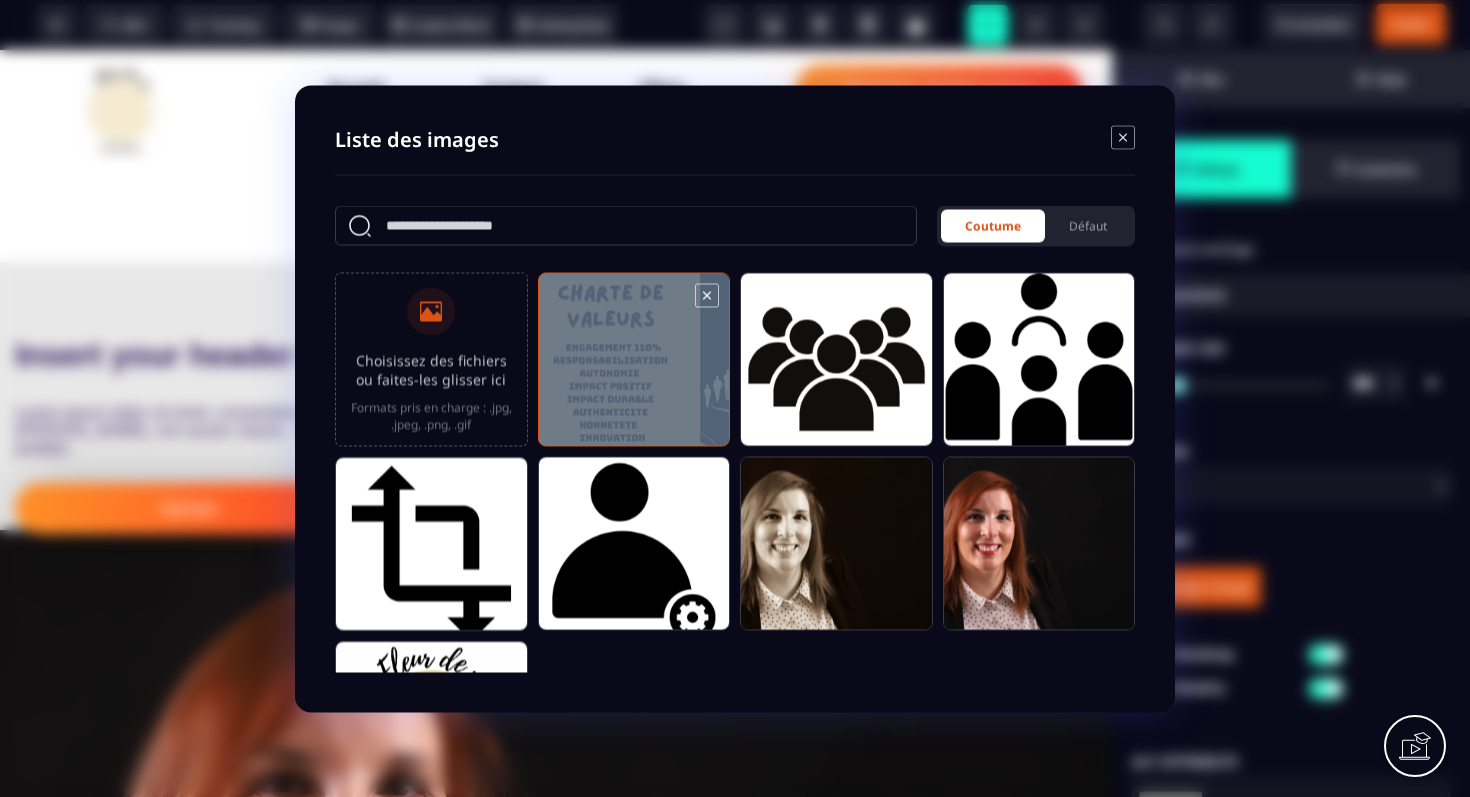 click at bounding box center [634, 368] 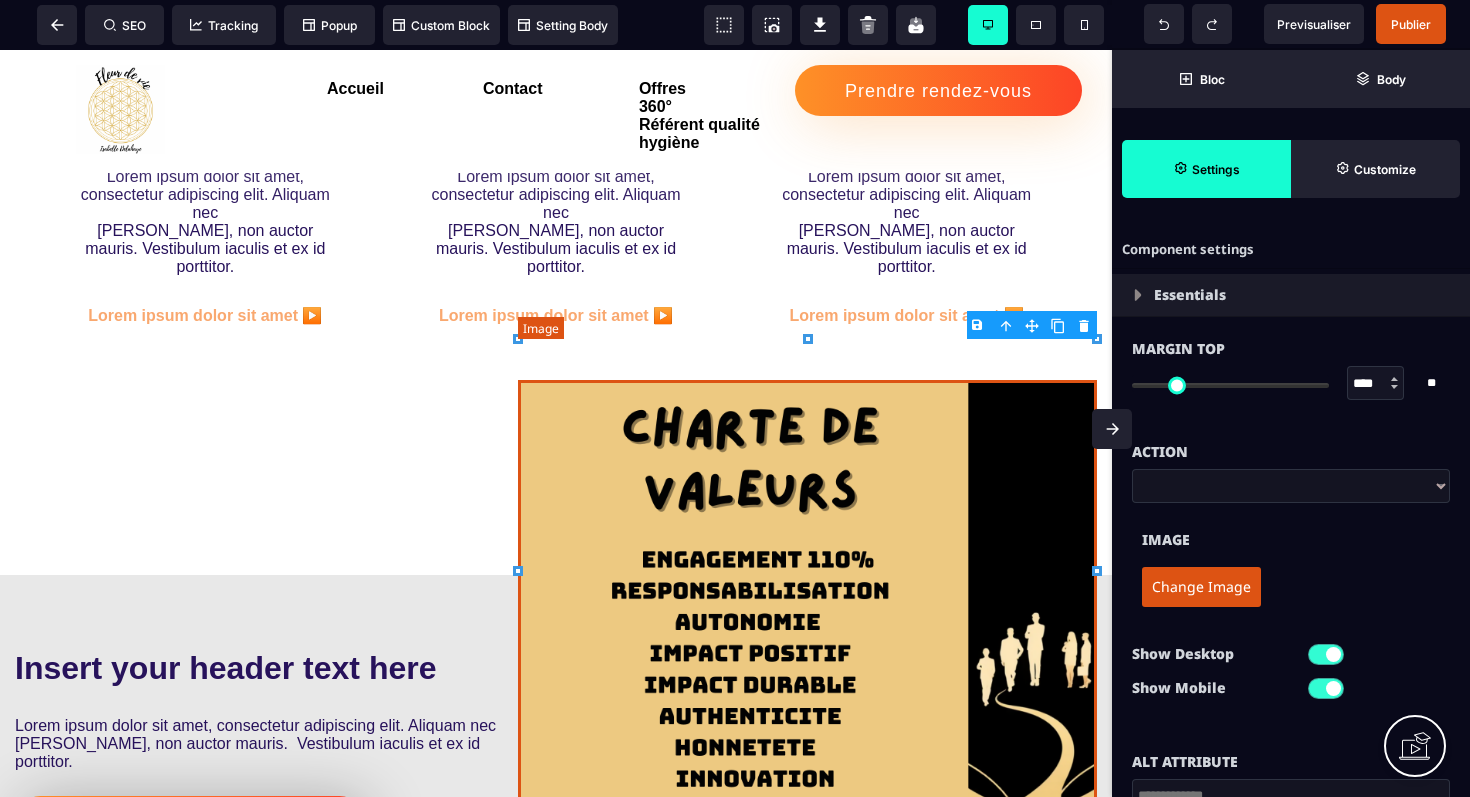 scroll, scrollTop: 1296, scrollLeft: 0, axis: vertical 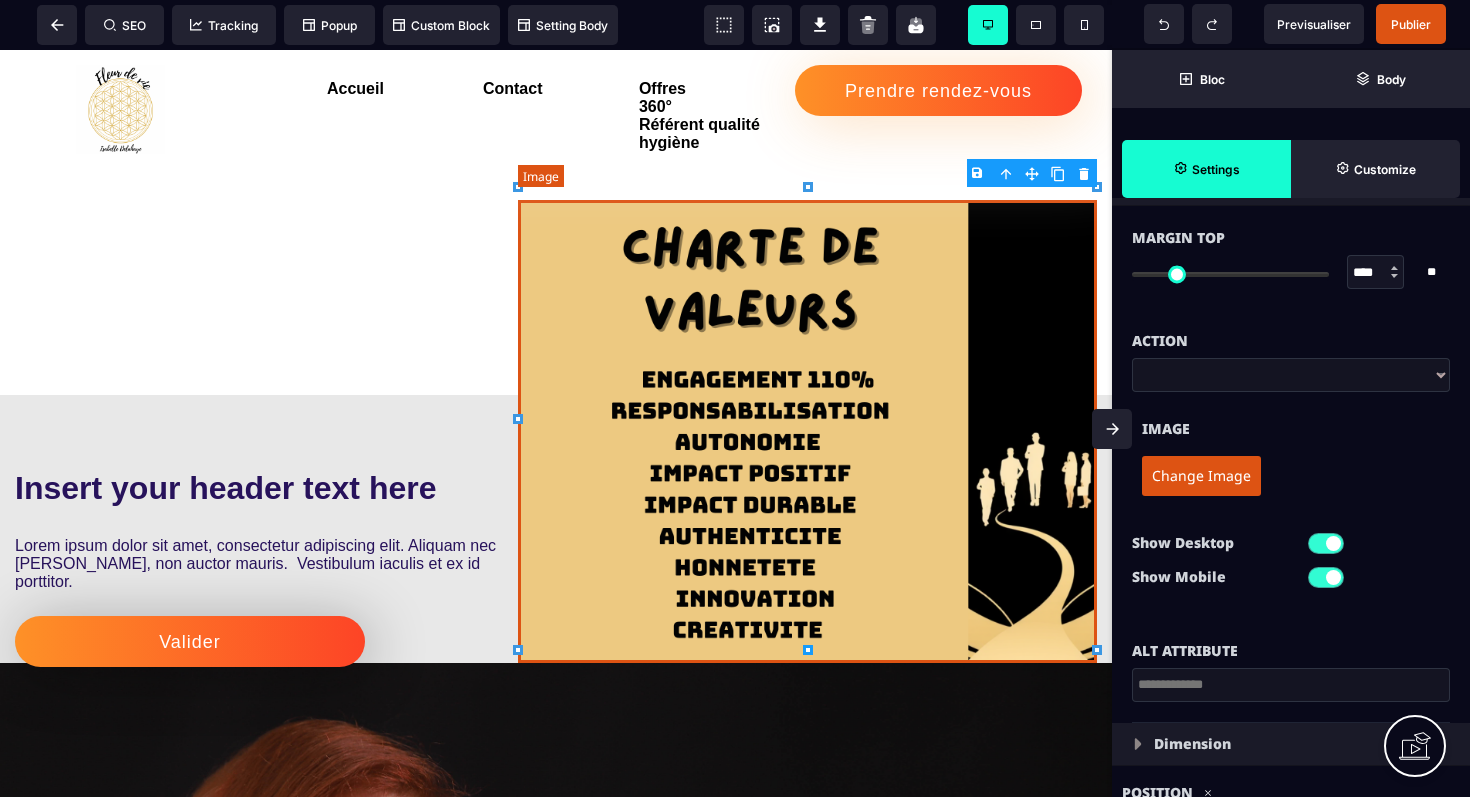 click at bounding box center [807, 431] 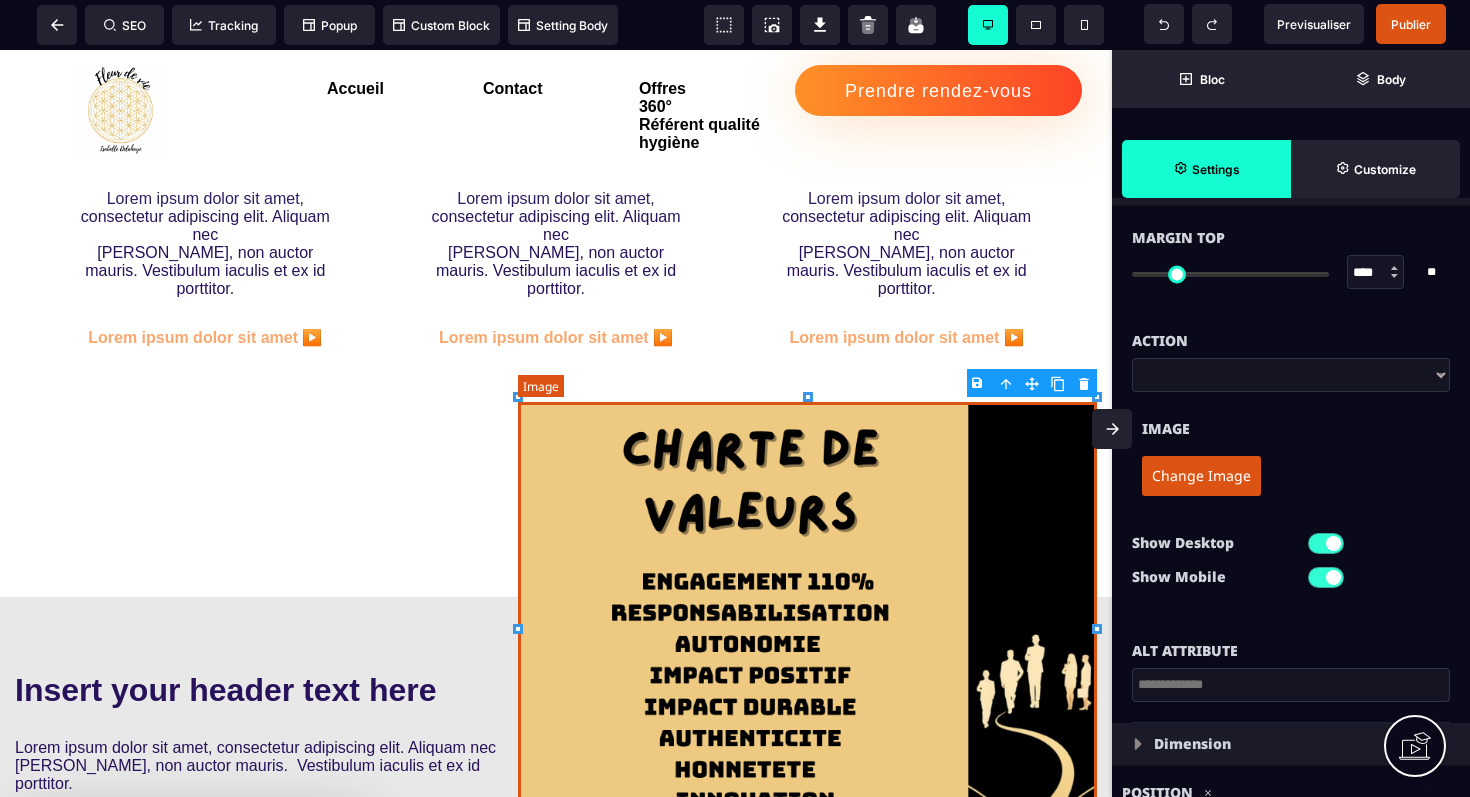 scroll, scrollTop: 1308, scrollLeft: 0, axis: vertical 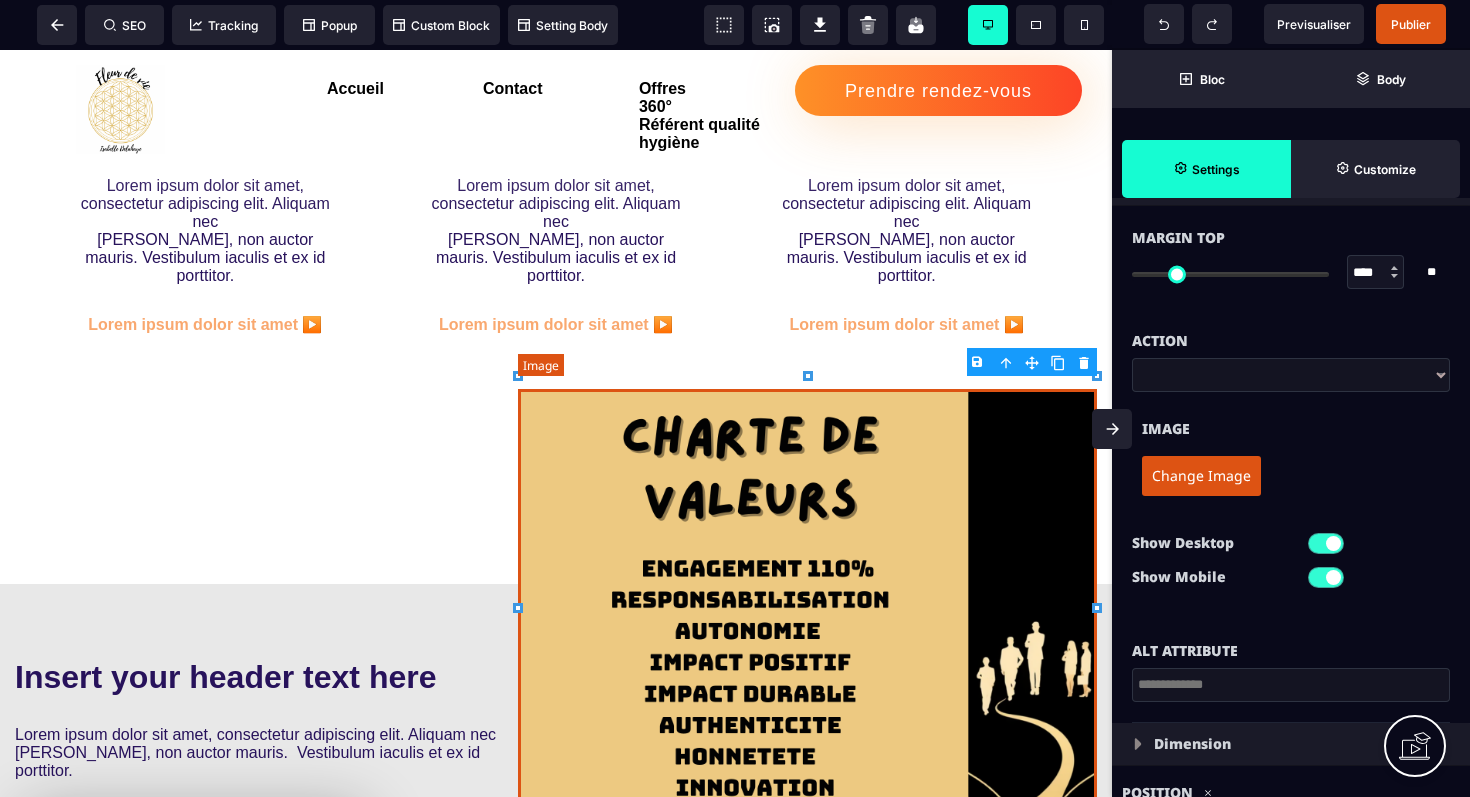 click at bounding box center (807, 620) 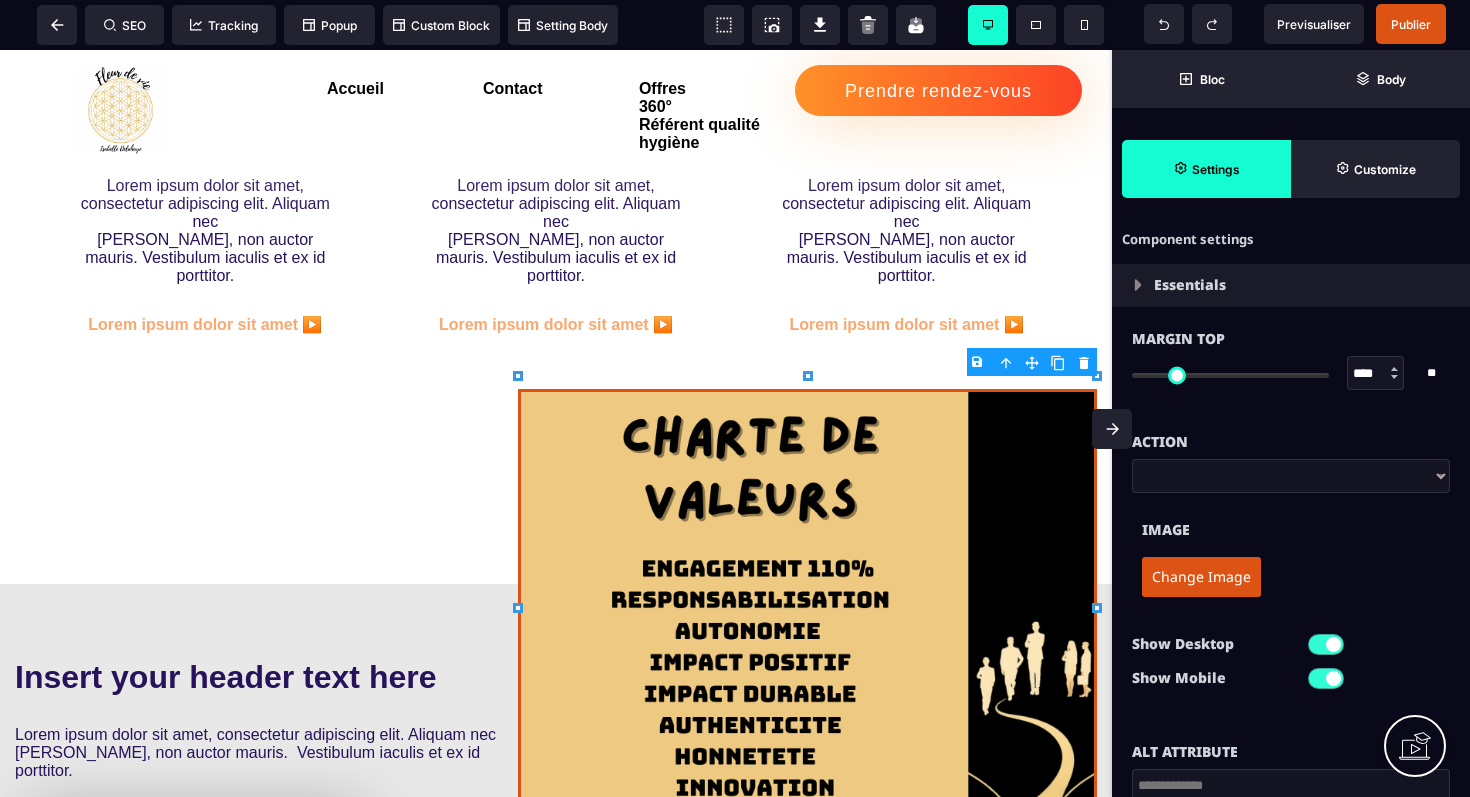 scroll, scrollTop: 0, scrollLeft: 0, axis: both 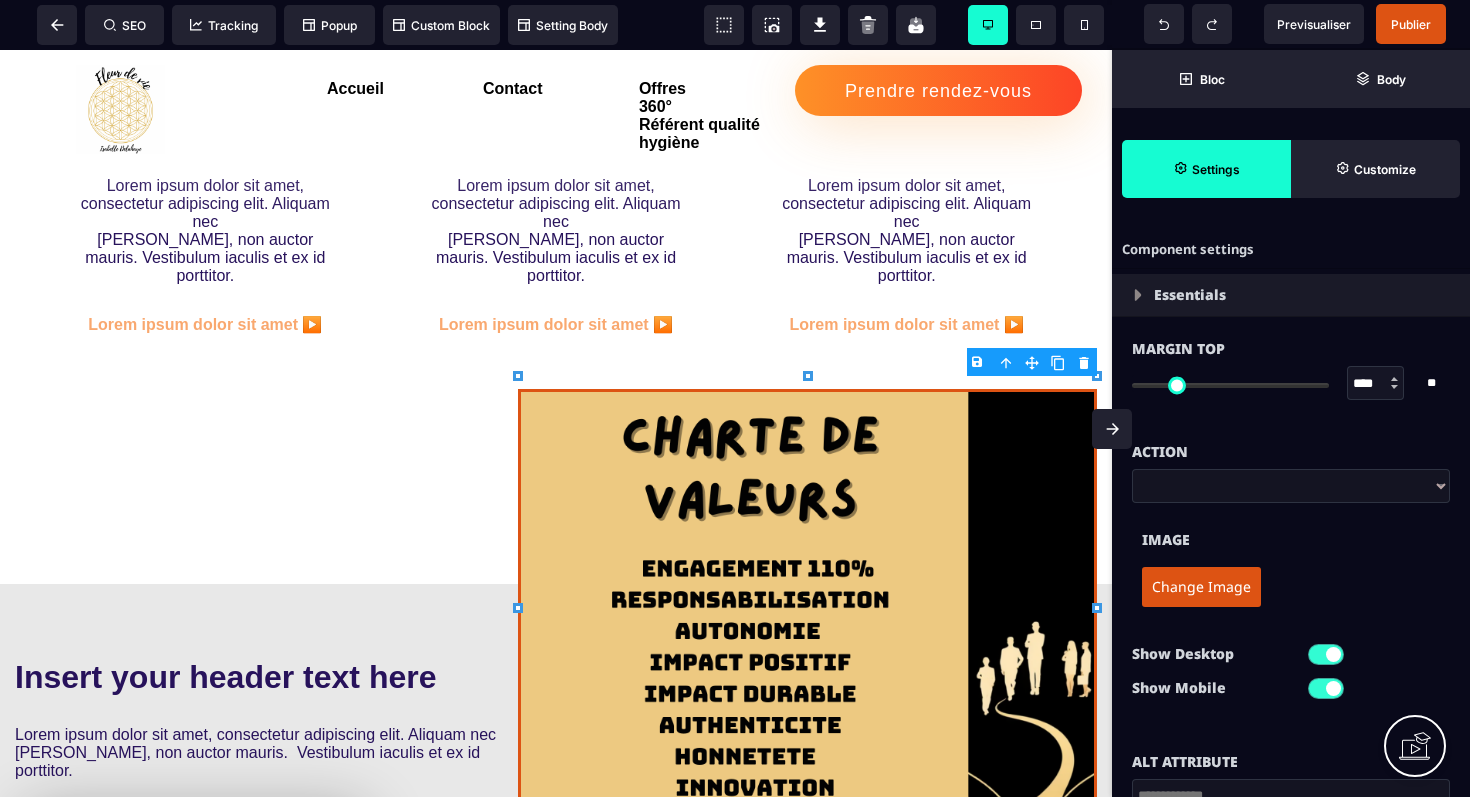 click on "**********" at bounding box center (1291, 486) 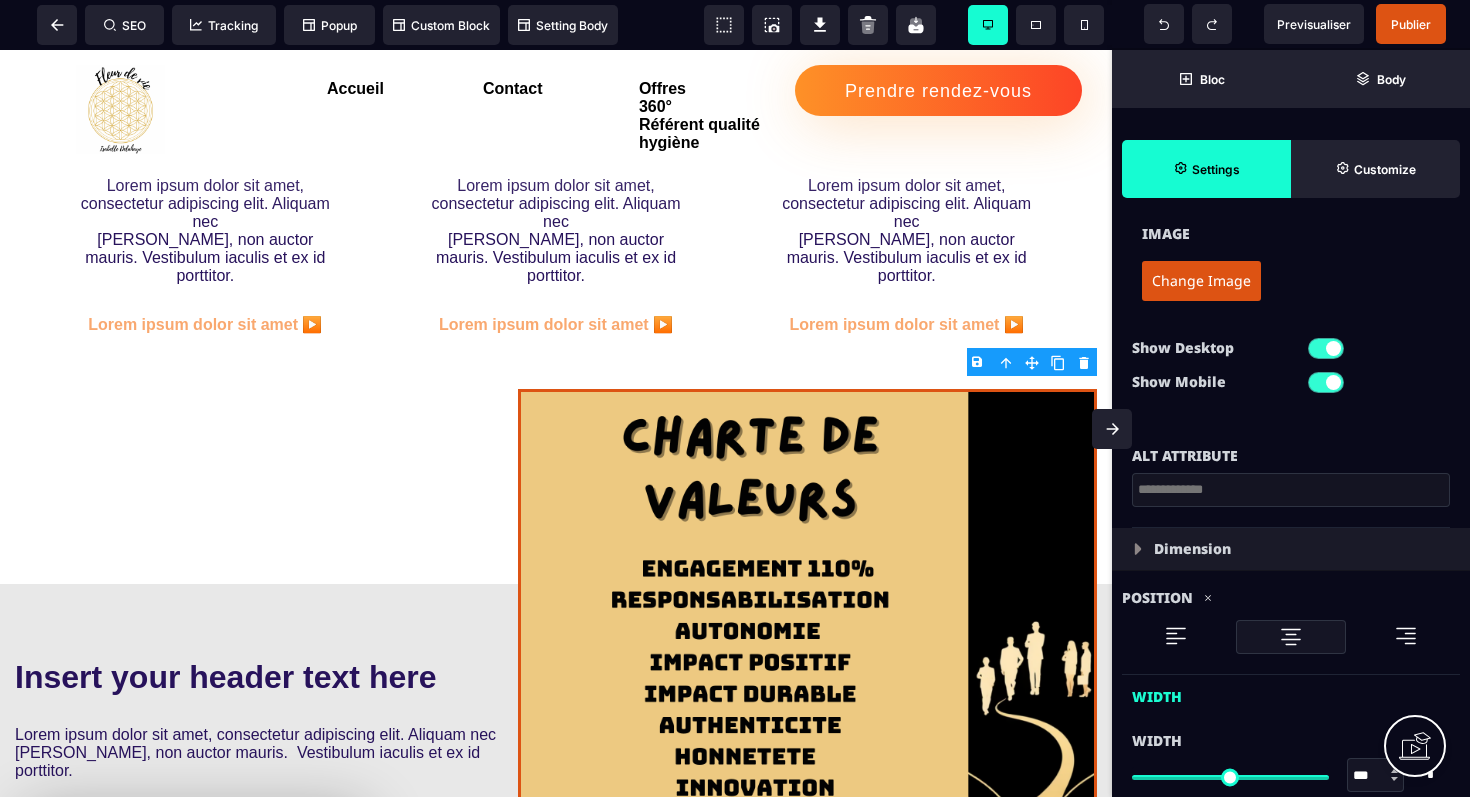 scroll, scrollTop: 309, scrollLeft: 0, axis: vertical 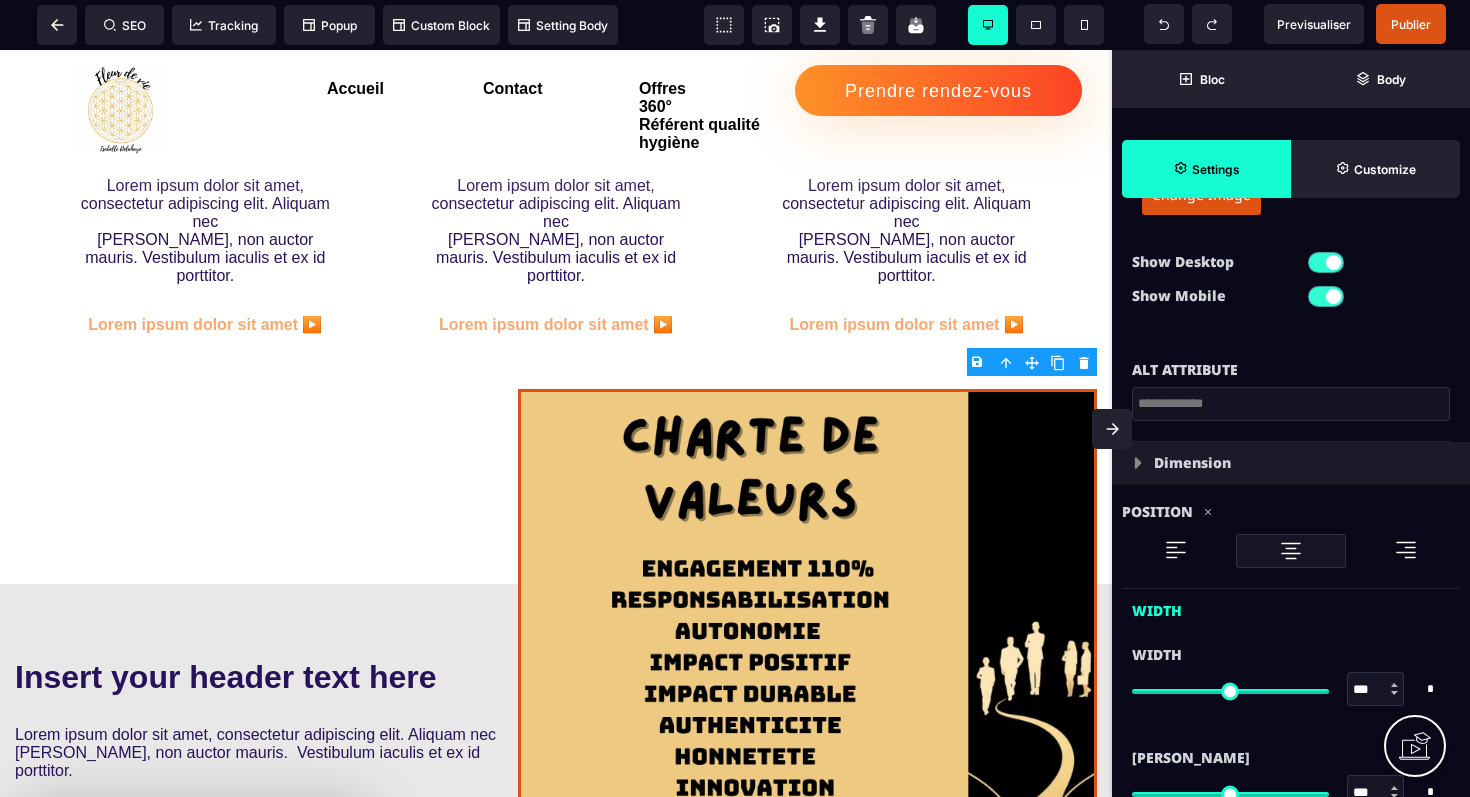 click at bounding box center (1138, 463) 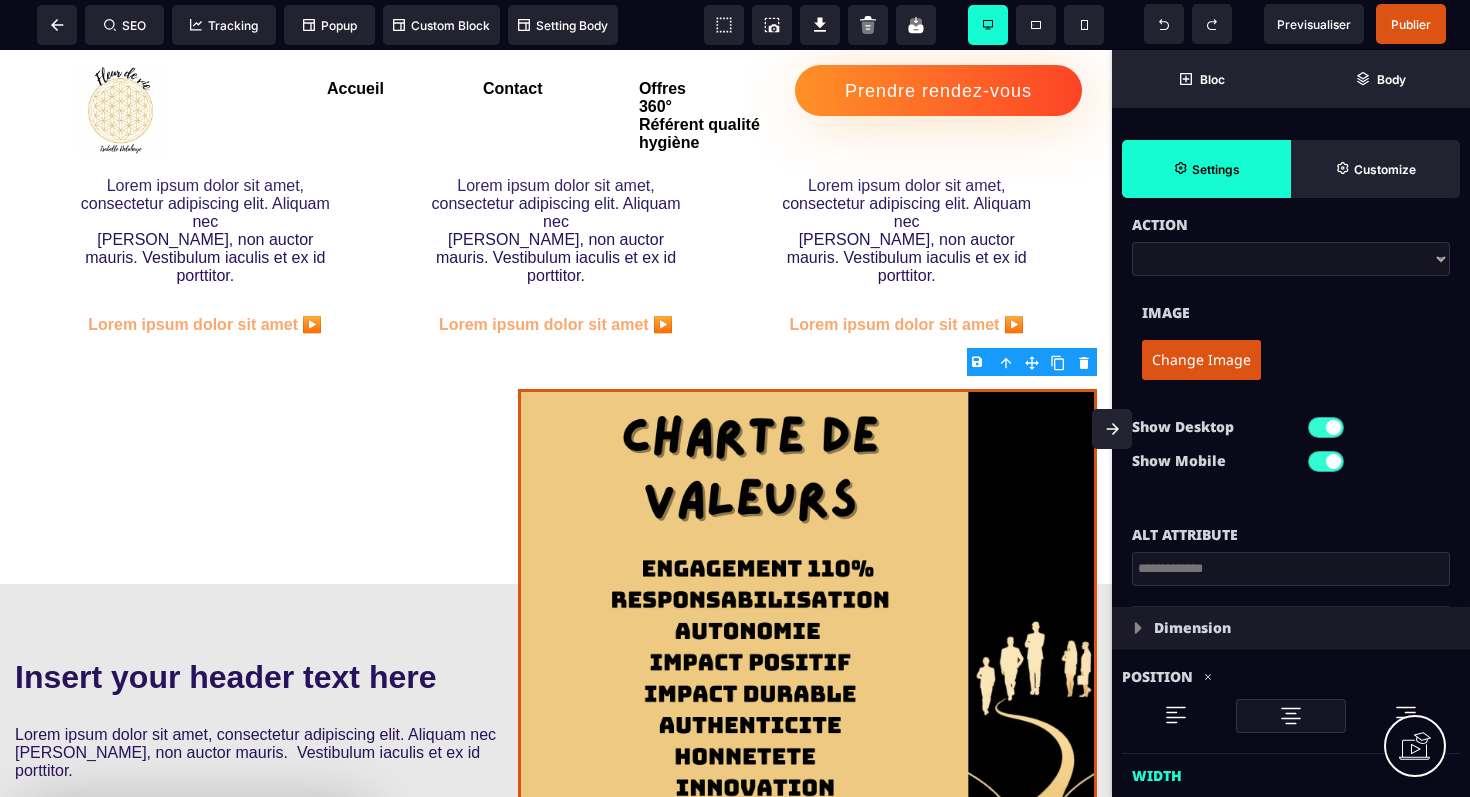 select 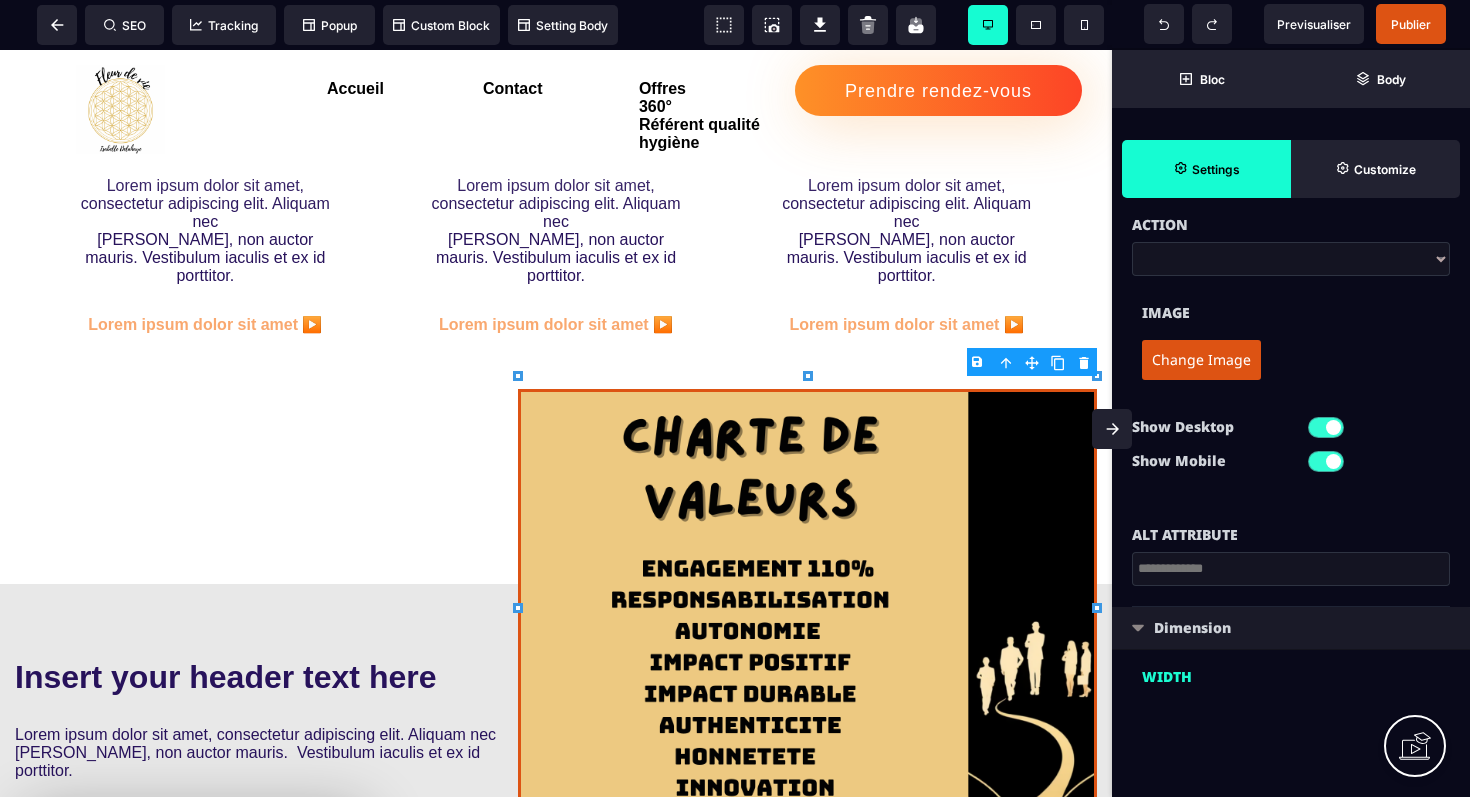 click at bounding box center [1138, 628] 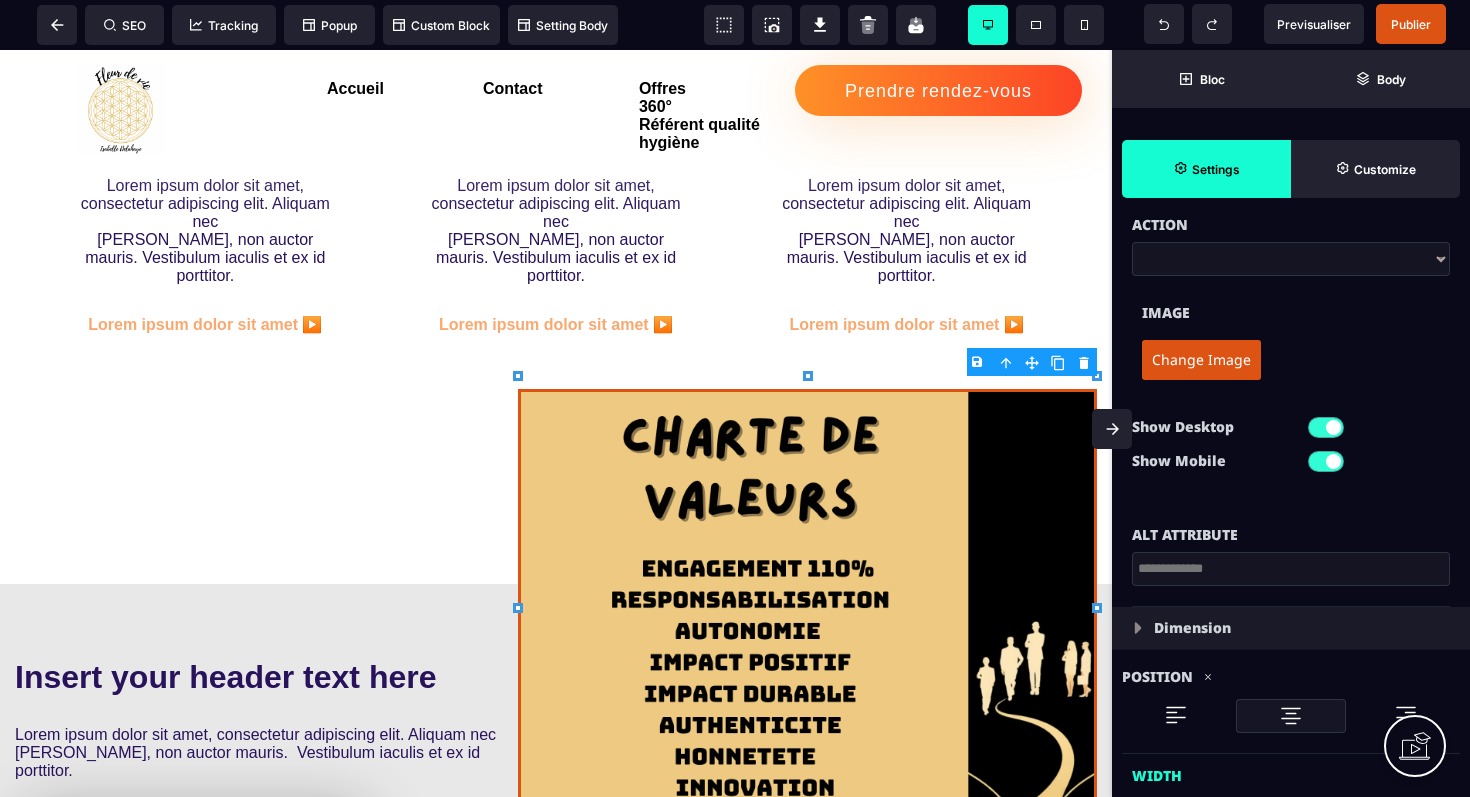 type on "***" 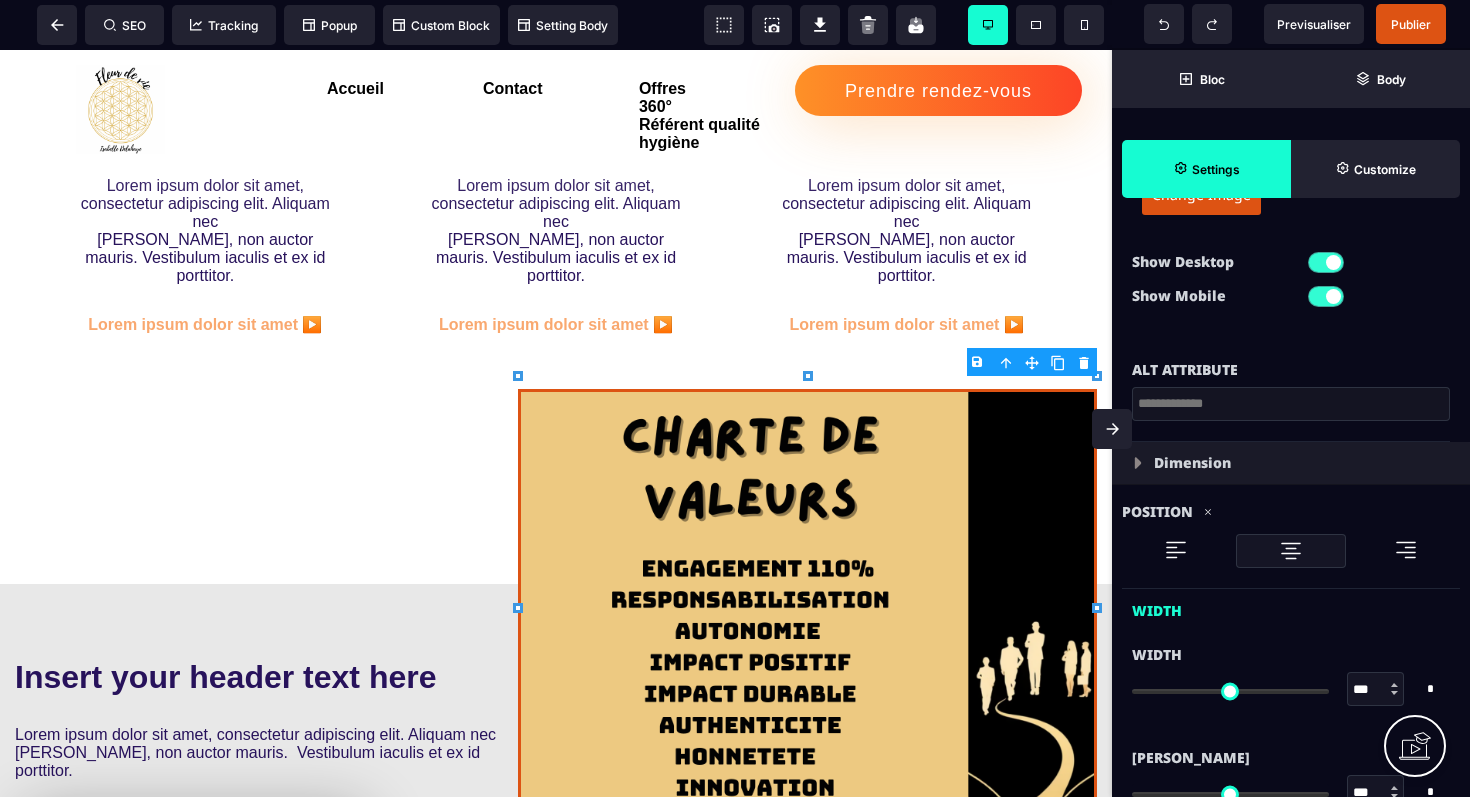 select 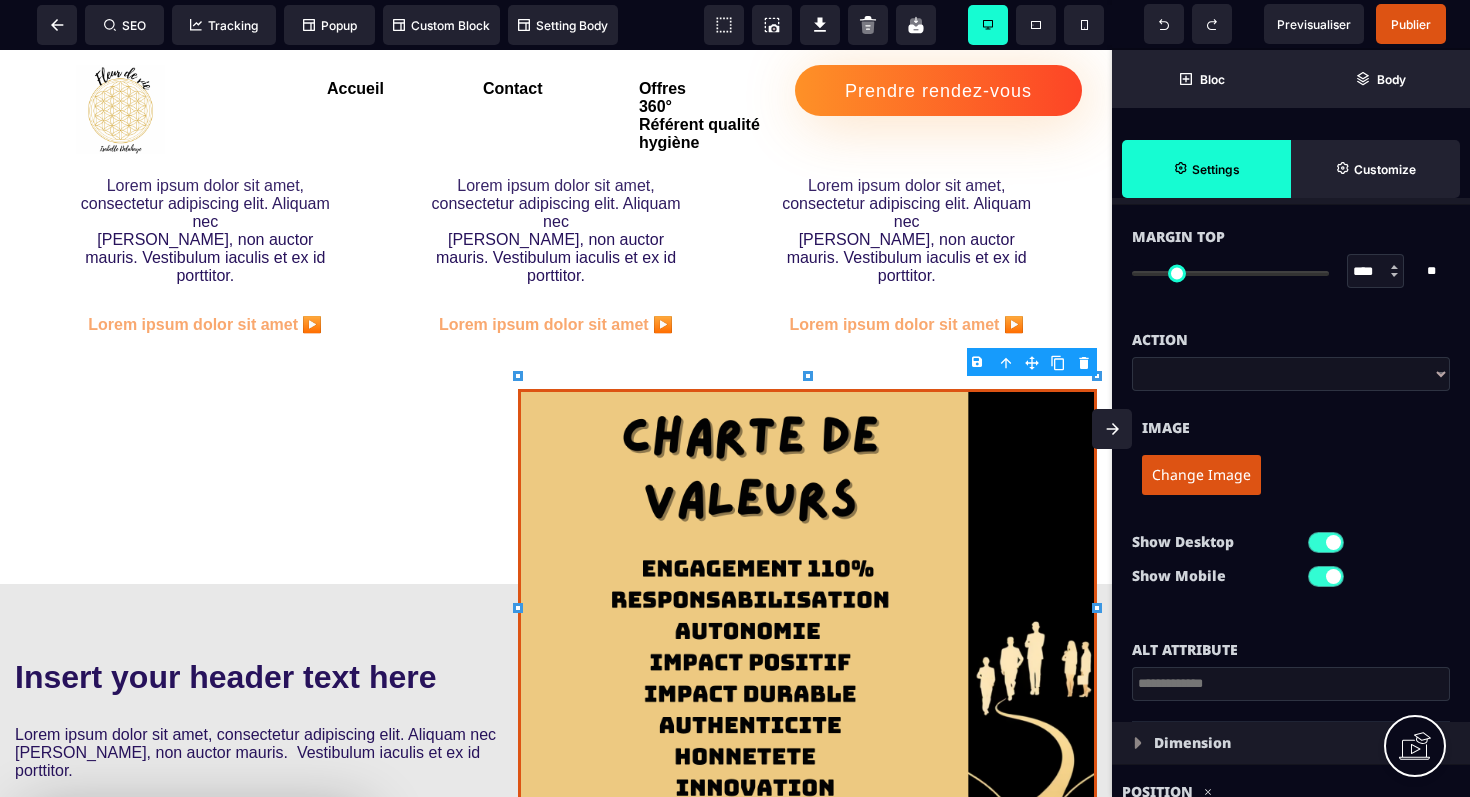 scroll, scrollTop: 0, scrollLeft: 0, axis: both 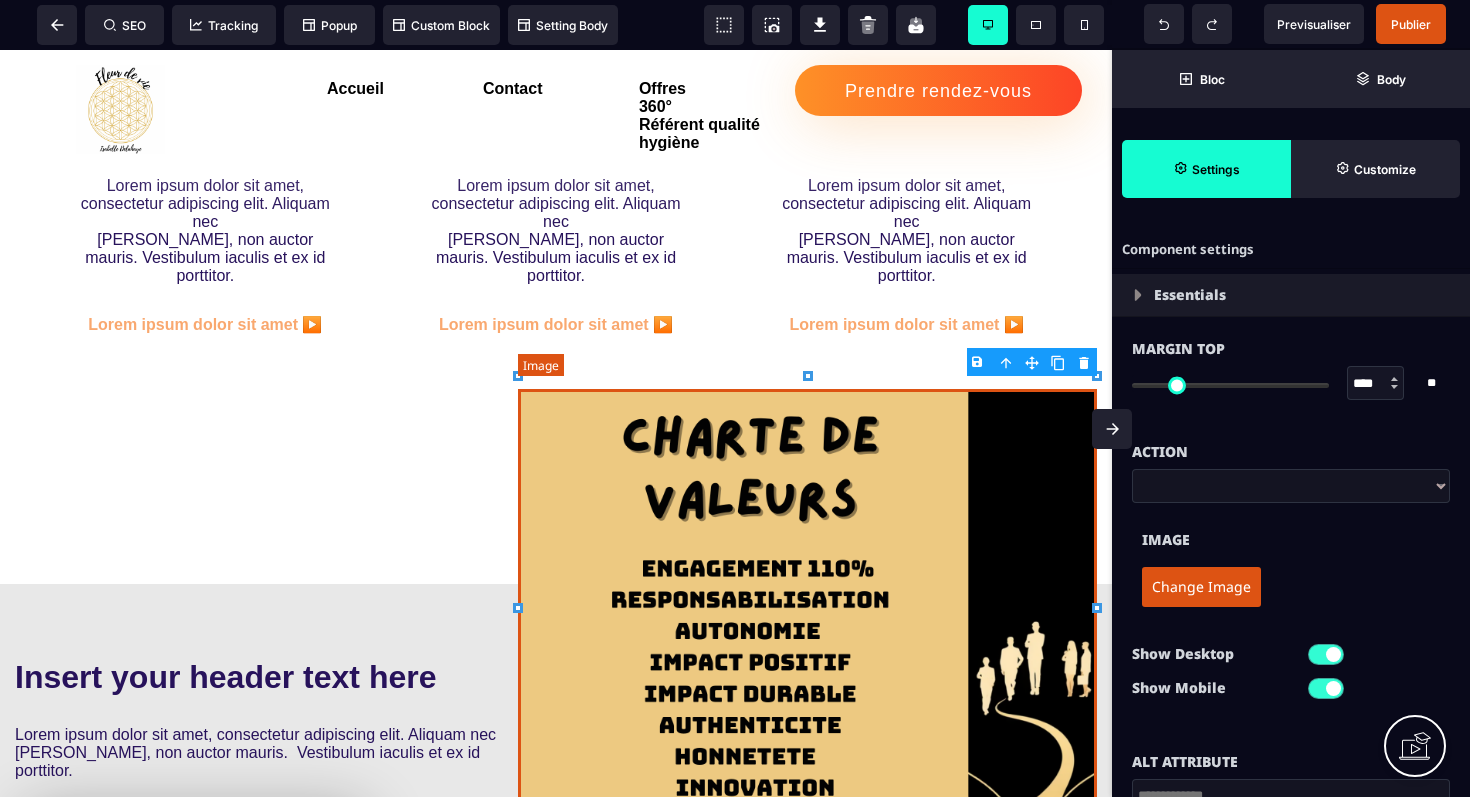 click at bounding box center (807, 620) 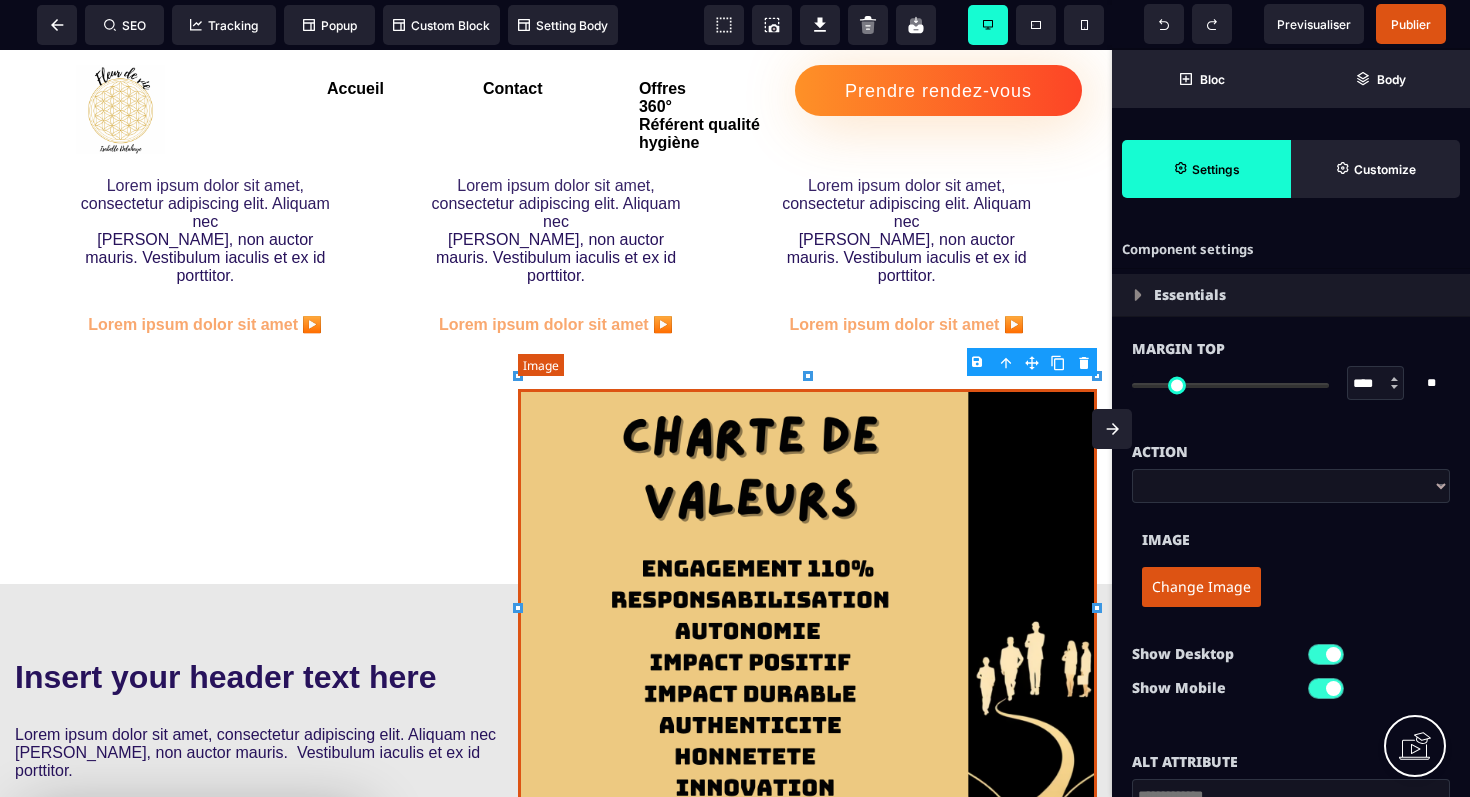 click at bounding box center [807, 620] 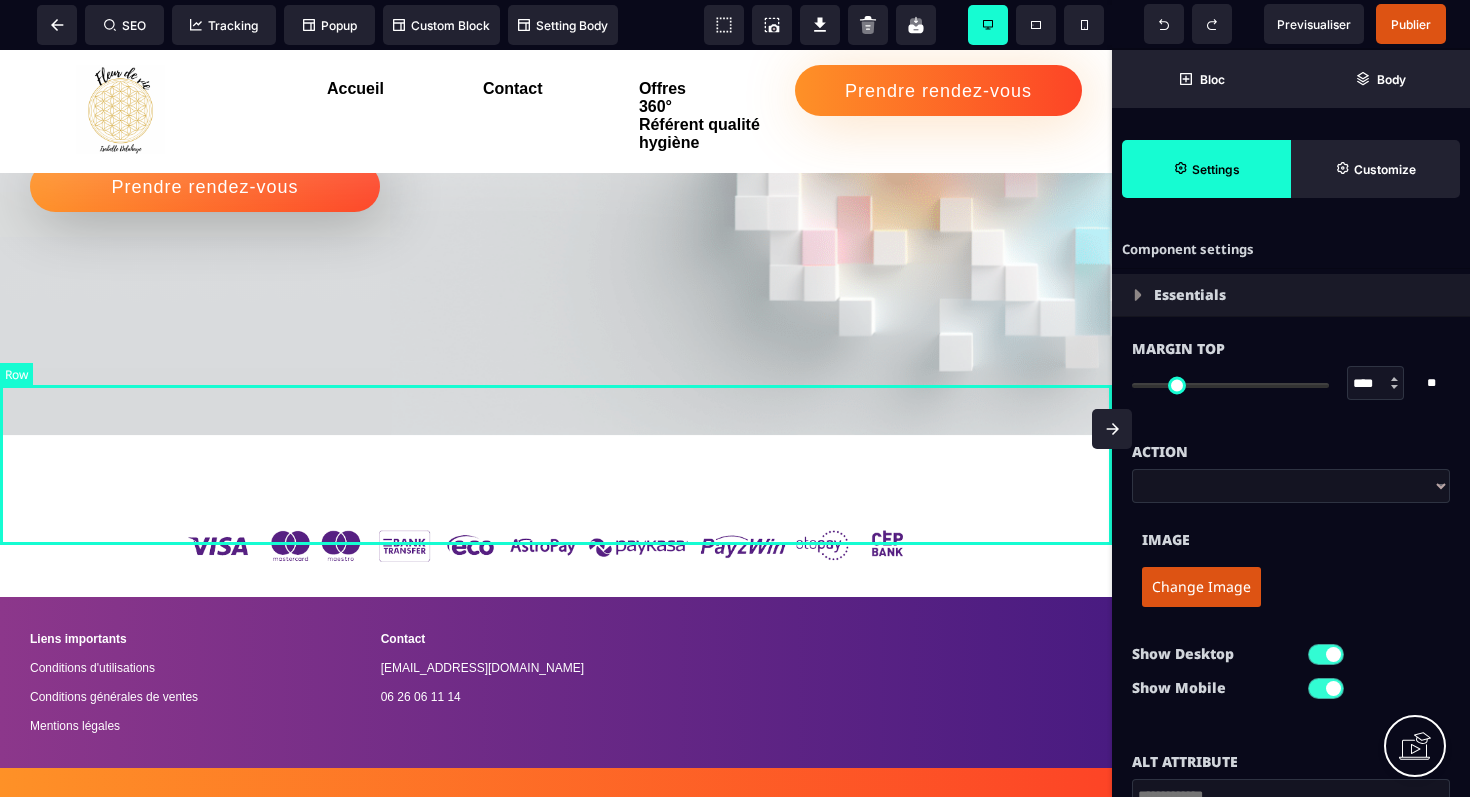 scroll, scrollTop: 3282, scrollLeft: 0, axis: vertical 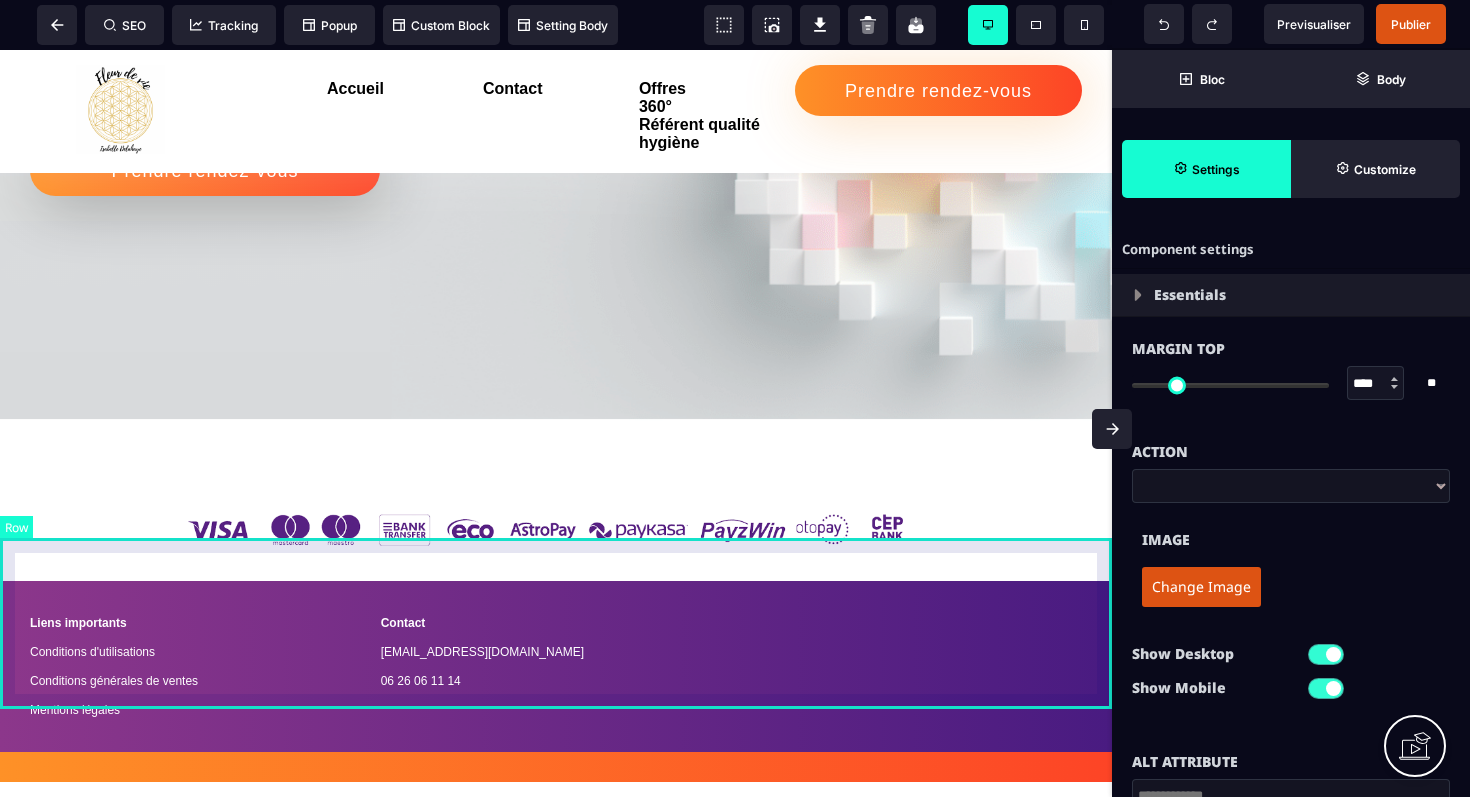 click on "Liens importants Conditions d'utilisations Conditions générales de ventes Mentions légales Contact [EMAIL_ADDRESS][DOMAIN_NAME] 06 26 06 11 14" at bounding box center [556, 666] 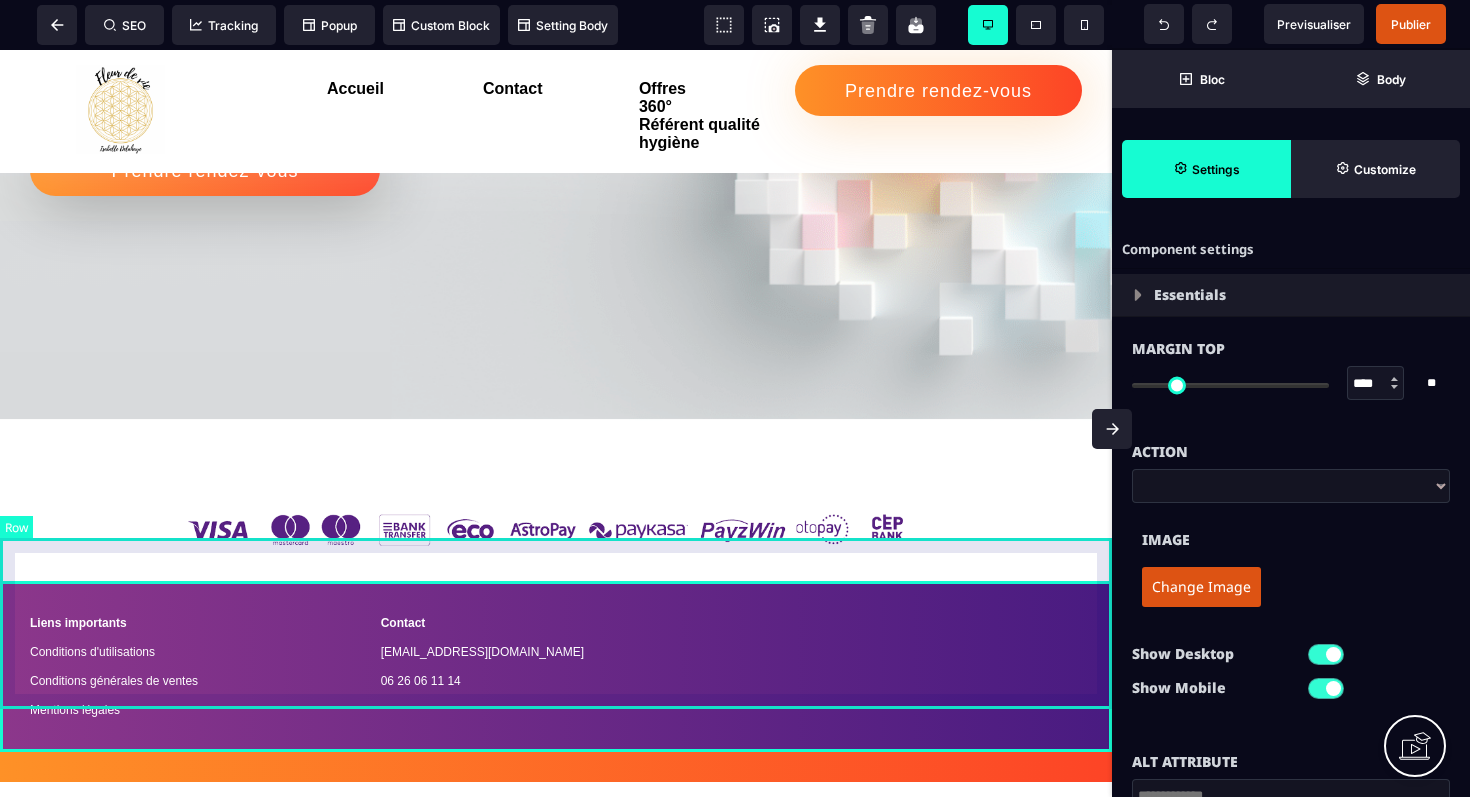 select on "*" 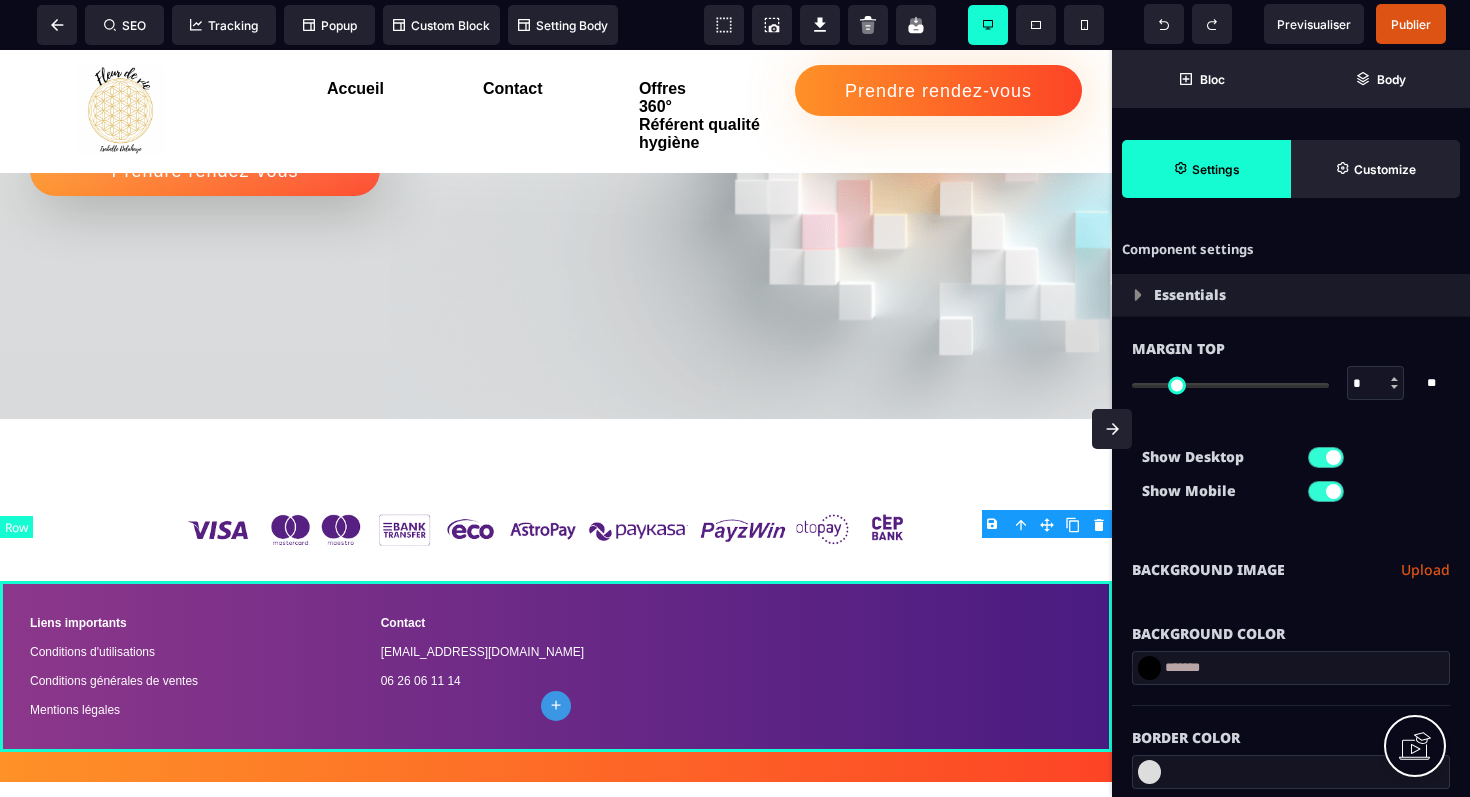 type on "*" 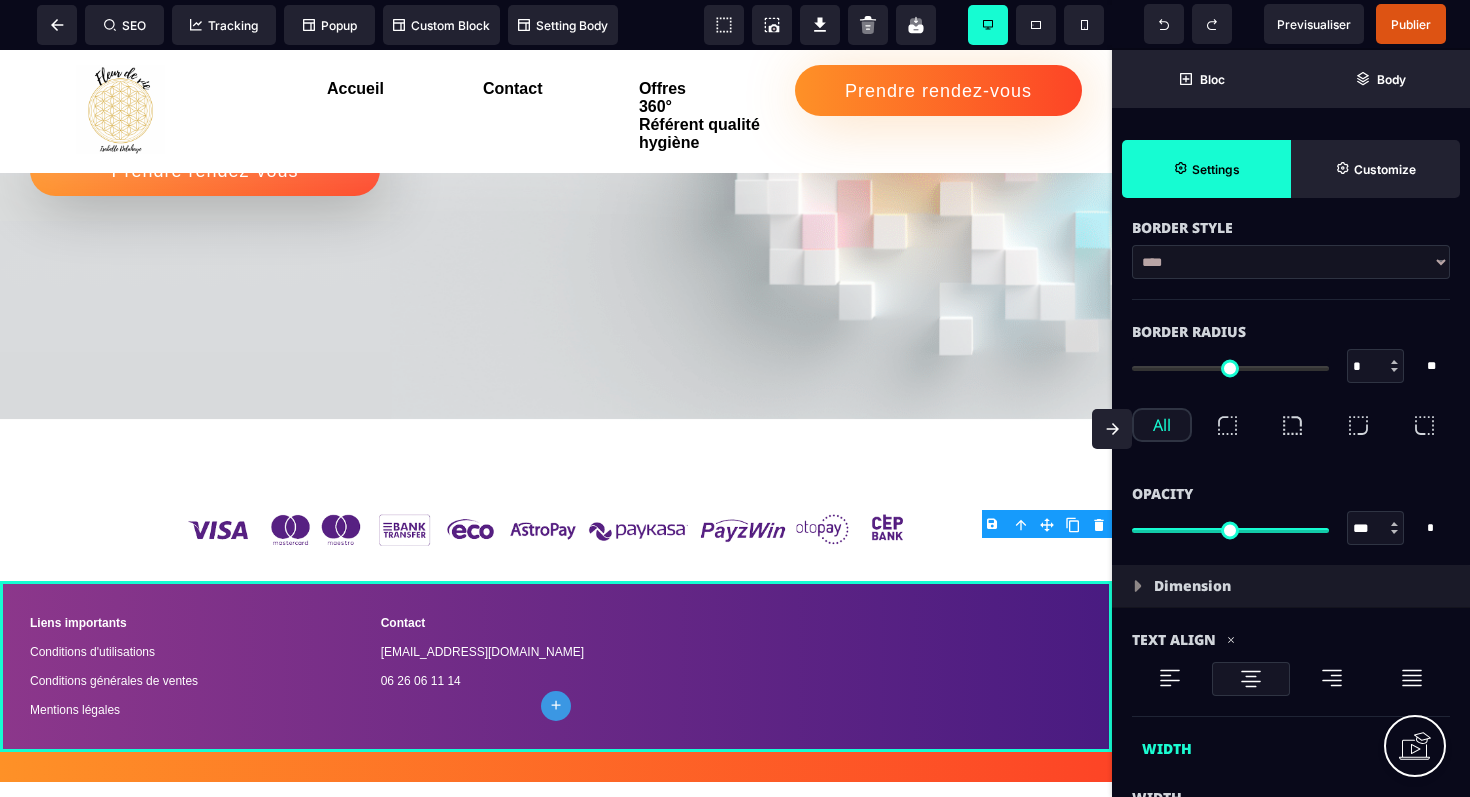 scroll, scrollTop: 703, scrollLeft: 0, axis: vertical 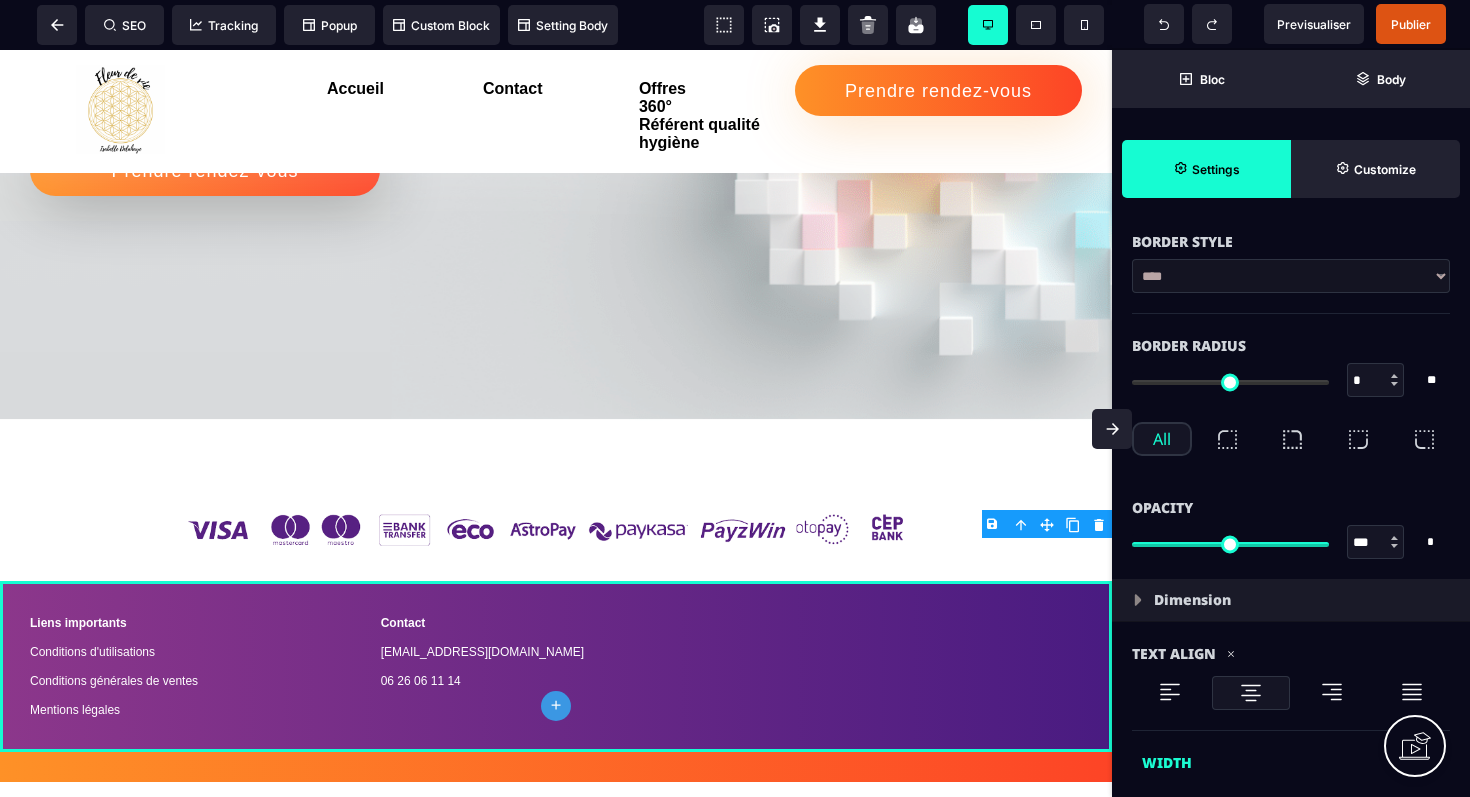 click at bounding box center (1138, 600) 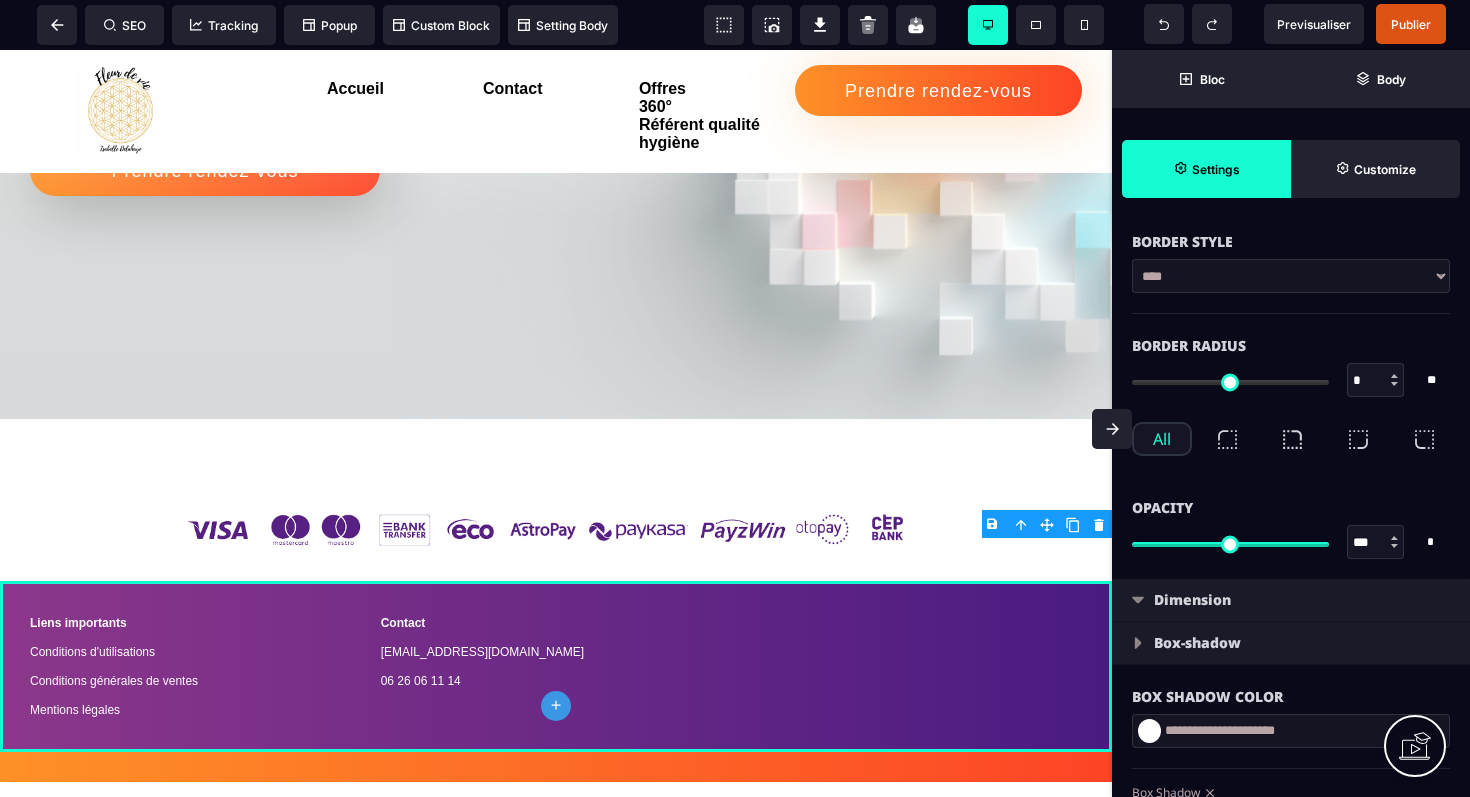 type on "****" 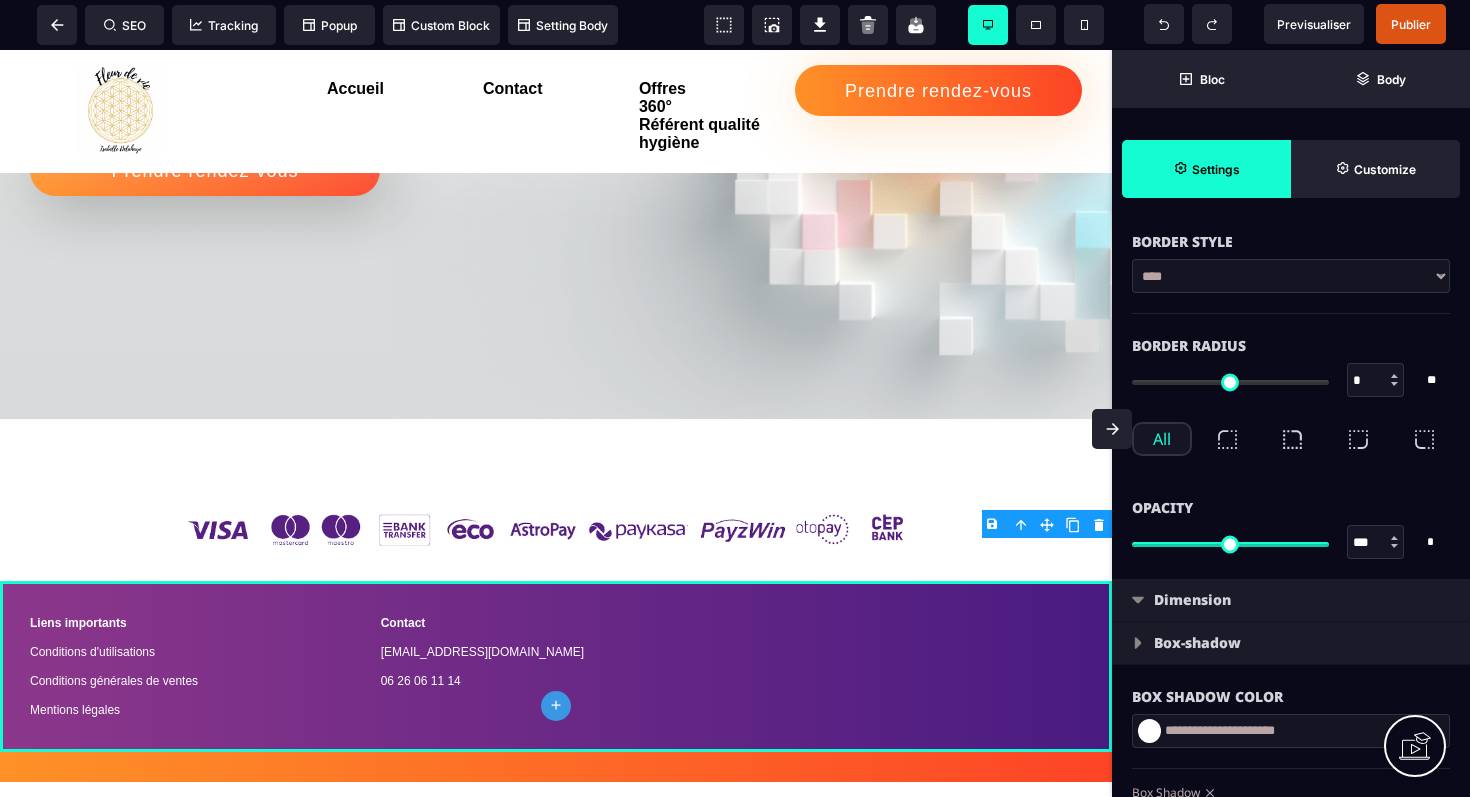 type on "****" 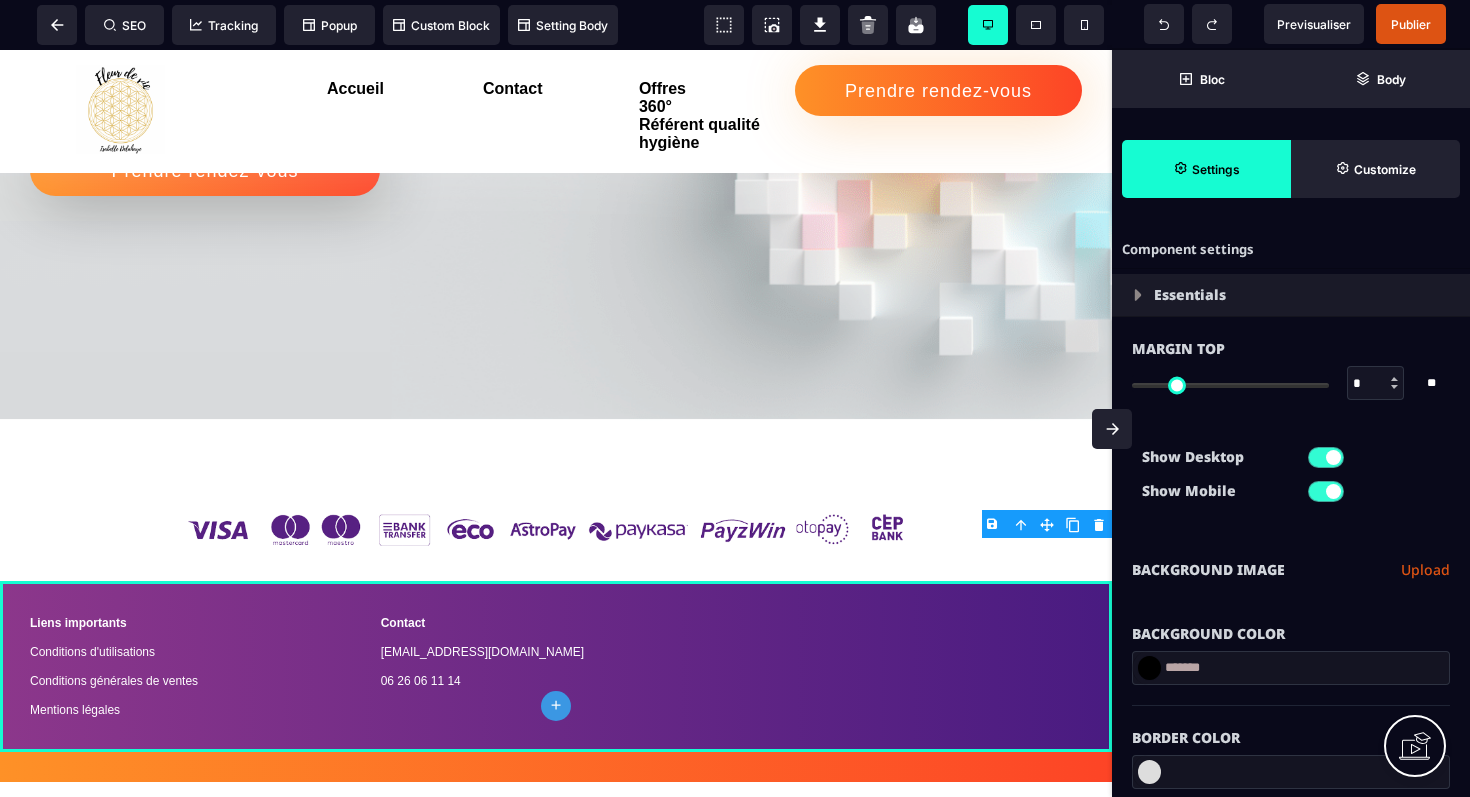 select 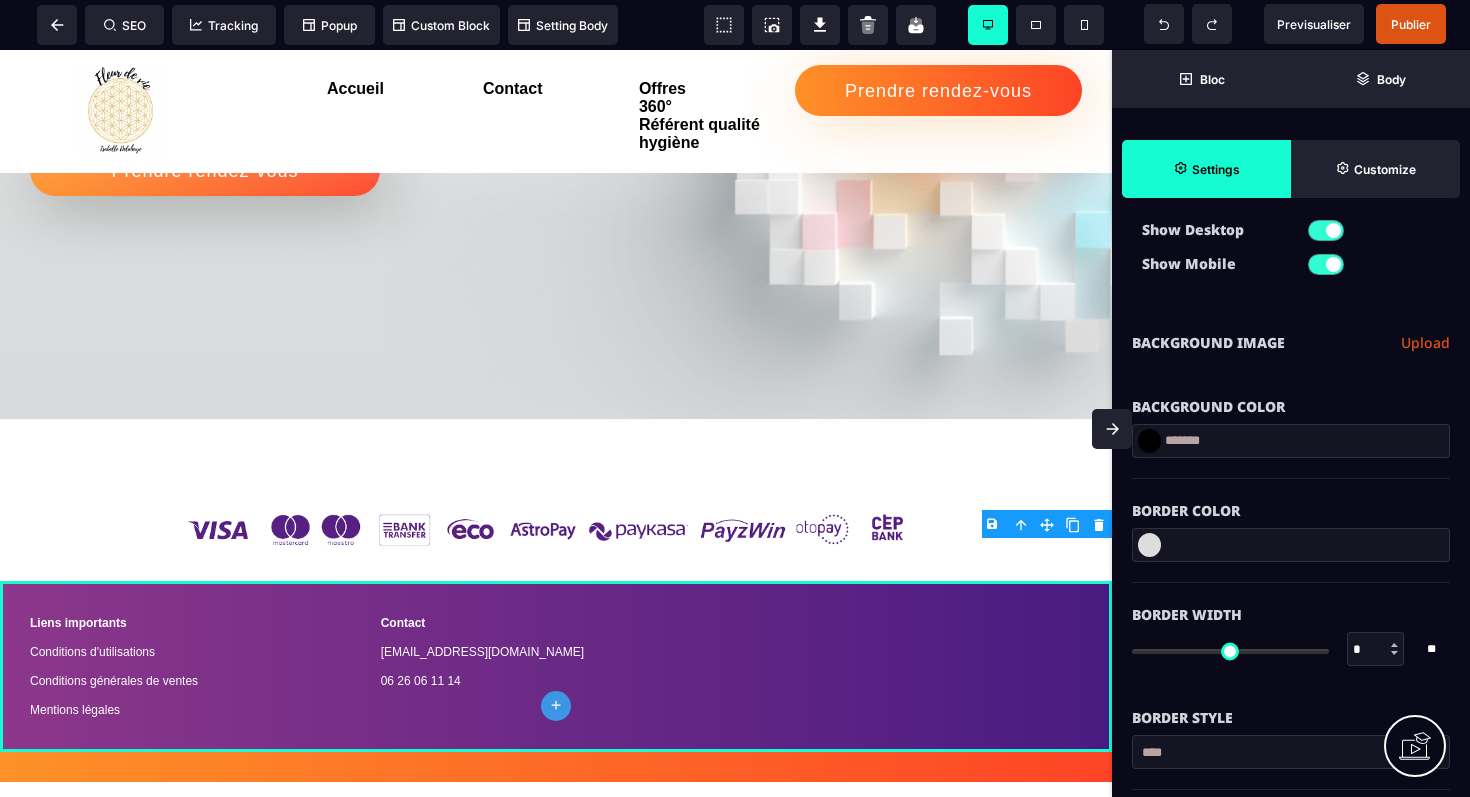 scroll, scrollTop: 234, scrollLeft: 0, axis: vertical 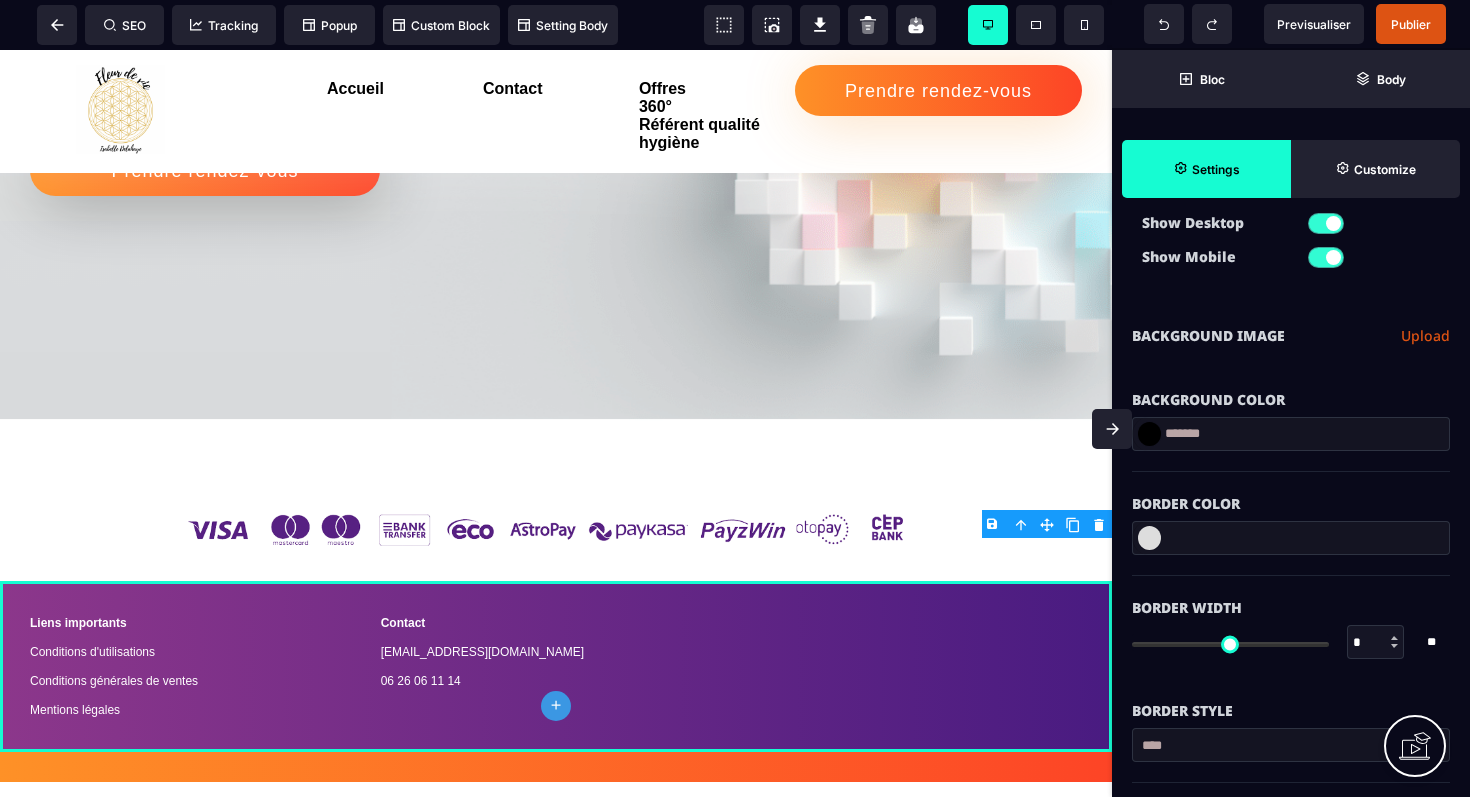 click at bounding box center (1149, 434) 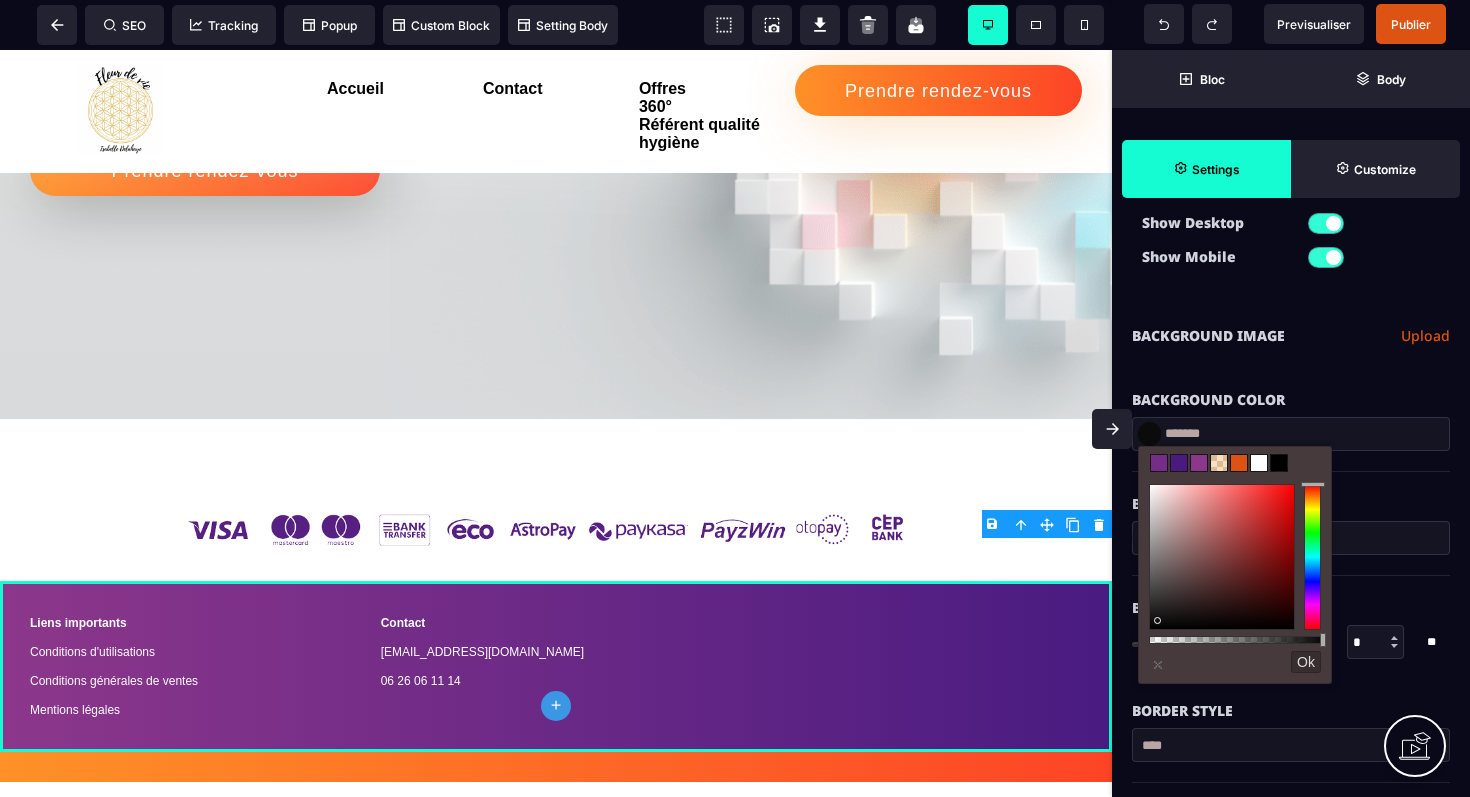 click at bounding box center [1222, 557] 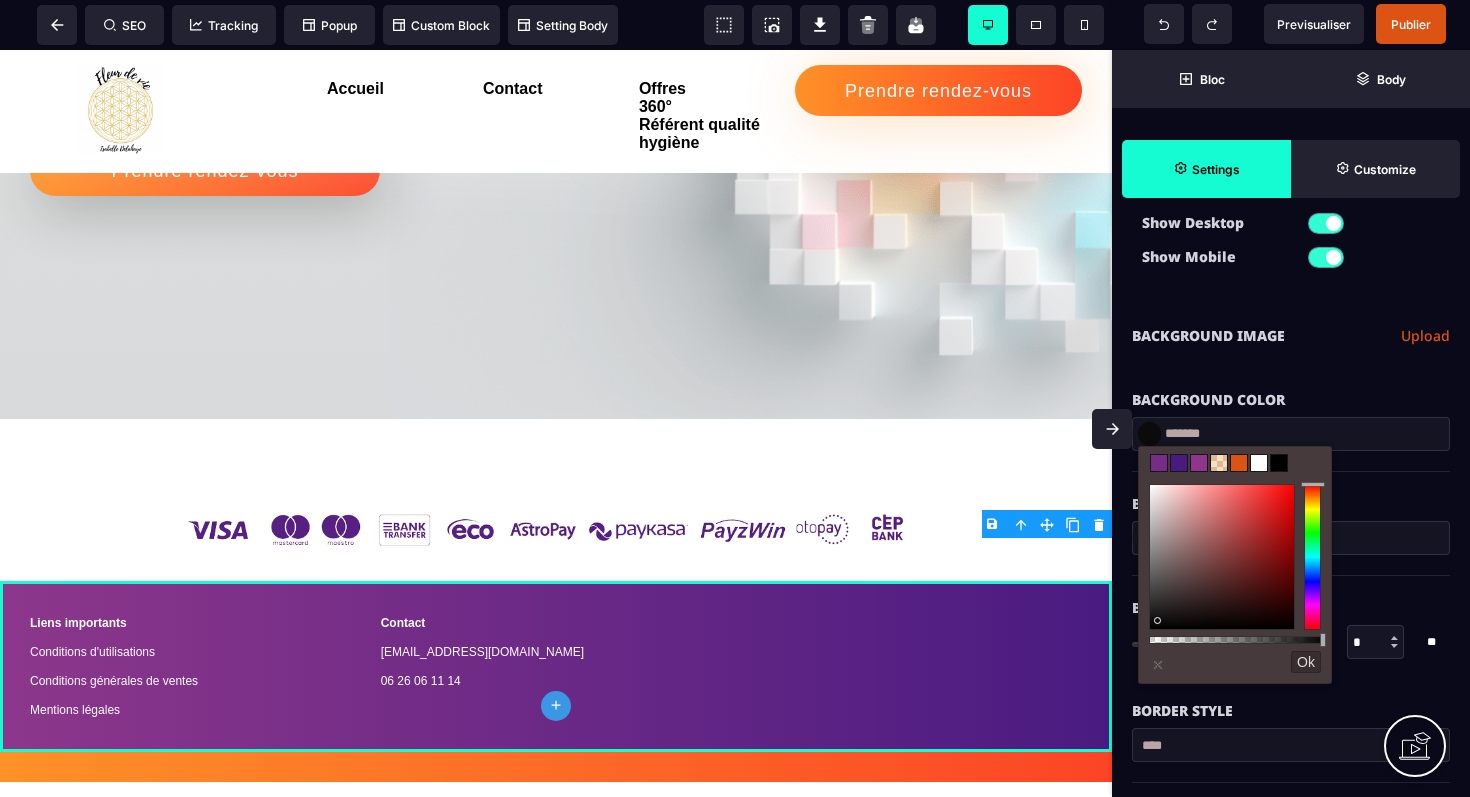 click at bounding box center (1279, 463) 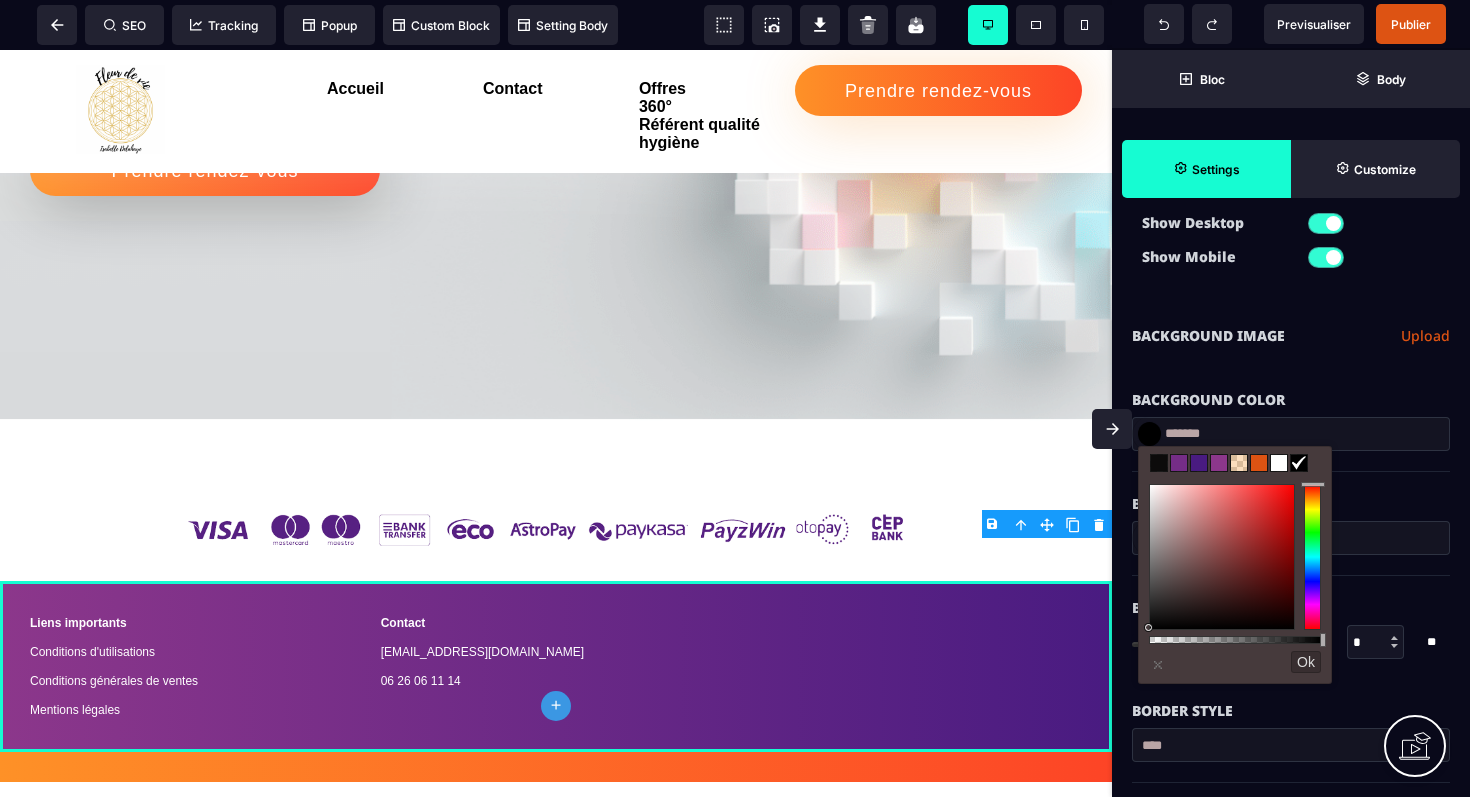 click on "Background Color" at bounding box center (1291, 390) 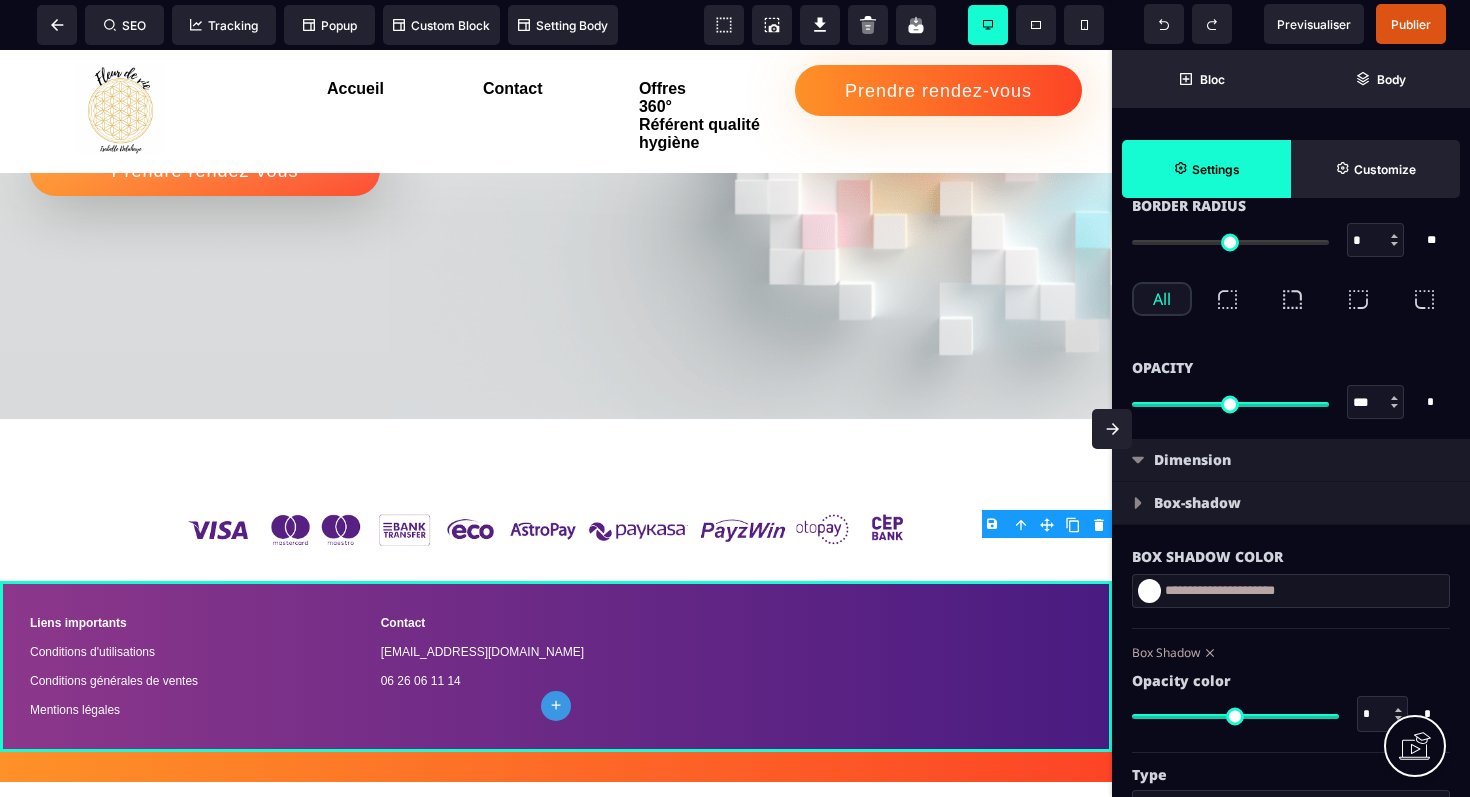 scroll, scrollTop: 856, scrollLeft: 0, axis: vertical 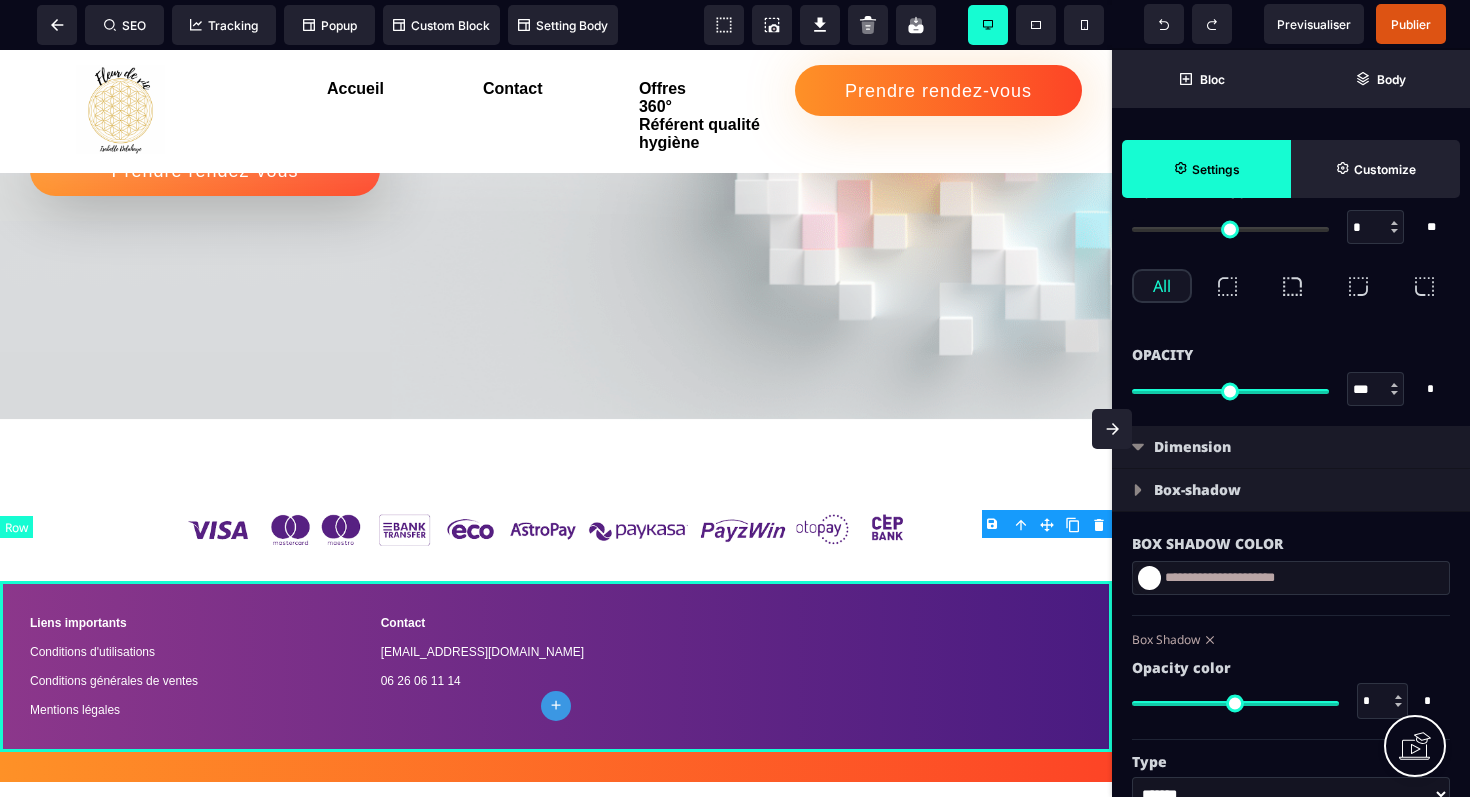 click on "Liens importants Conditions d'utilisations Conditions générales de ventes Mentions légales Contact [EMAIL_ADDRESS][DOMAIN_NAME] 06 26 06 11 14" at bounding box center [556, 666] 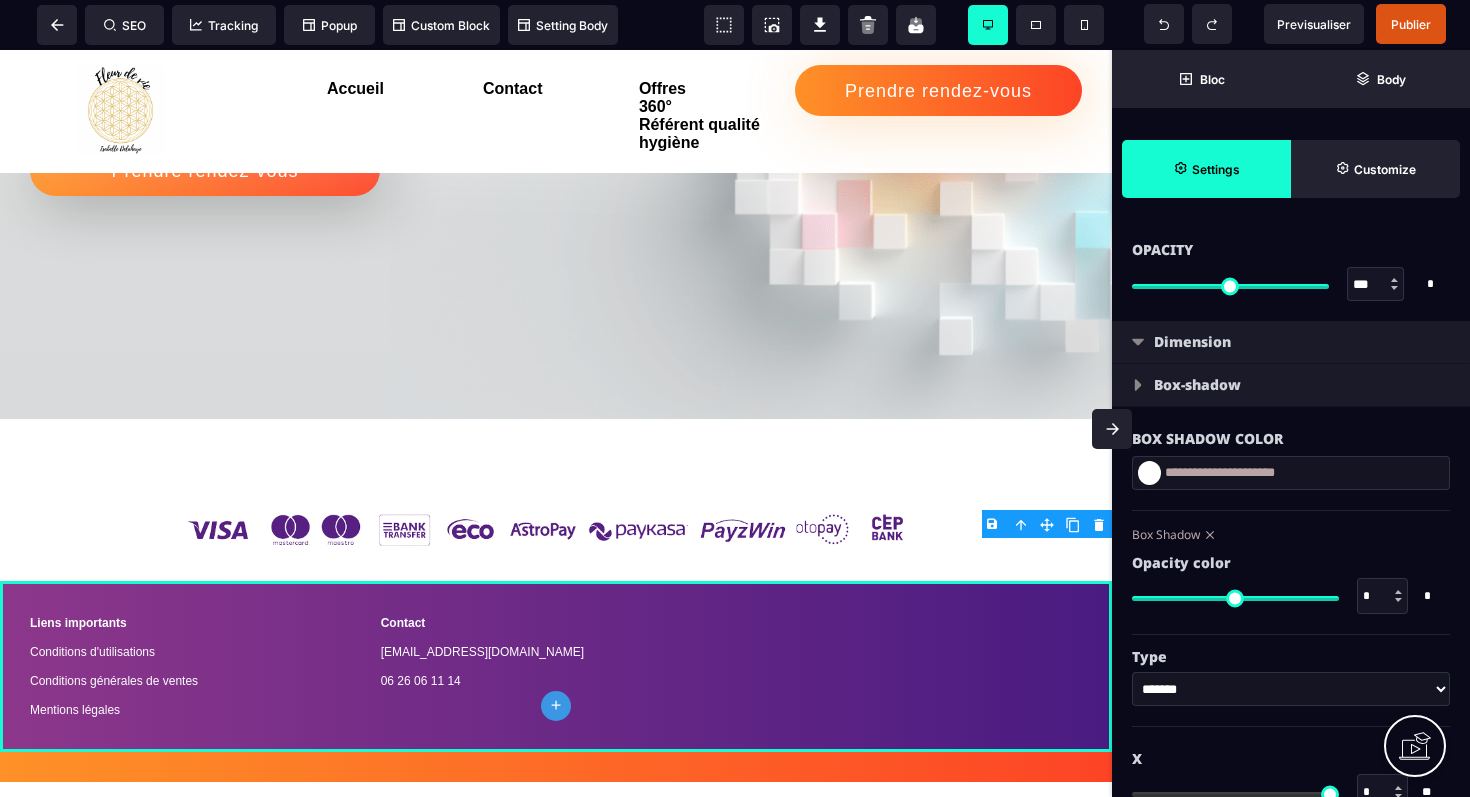 scroll, scrollTop: 959, scrollLeft: 0, axis: vertical 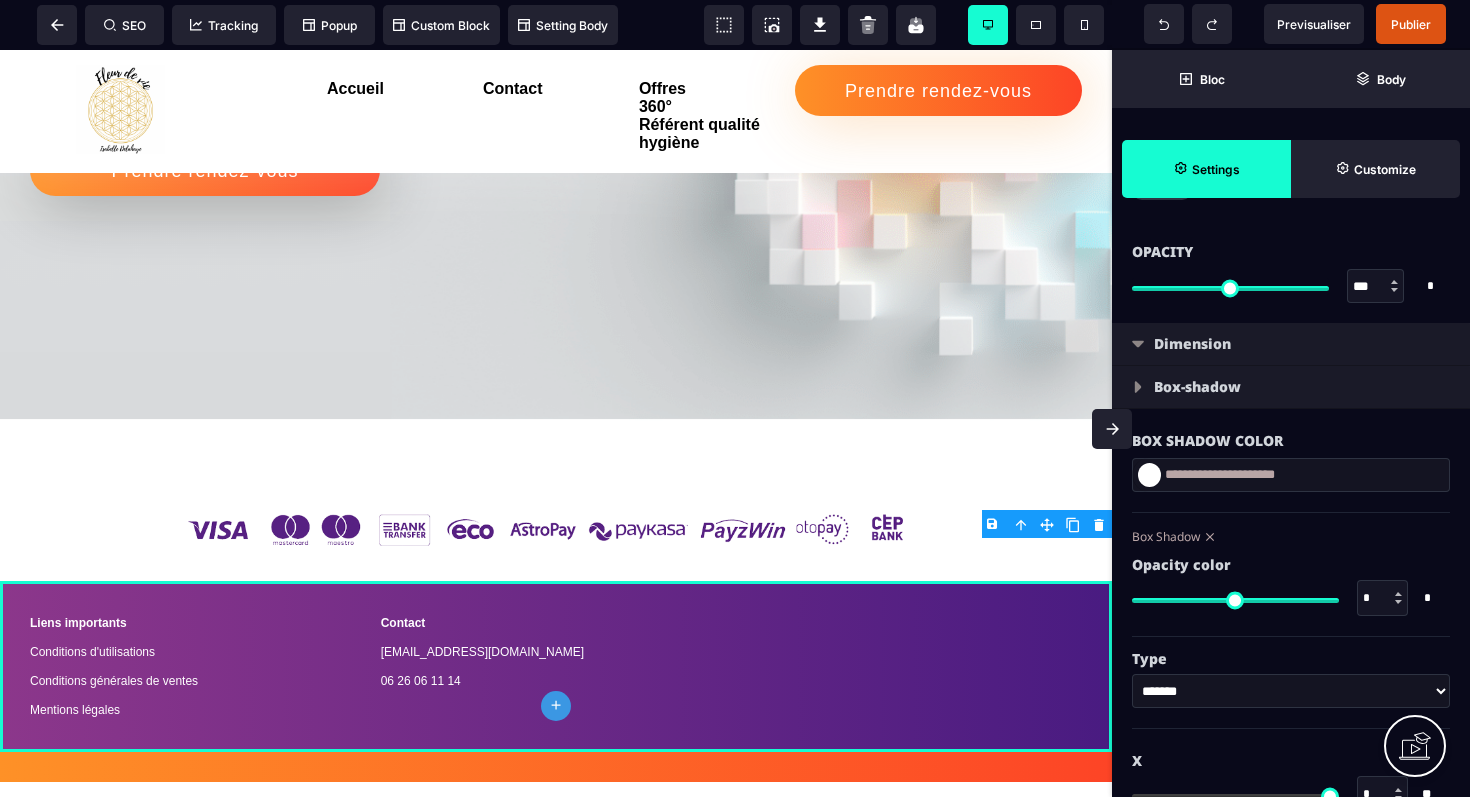 click at bounding box center [1127, 399] 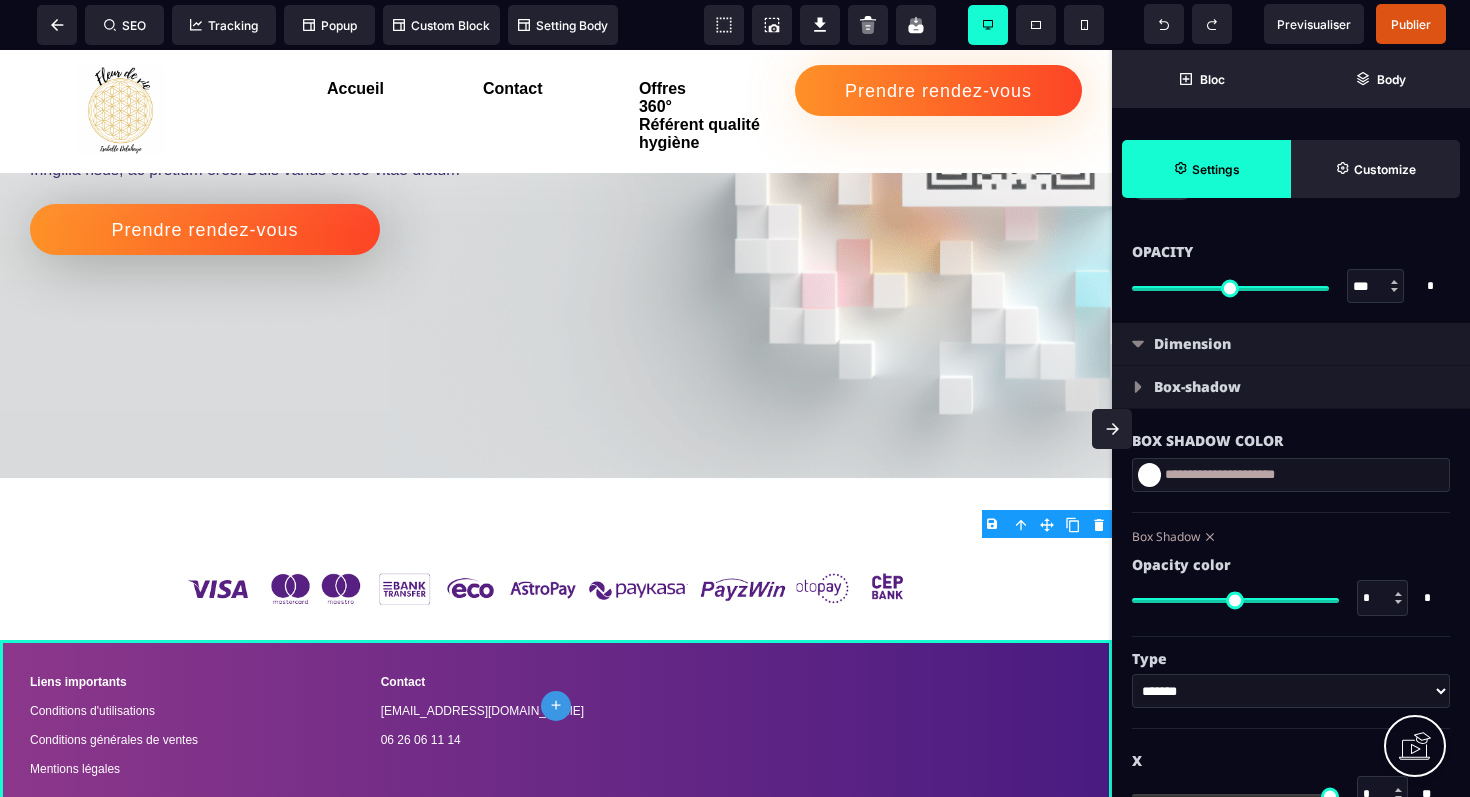 scroll, scrollTop: 0, scrollLeft: 0, axis: both 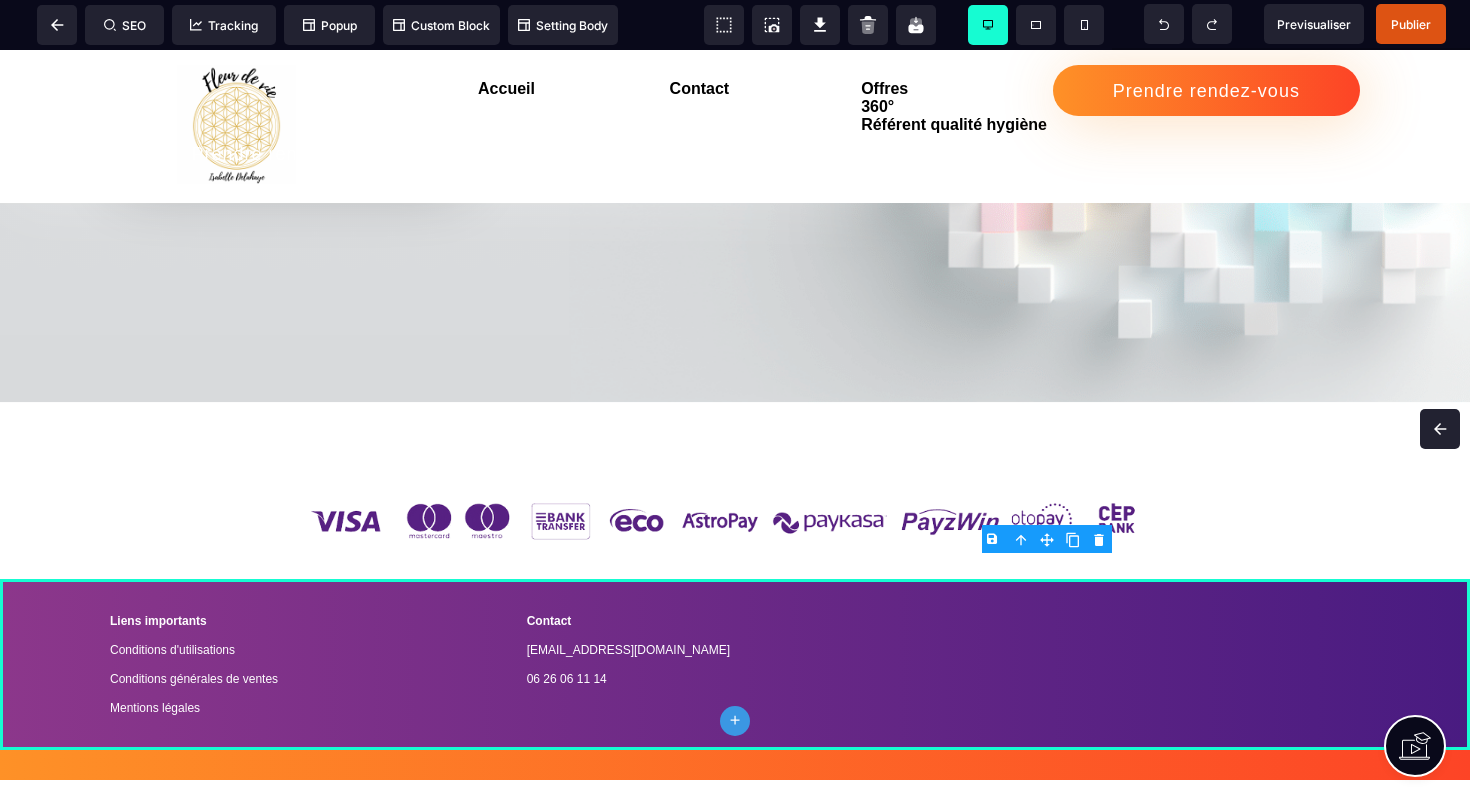 click at bounding box center (1440, 429) 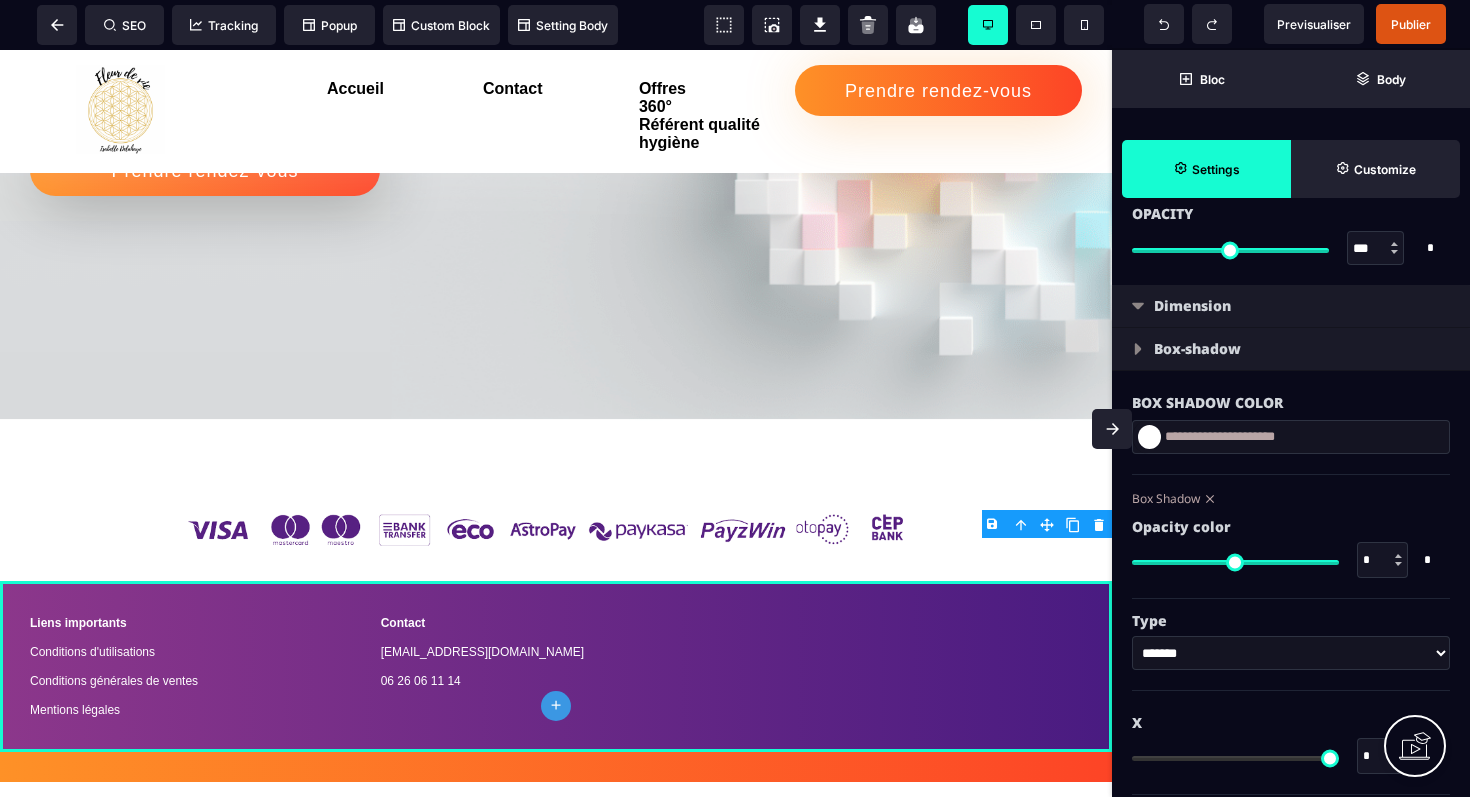 scroll, scrollTop: 1011, scrollLeft: 0, axis: vertical 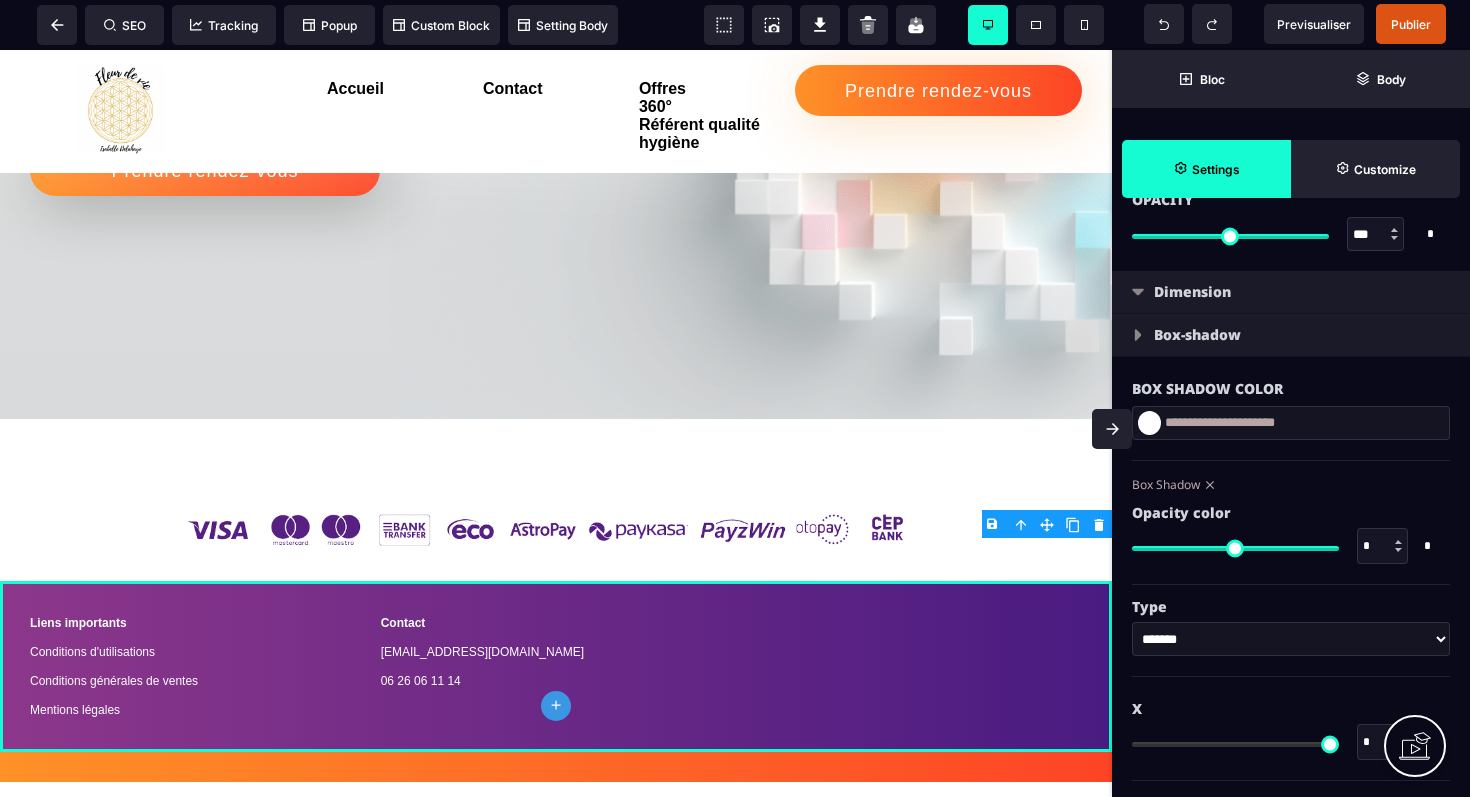 click at bounding box center (1138, 292) 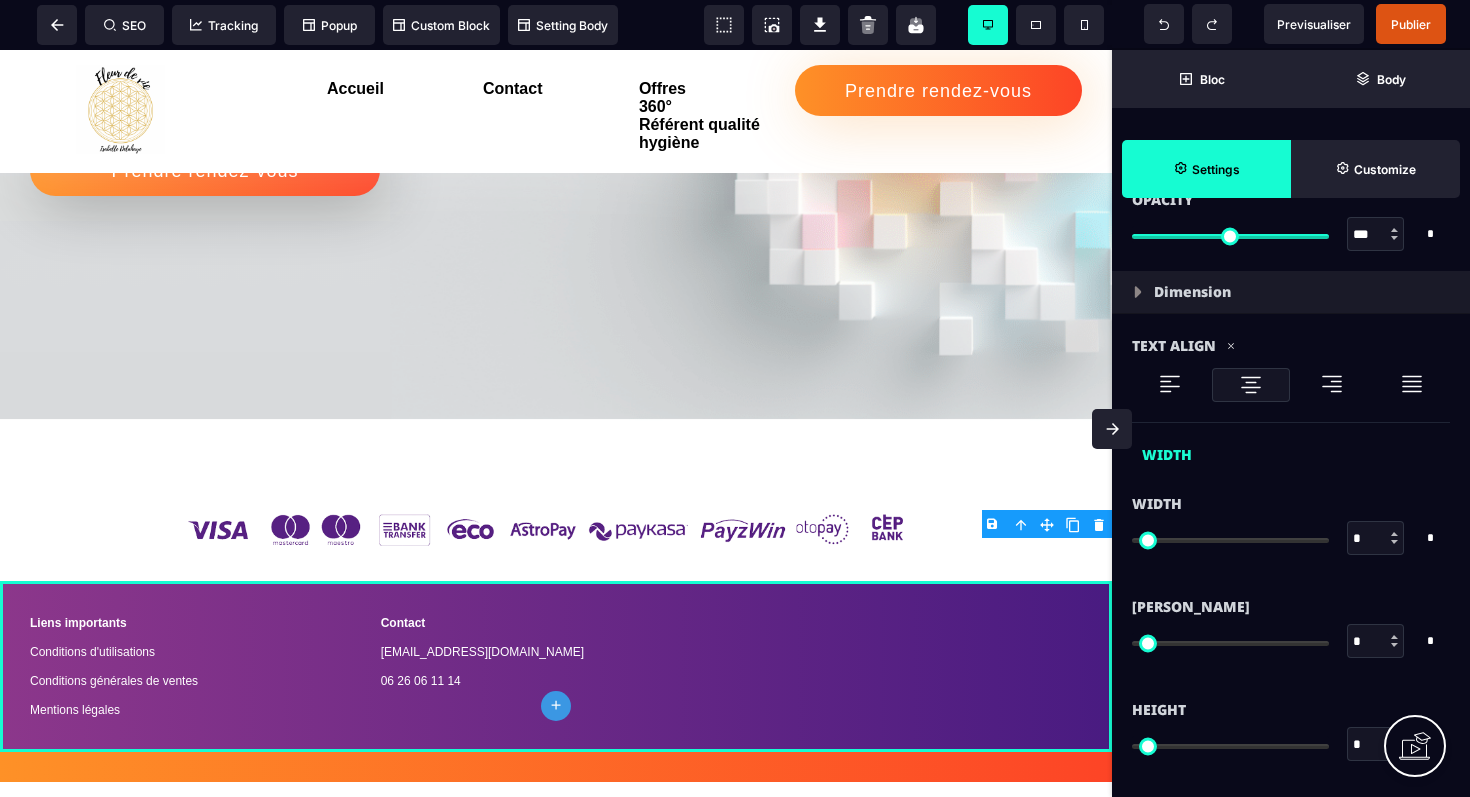 type on "****" 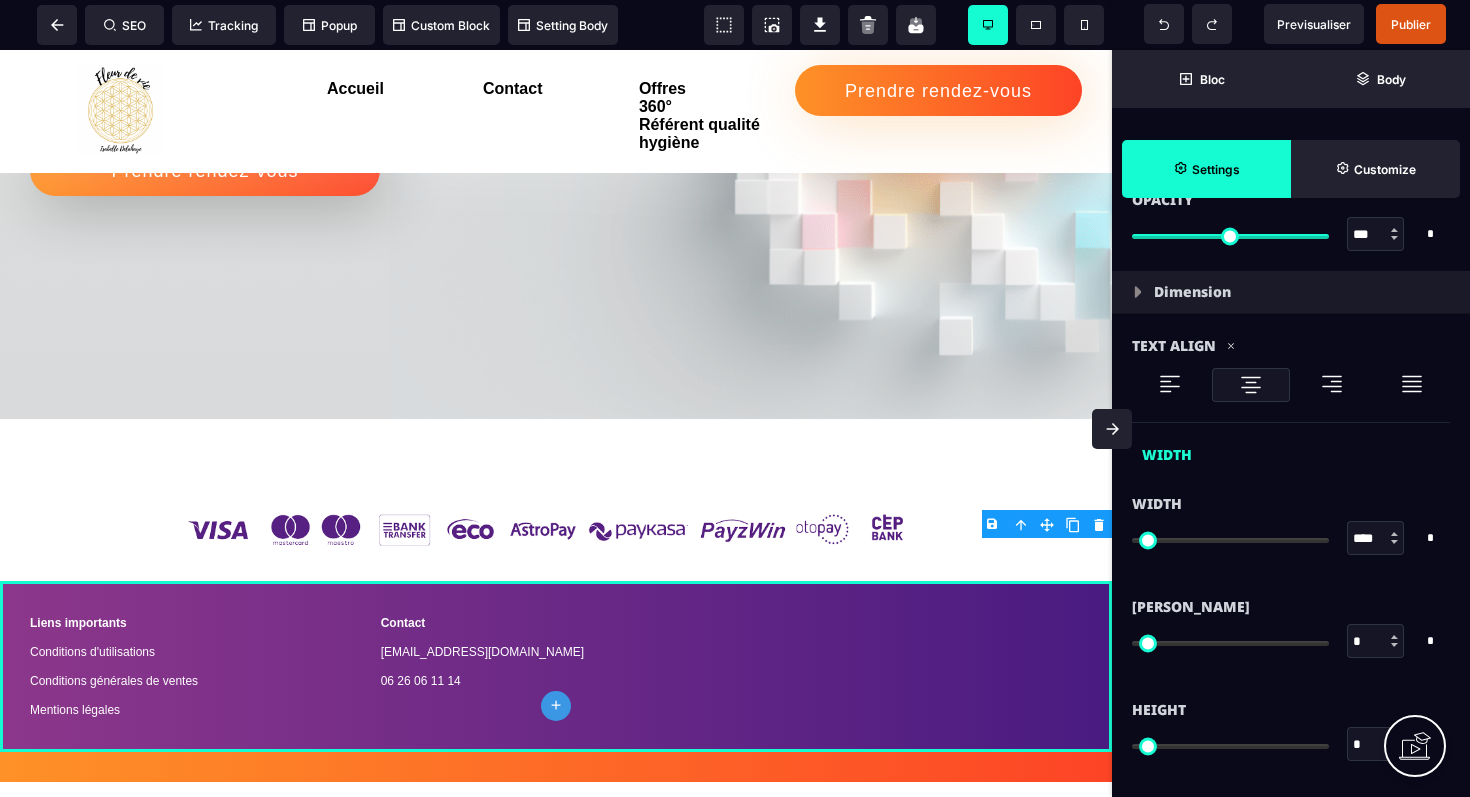 select 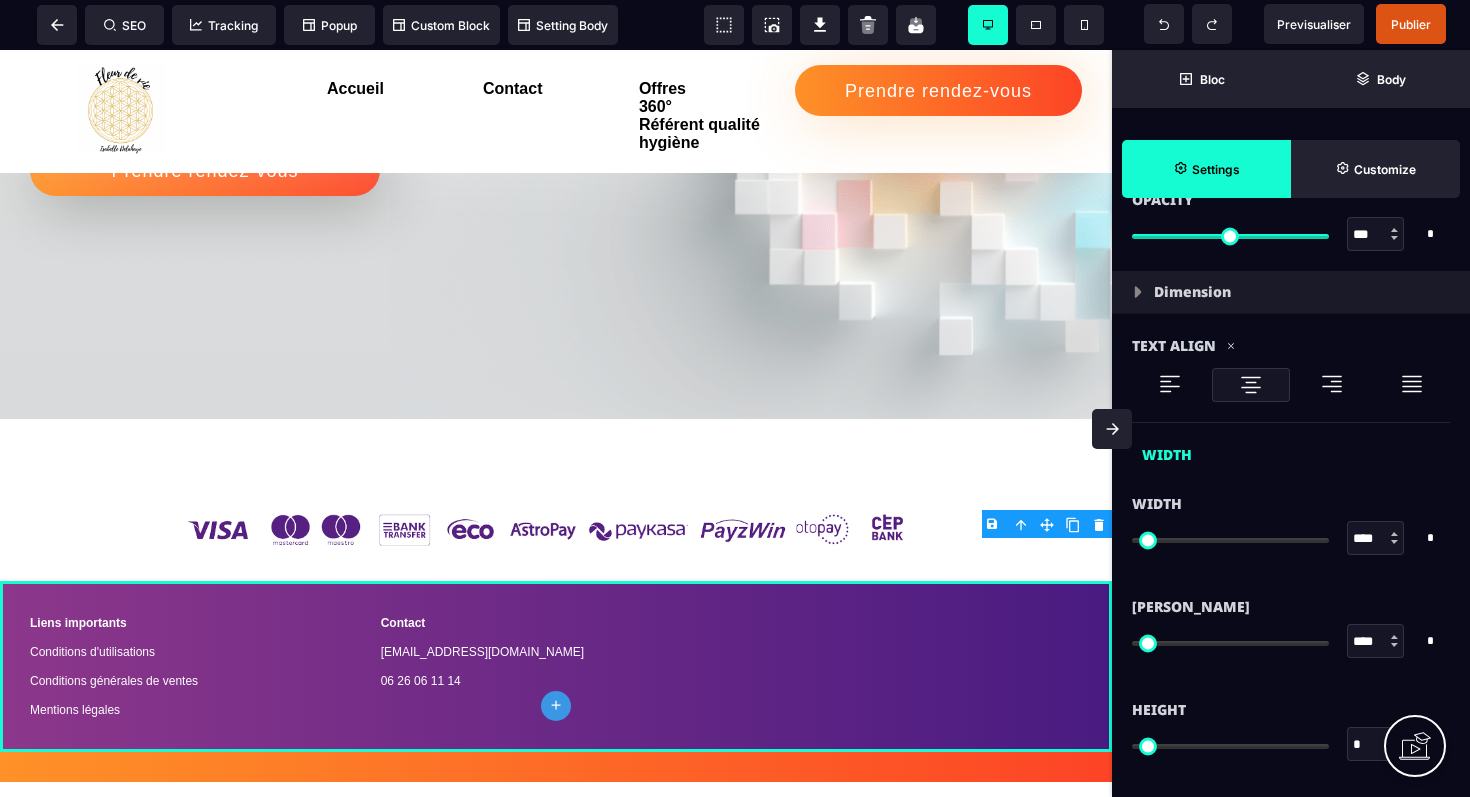 select 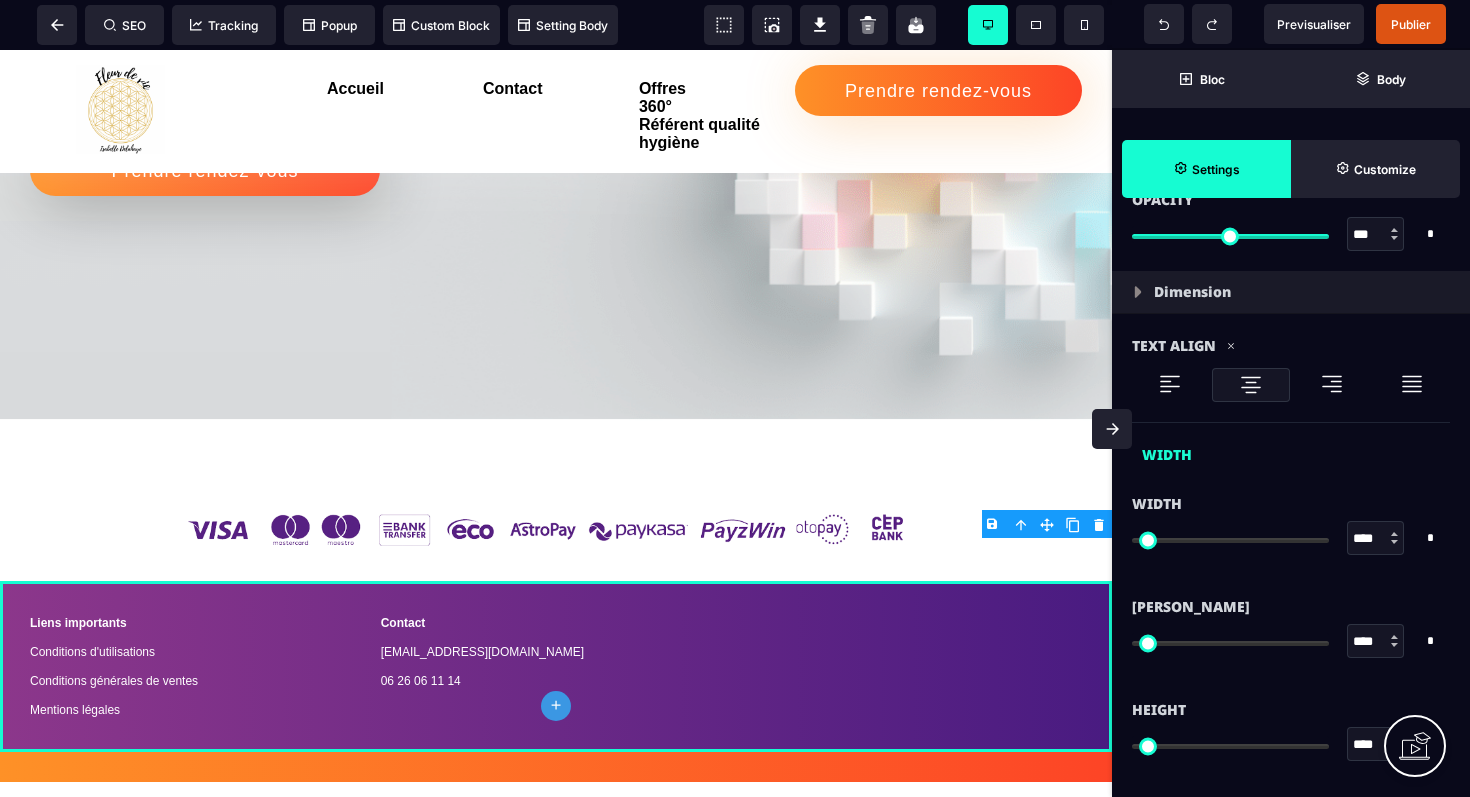 select 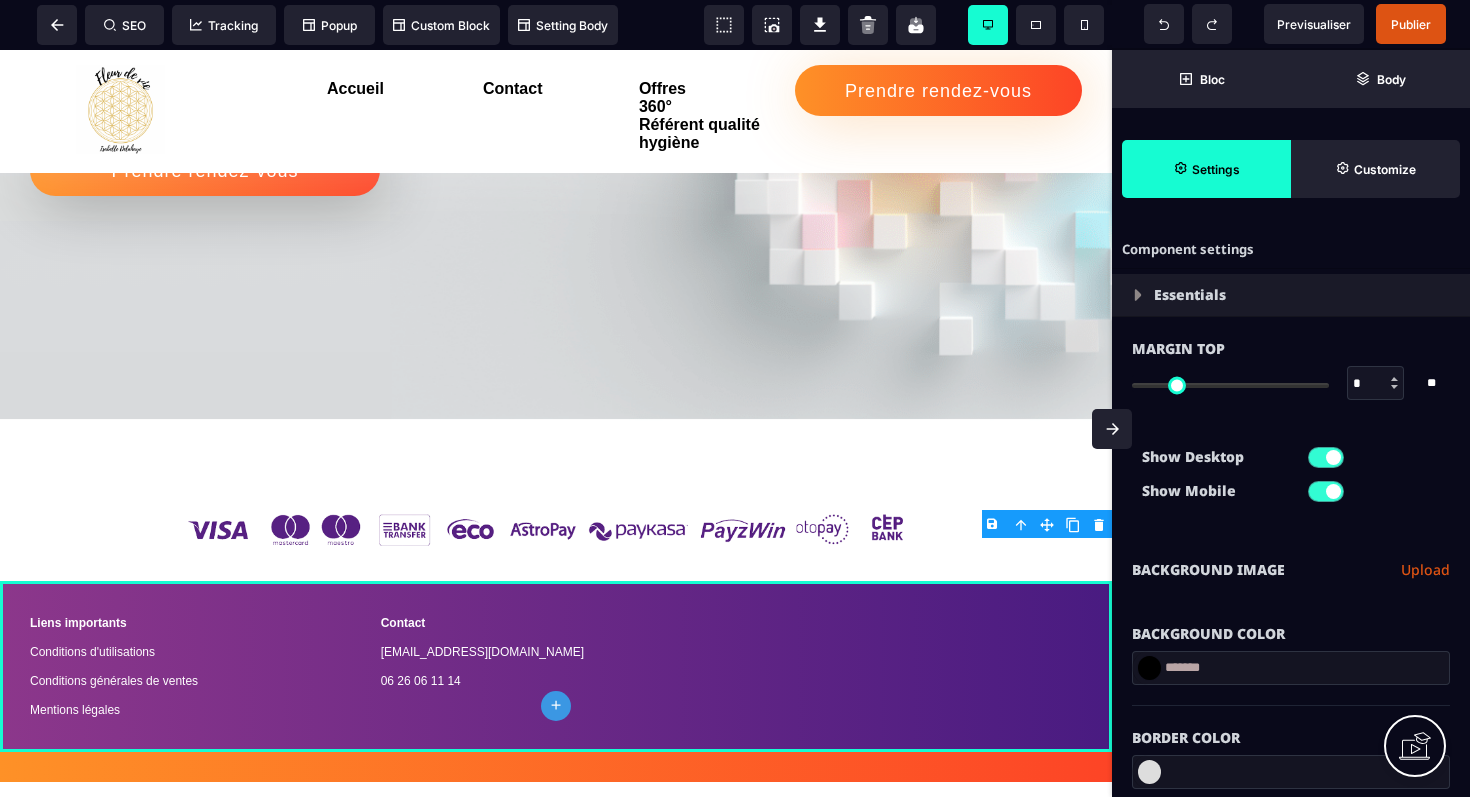select 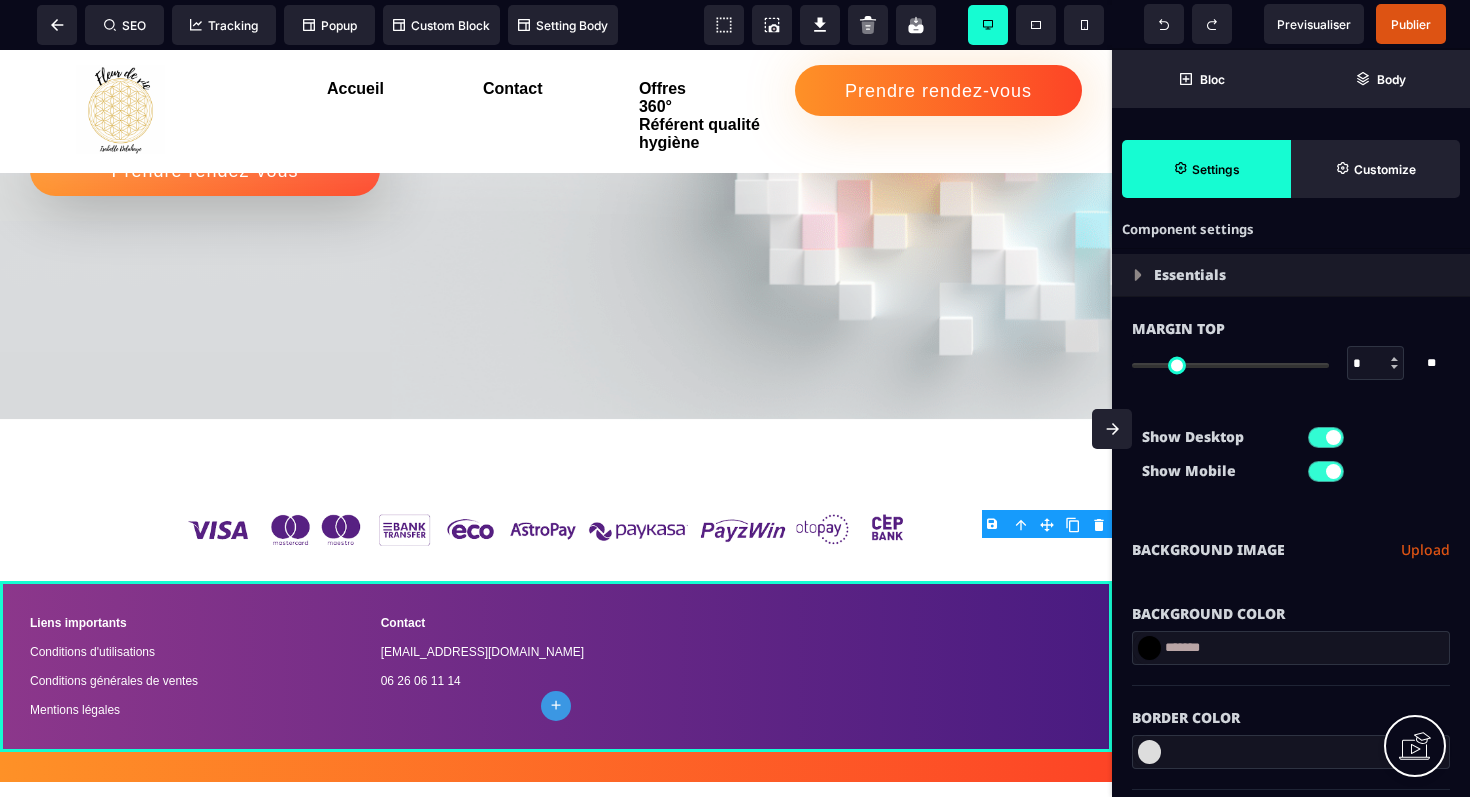 scroll, scrollTop: 0, scrollLeft: 0, axis: both 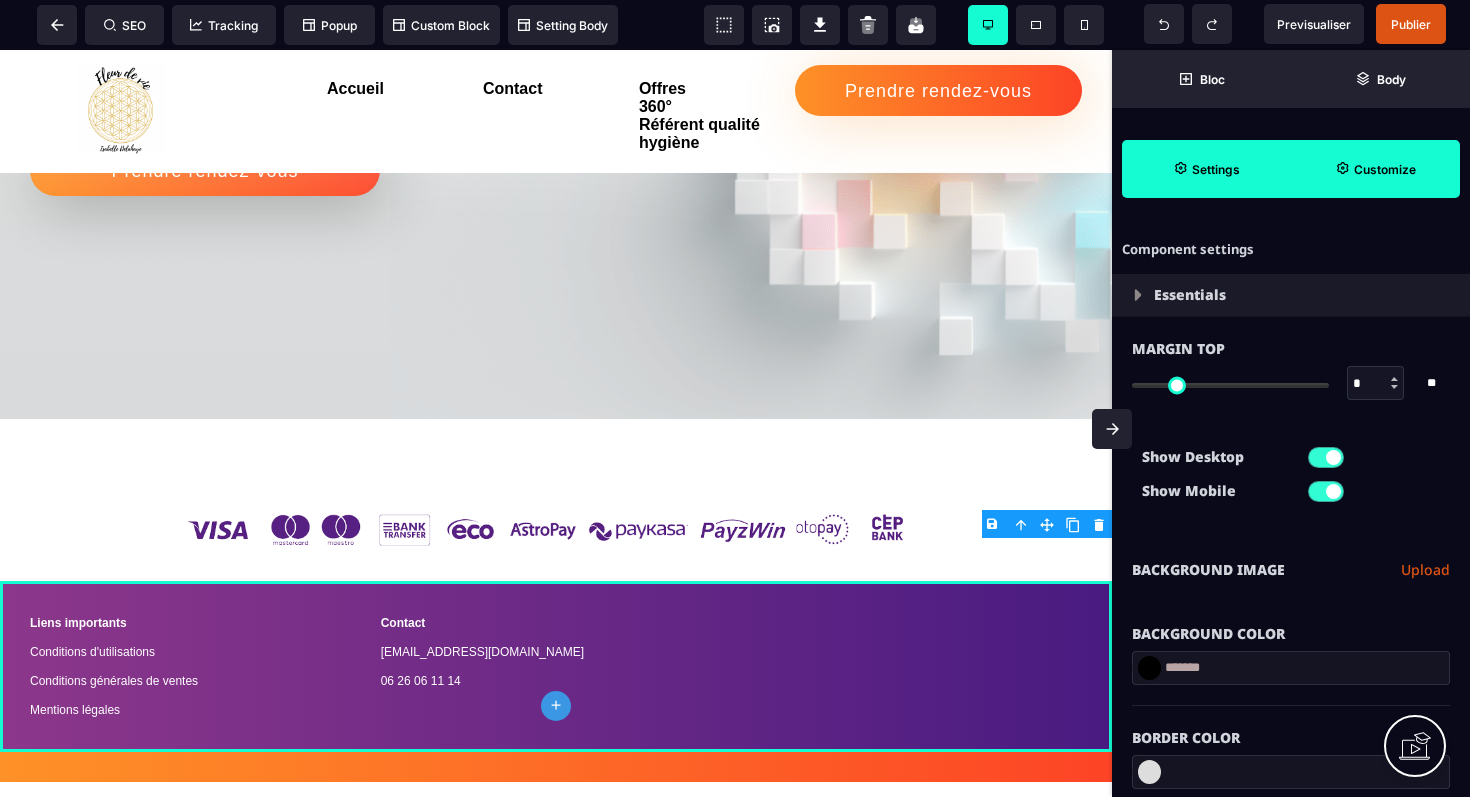click on "Customize" at bounding box center (1375, 169) 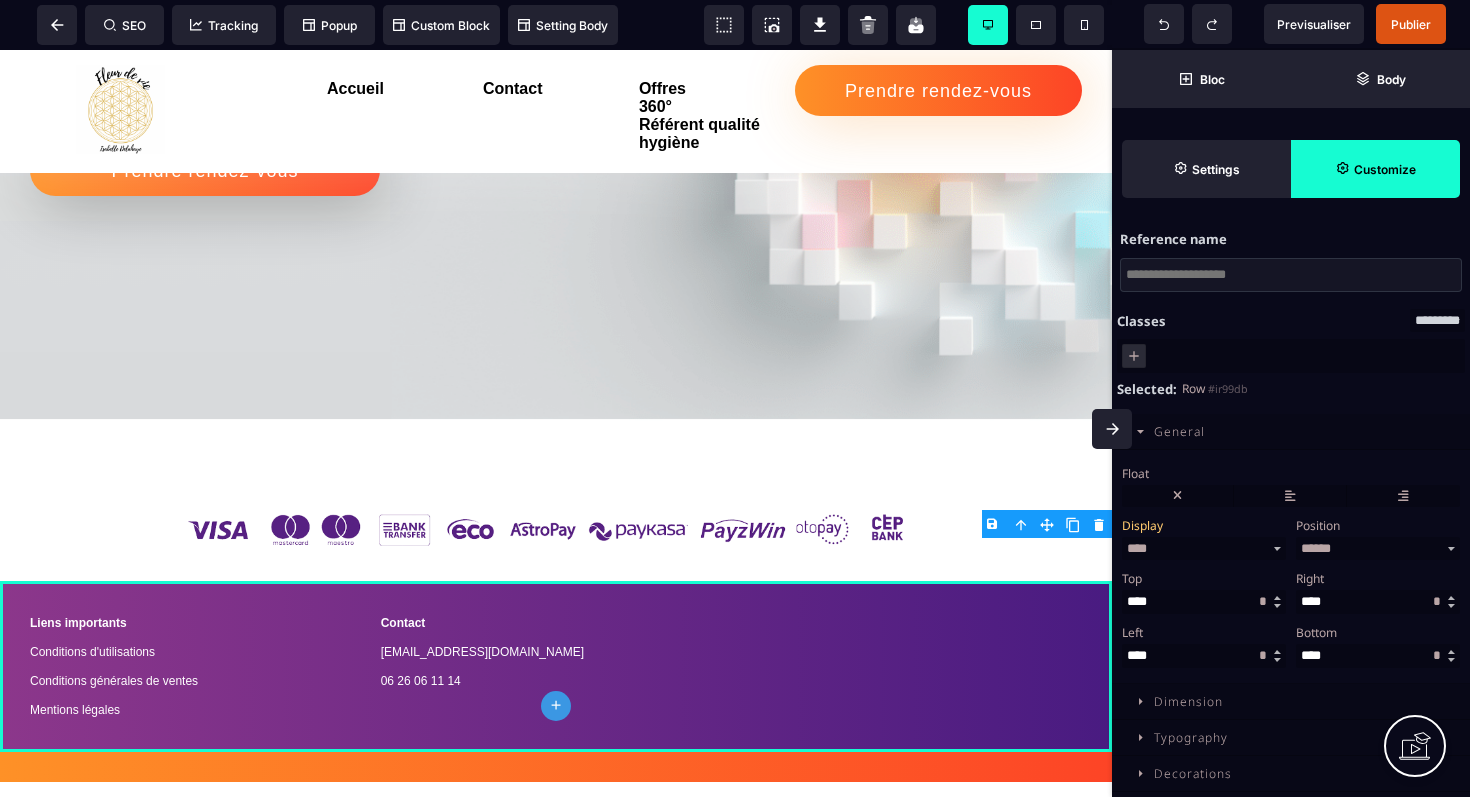 scroll, scrollTop: 76, scrollLeft: 0, axis: vertical 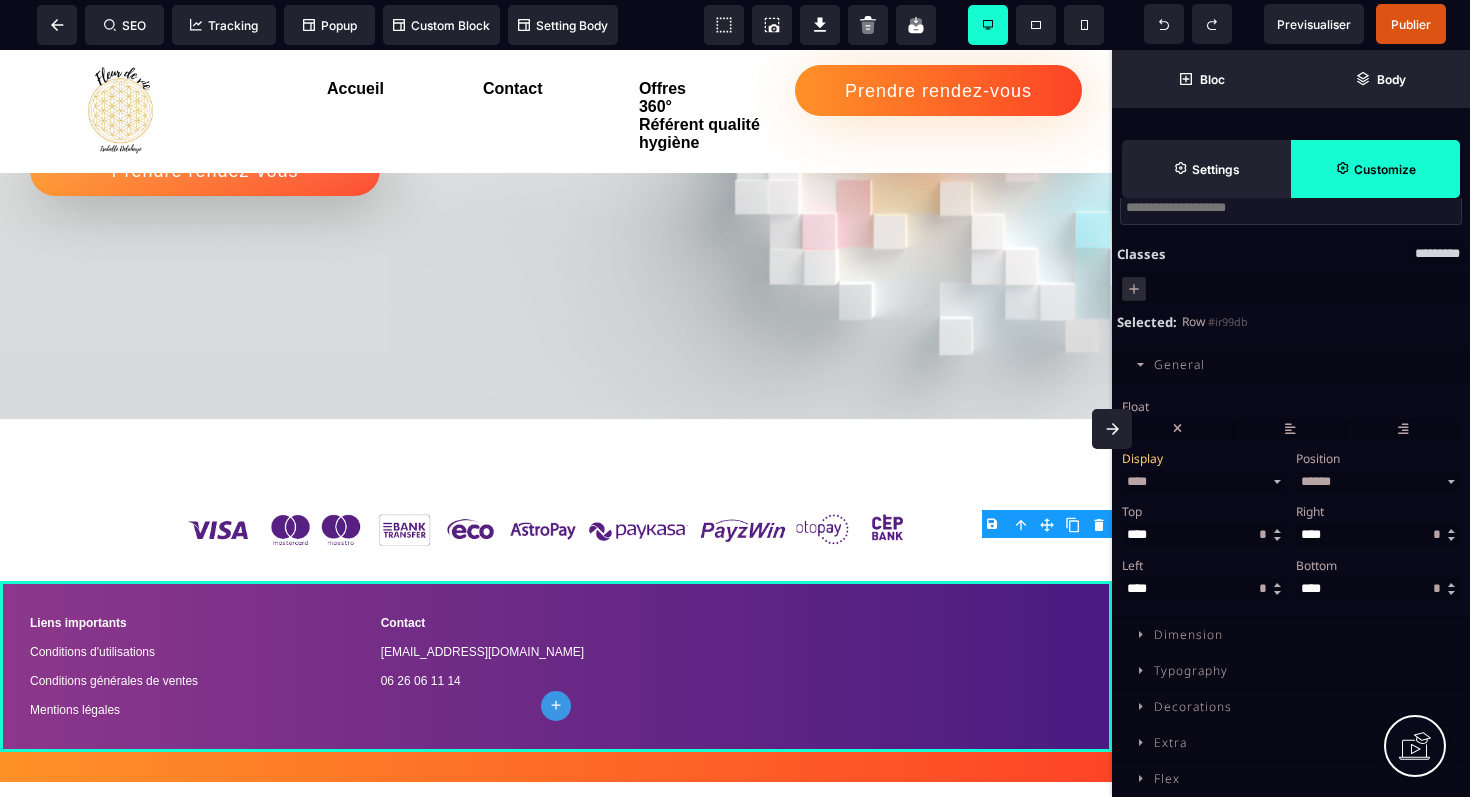 click 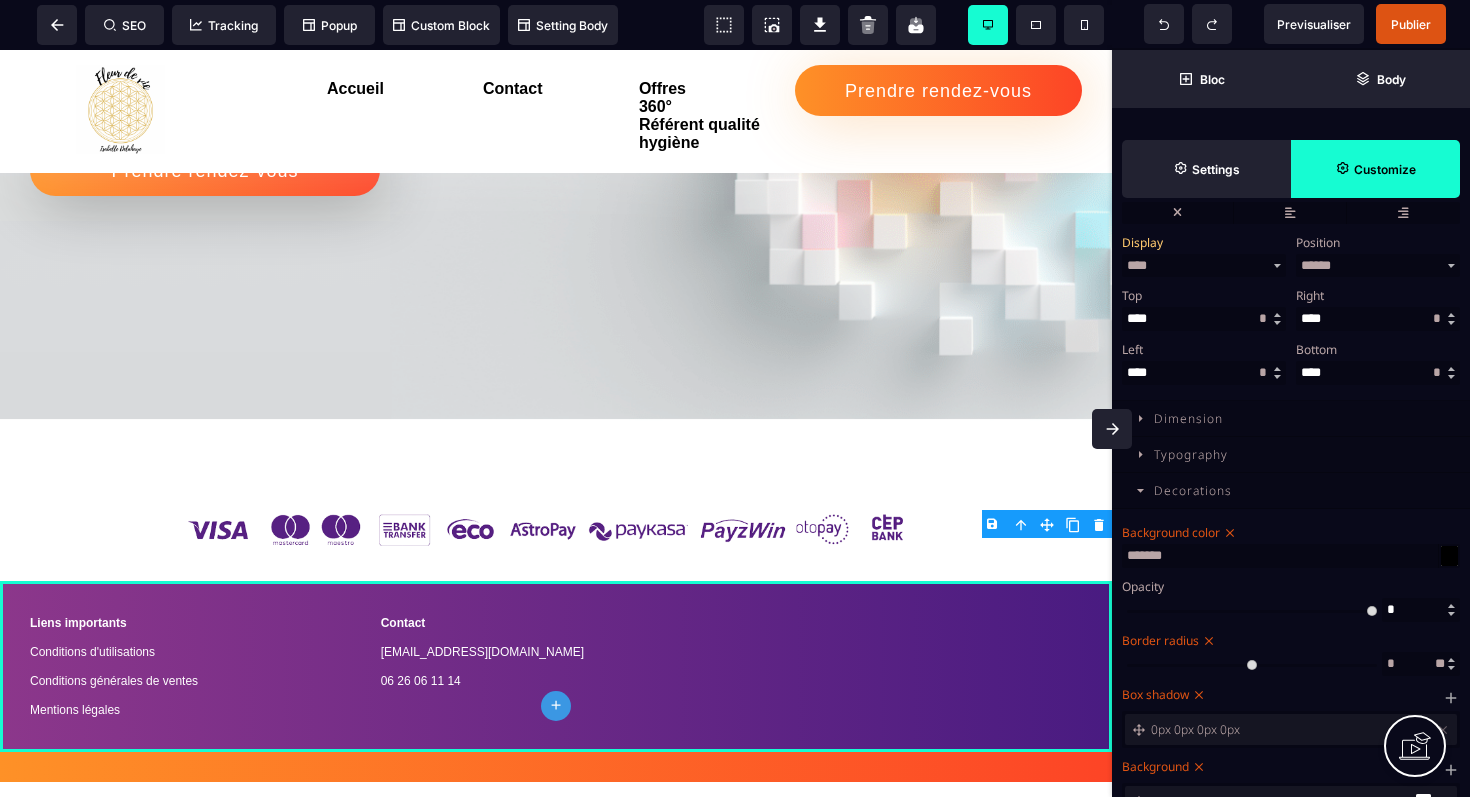 scroll, scrollTop: 282, scrollLeft: 0, axis: vertical 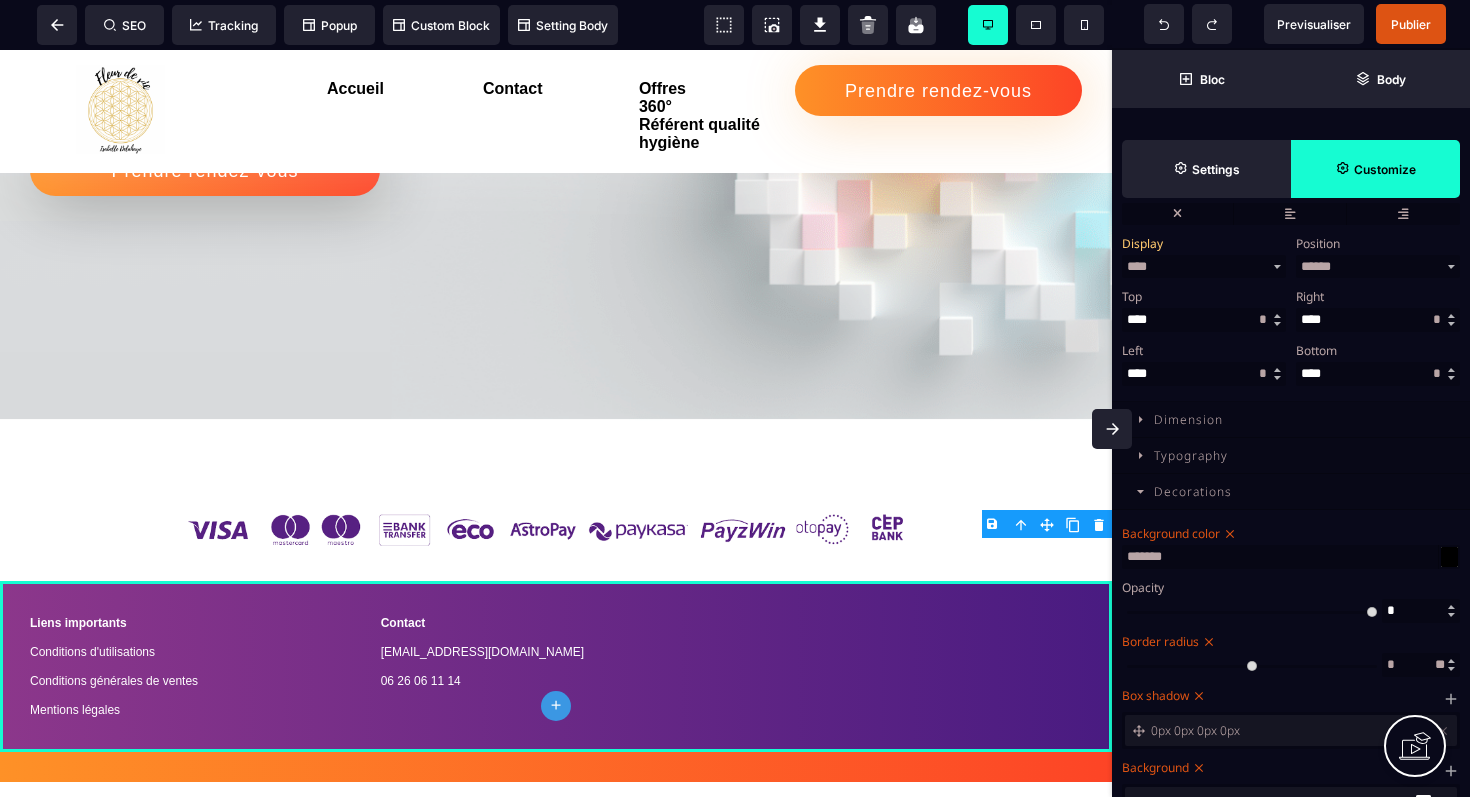 click 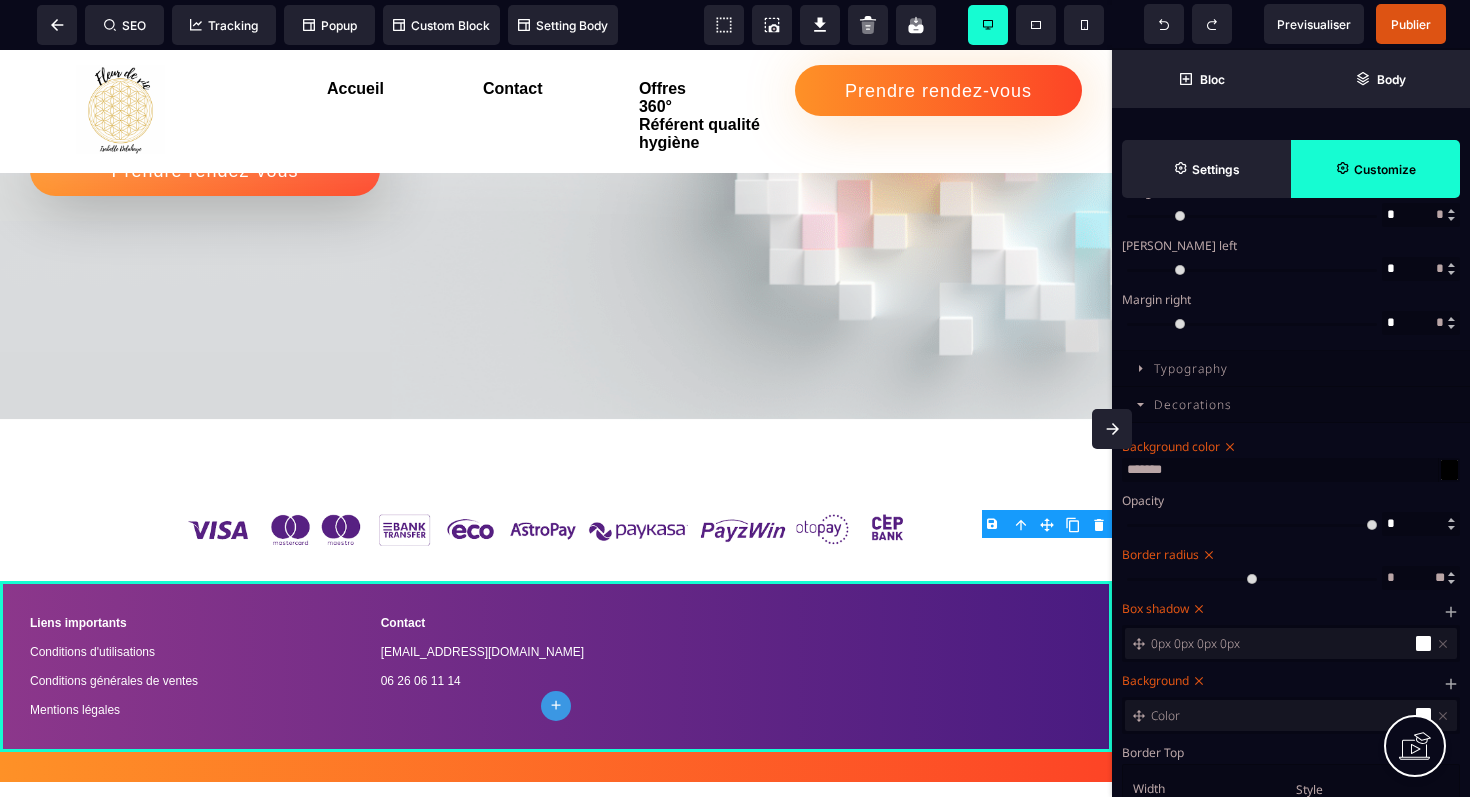 scroll, scrollTop: 1048, scrollLeft: 0, axis: vertical 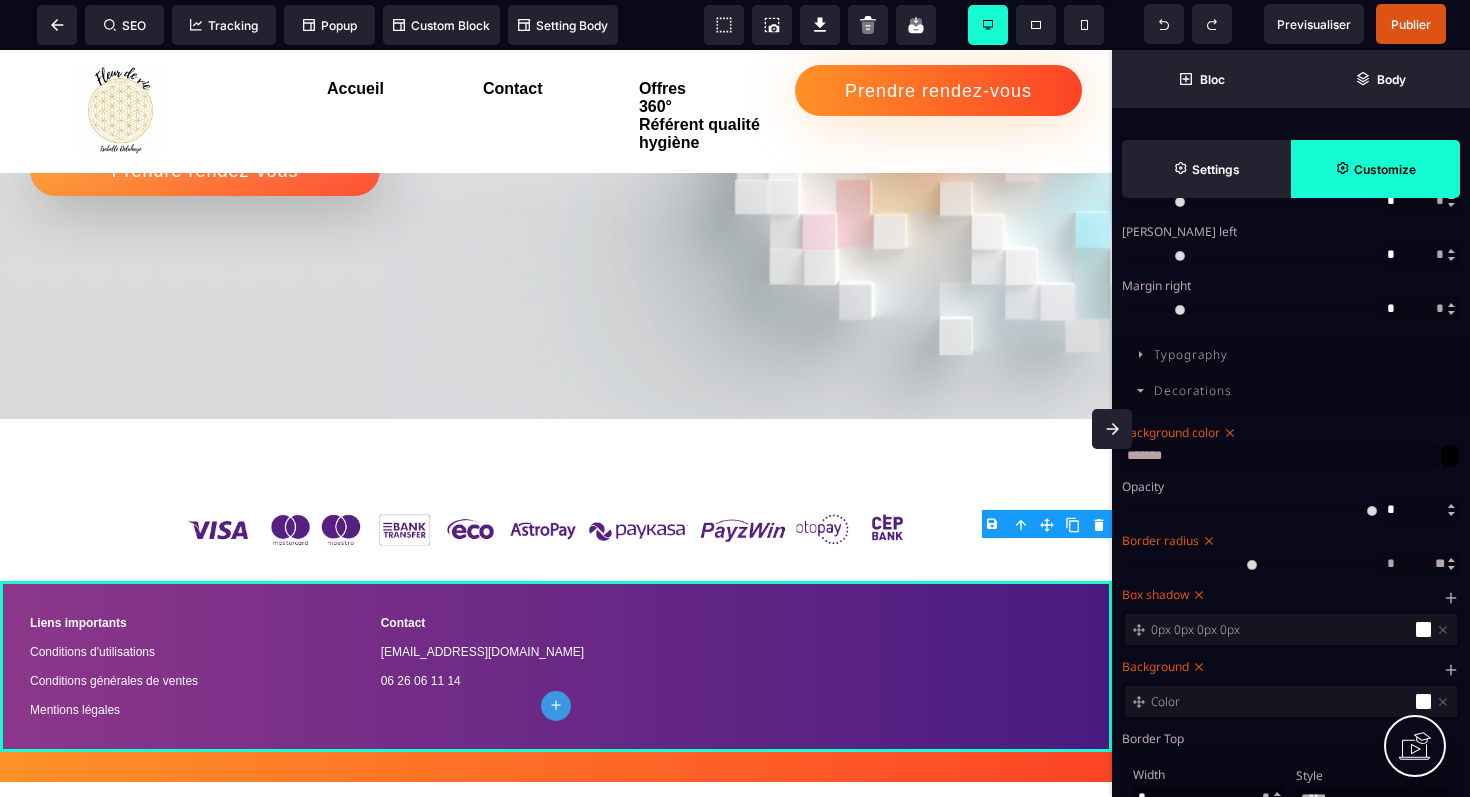 click at bounding box center [1127, 399] 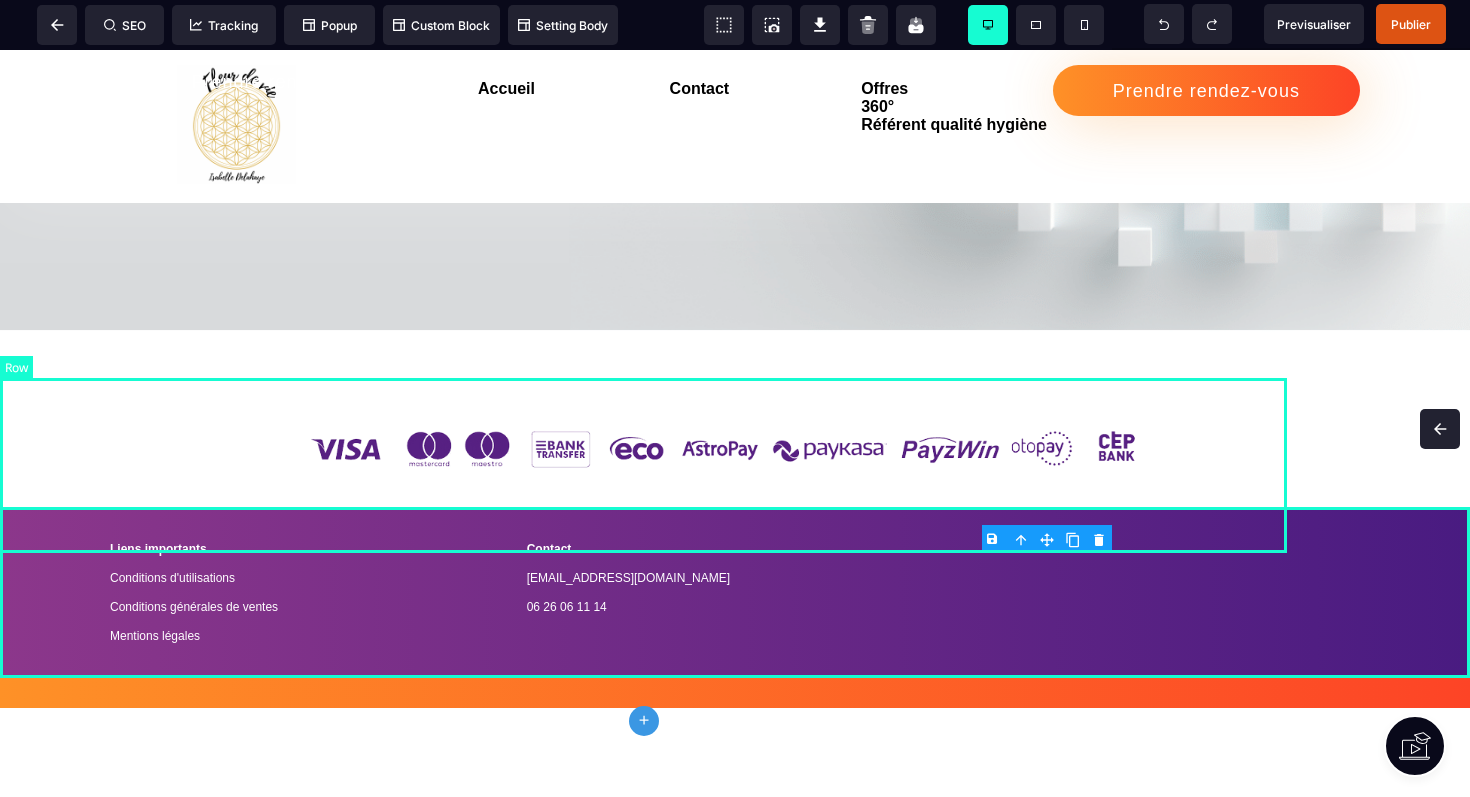 scroll, scrollTop: 0, scrollLeft: 0, axis: both 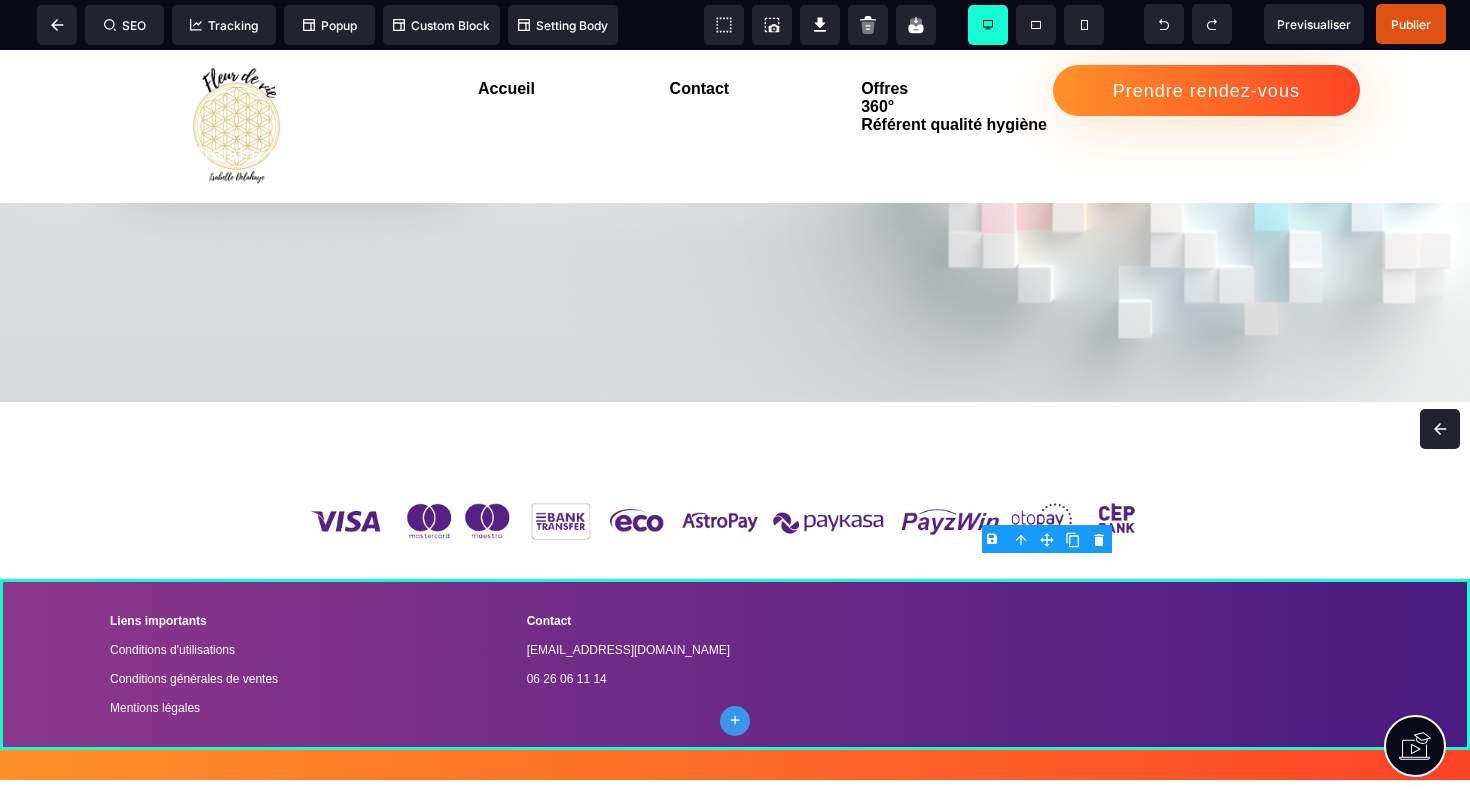 click 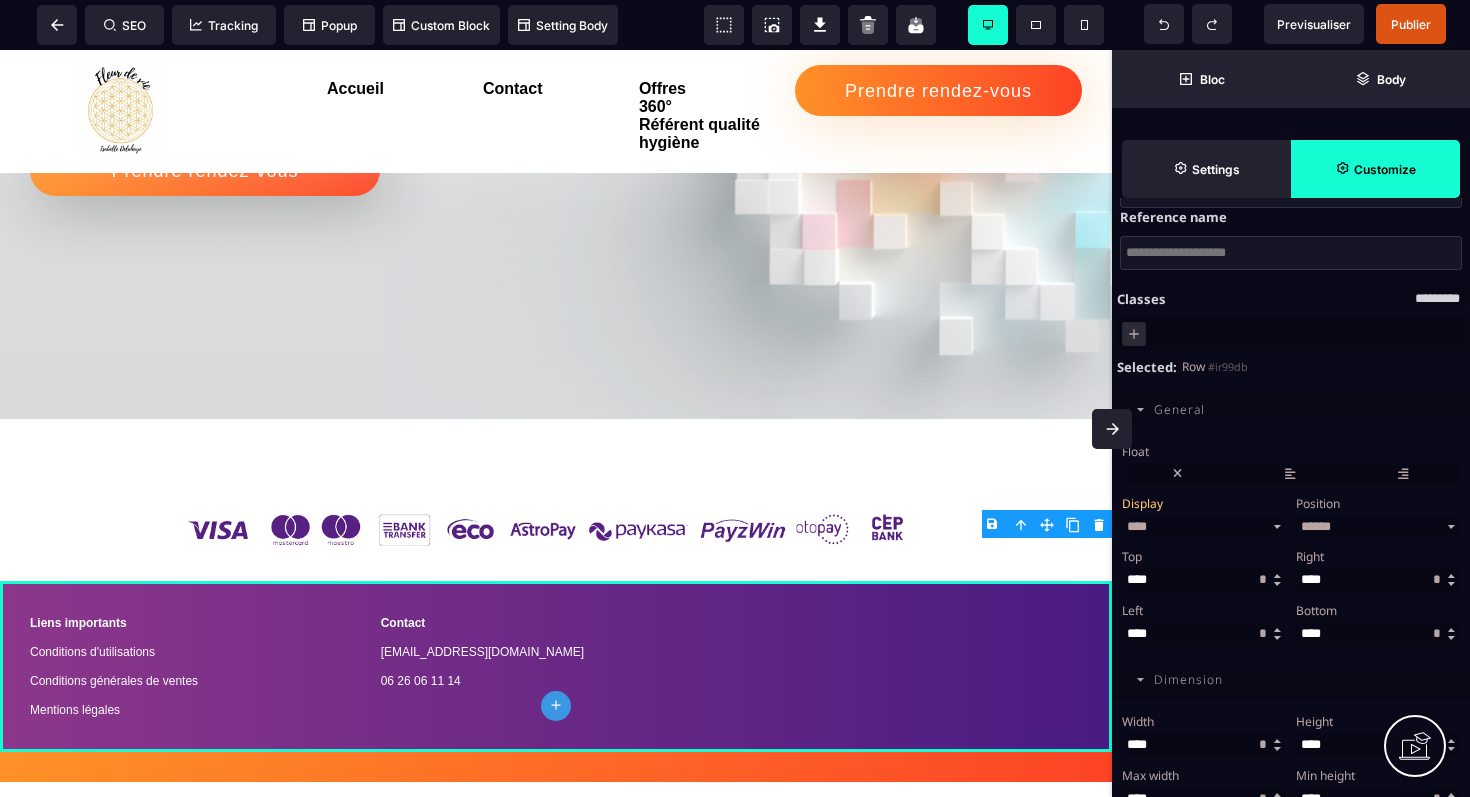 scroll, scrollTop: 85, scrollLeft: 0, axis: vertical 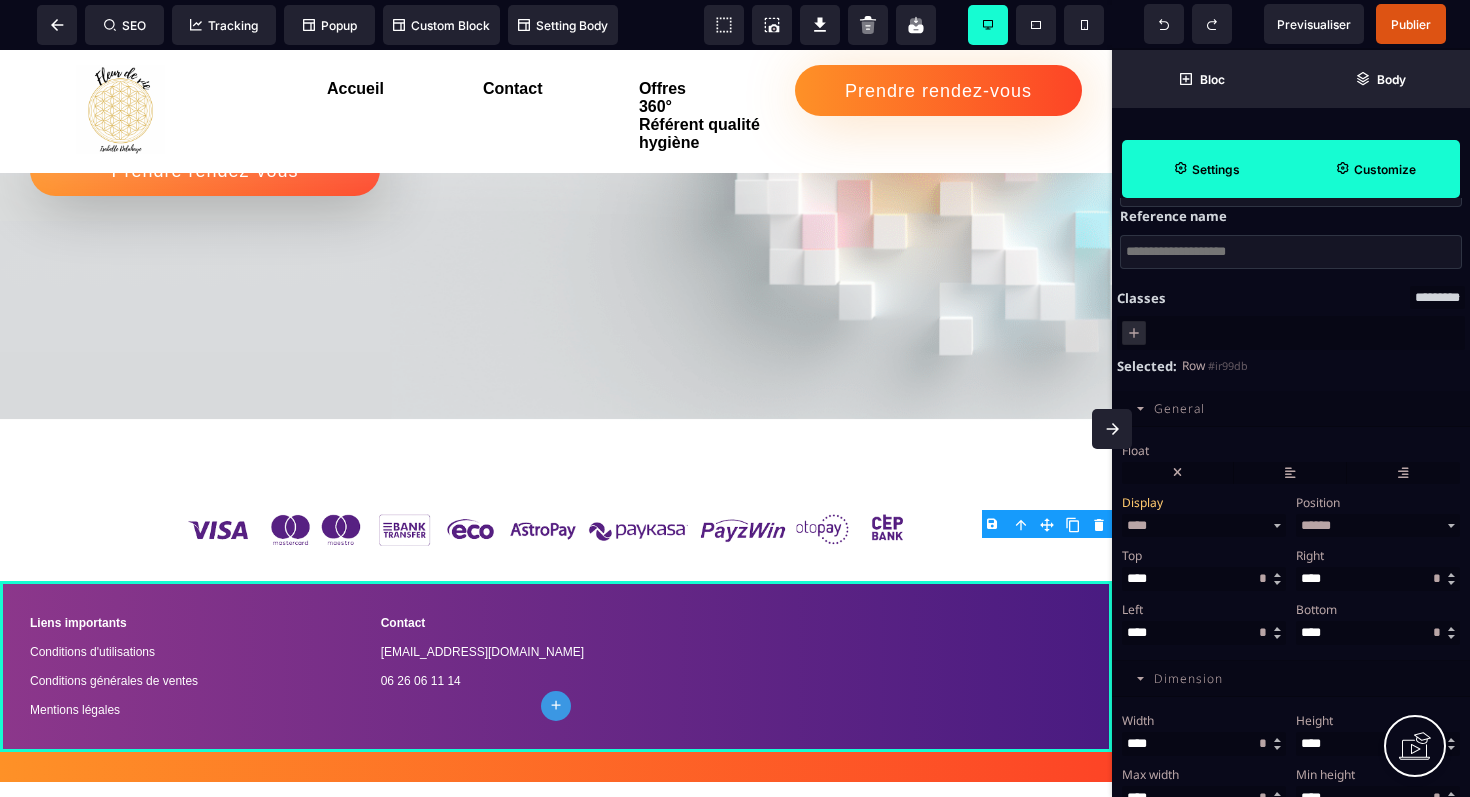click on "Settings" at bounding box center (1216, 169) 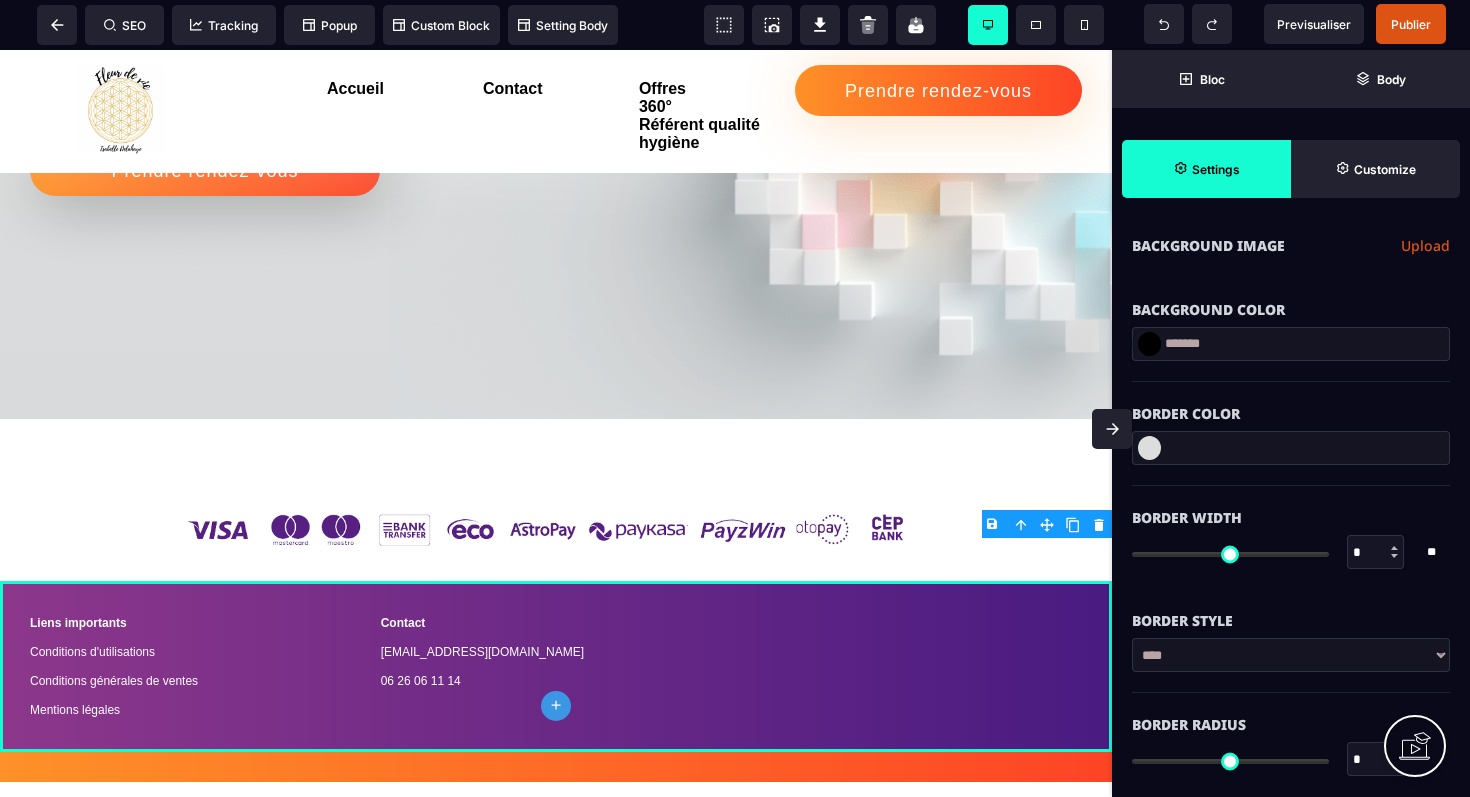 scroll, scrollTop: 389, scrollLeft: 0, axis: vertical 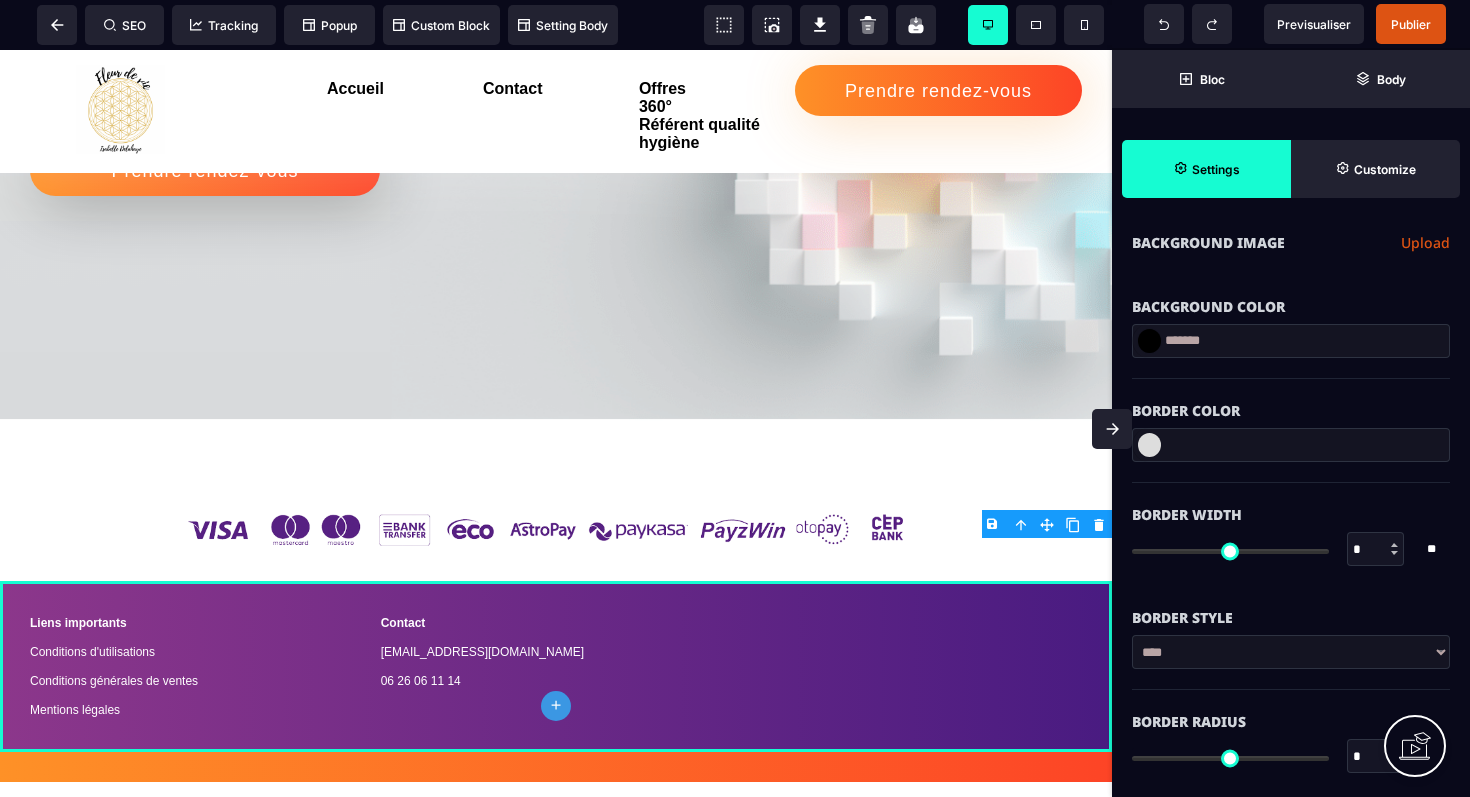 click at bounding box center (1291, 445) 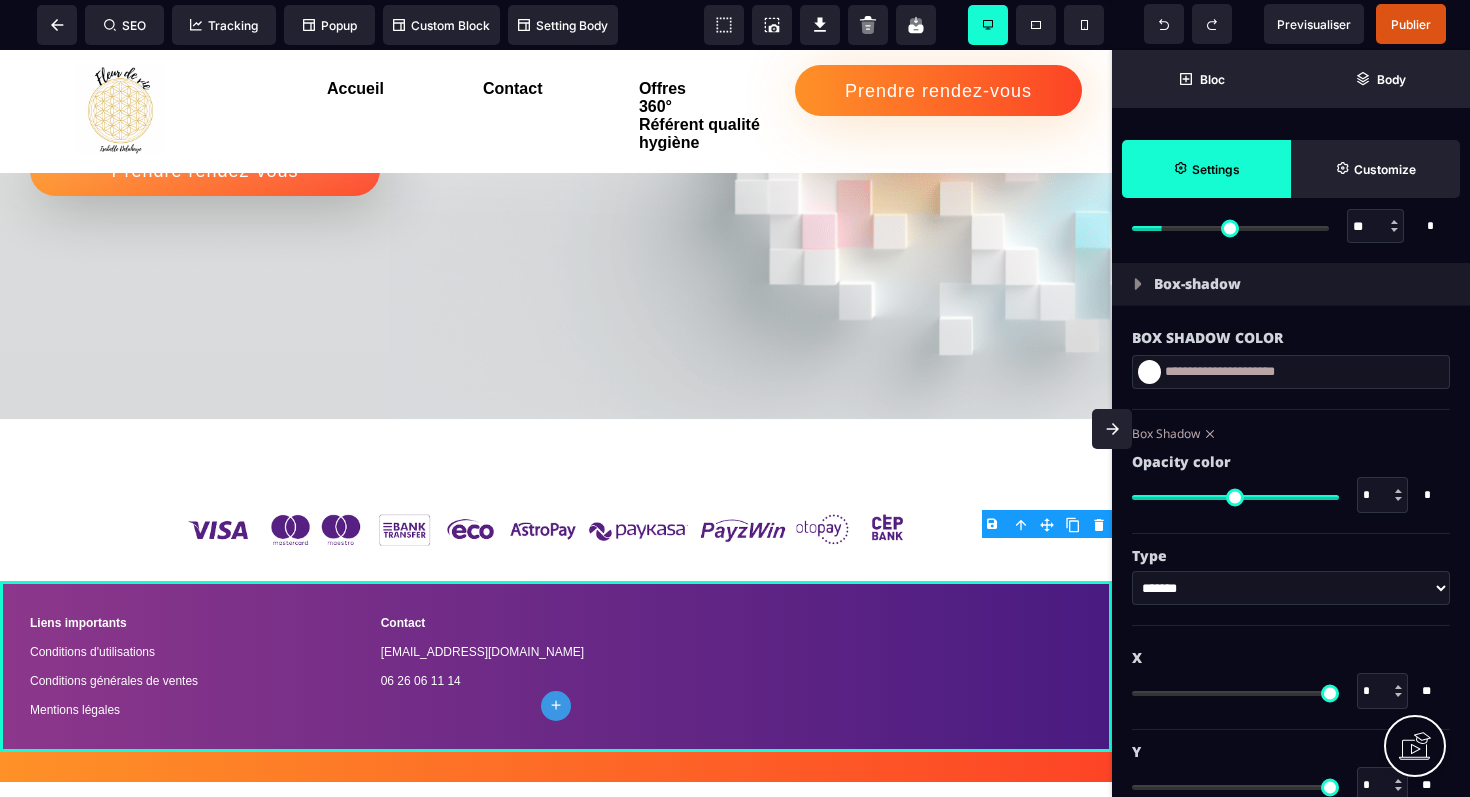 scroll, scrollTop: 2091, scrollLeft: 0, axis: vertical 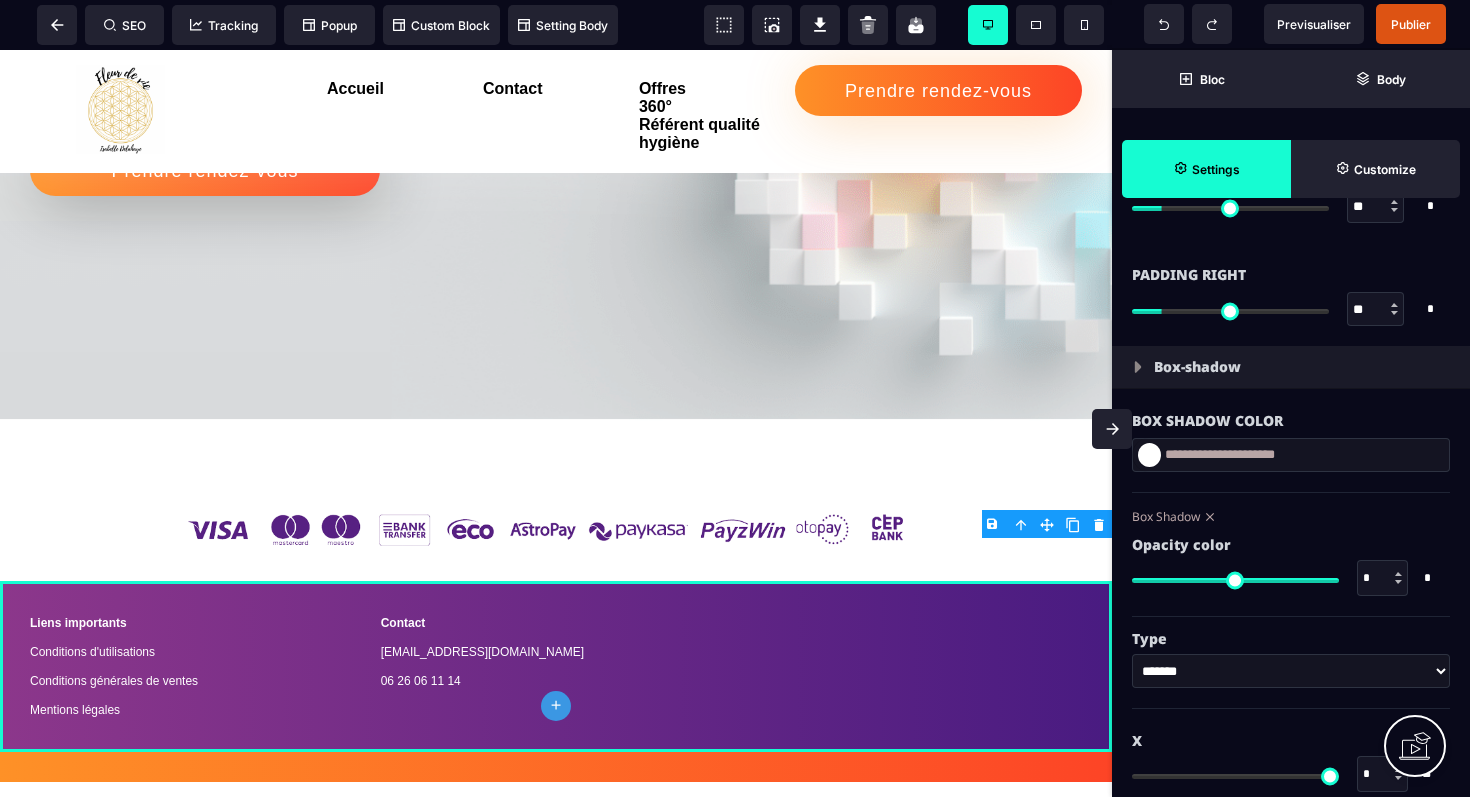 click on "**********" at bounding box center [1291, 455] 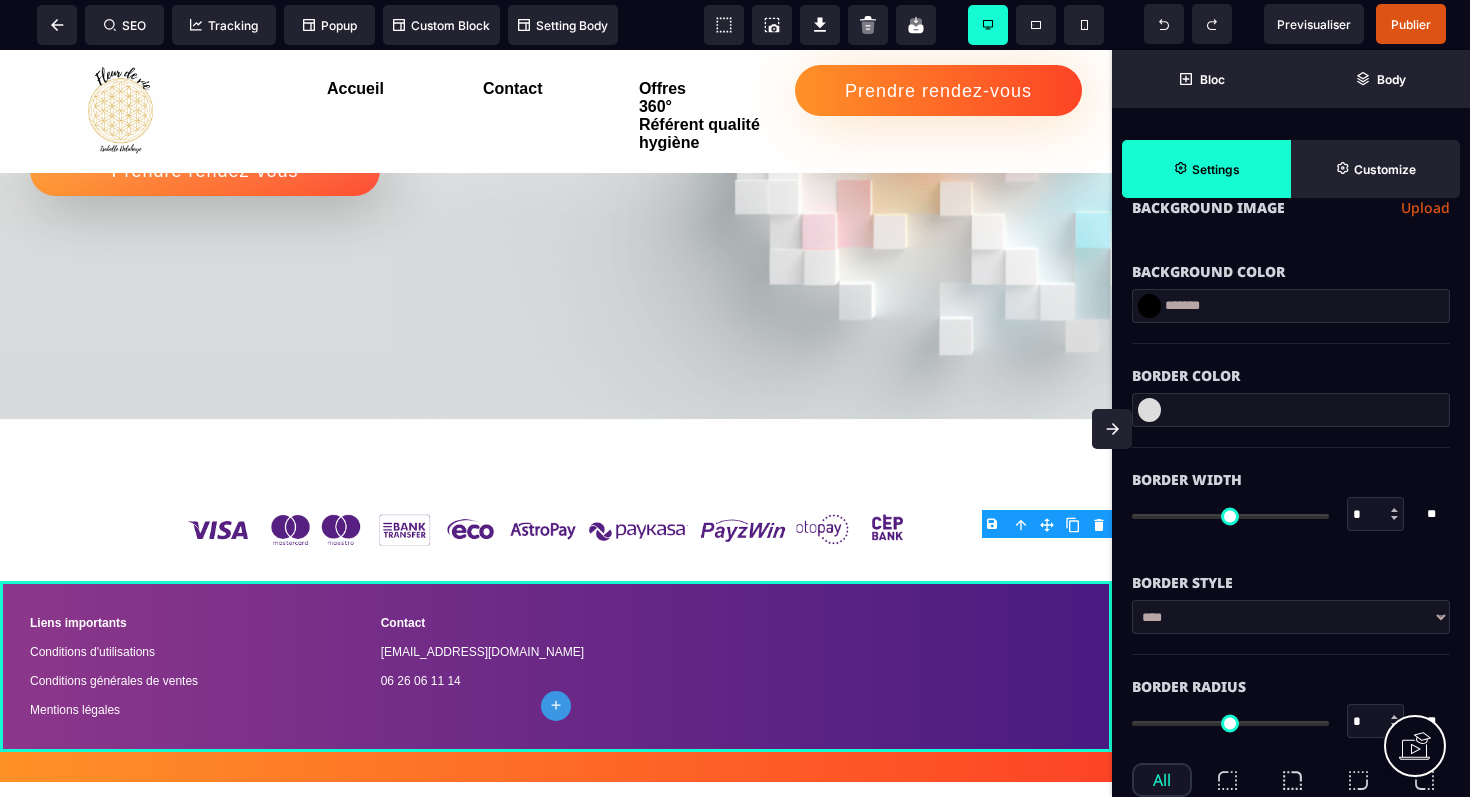 scroll, scrollTop: 427, scrollLeft: 0, axis: vertical 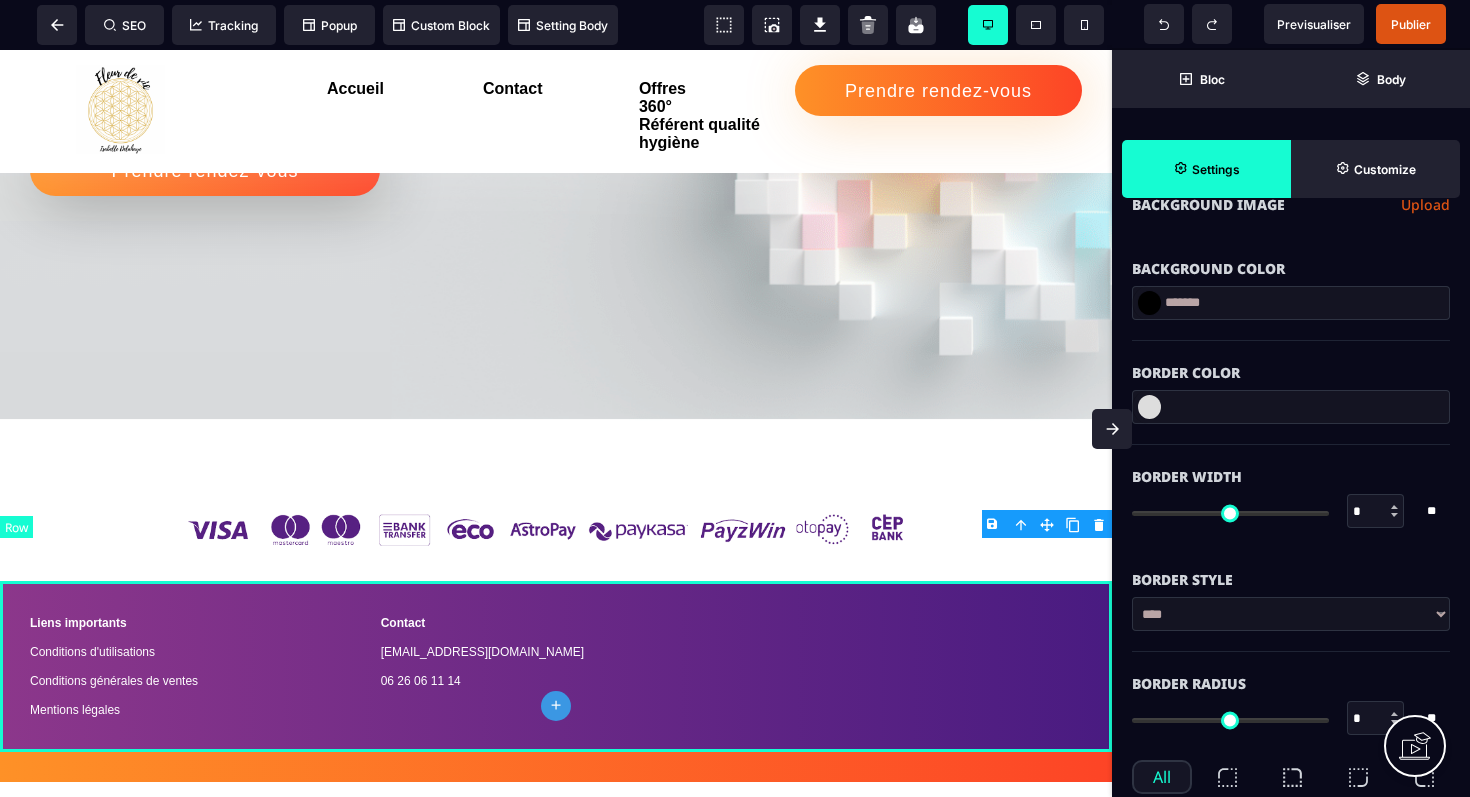 click on "Liens importants Conditions d'utilisations Conditions générales de ventes Mentions légales Contact [EMAIL_ADDRESS][DOMAIN_NAME] 06 26 06 11 14" at bounding box center (556, 666) 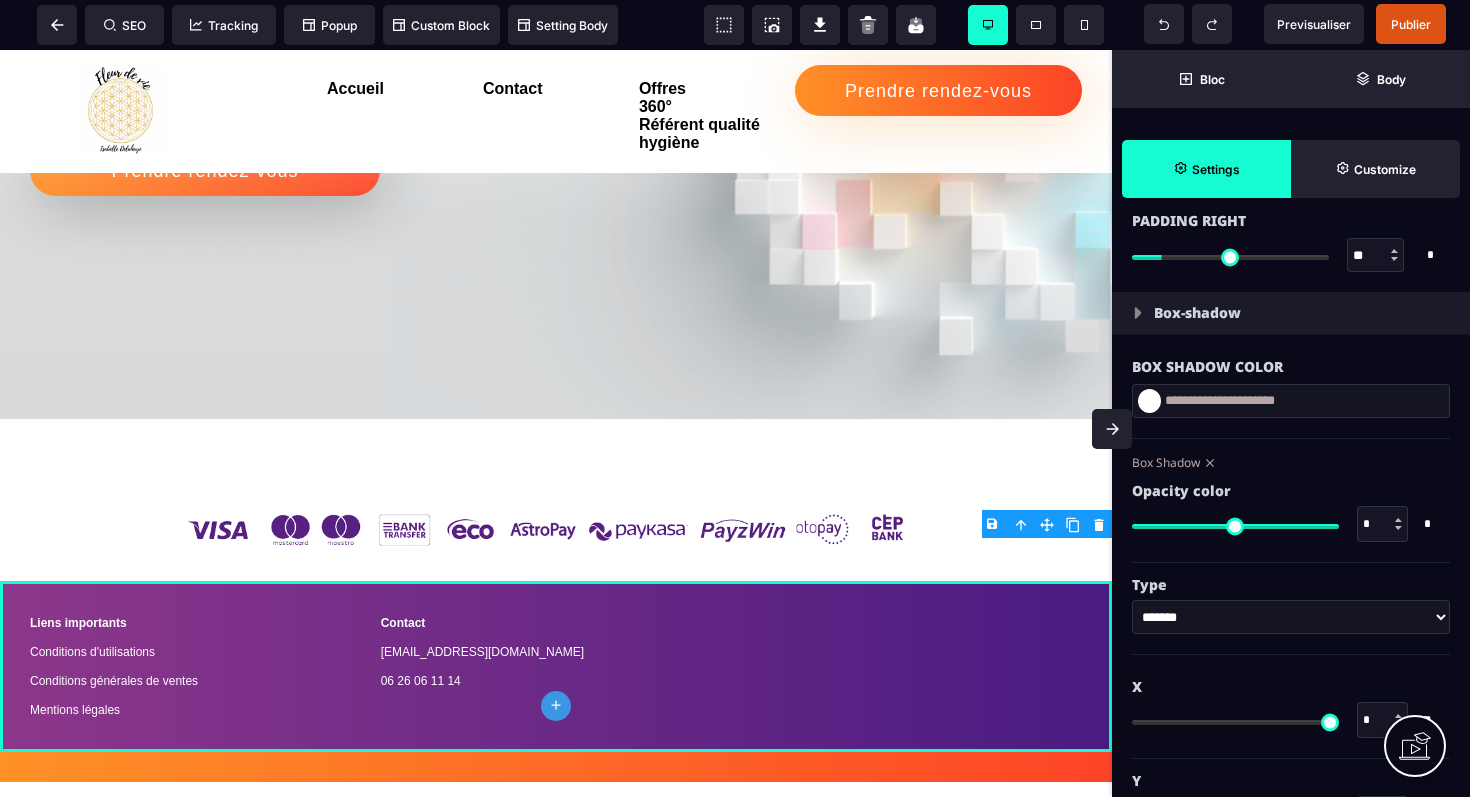 scroll, scrollTop: 2151, scrollLeft: 0, axis: vertical 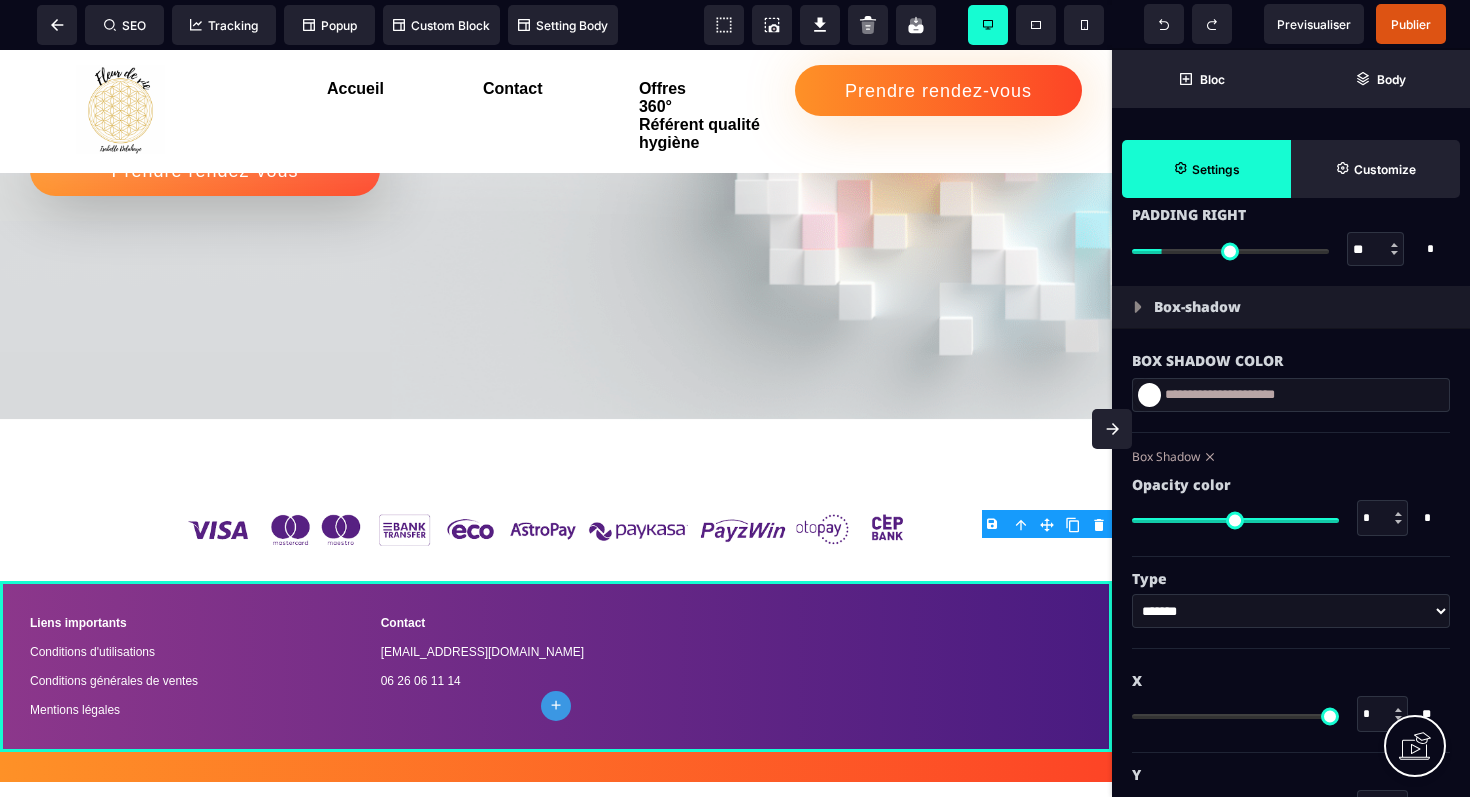 click at bounding box center (1138, 307) 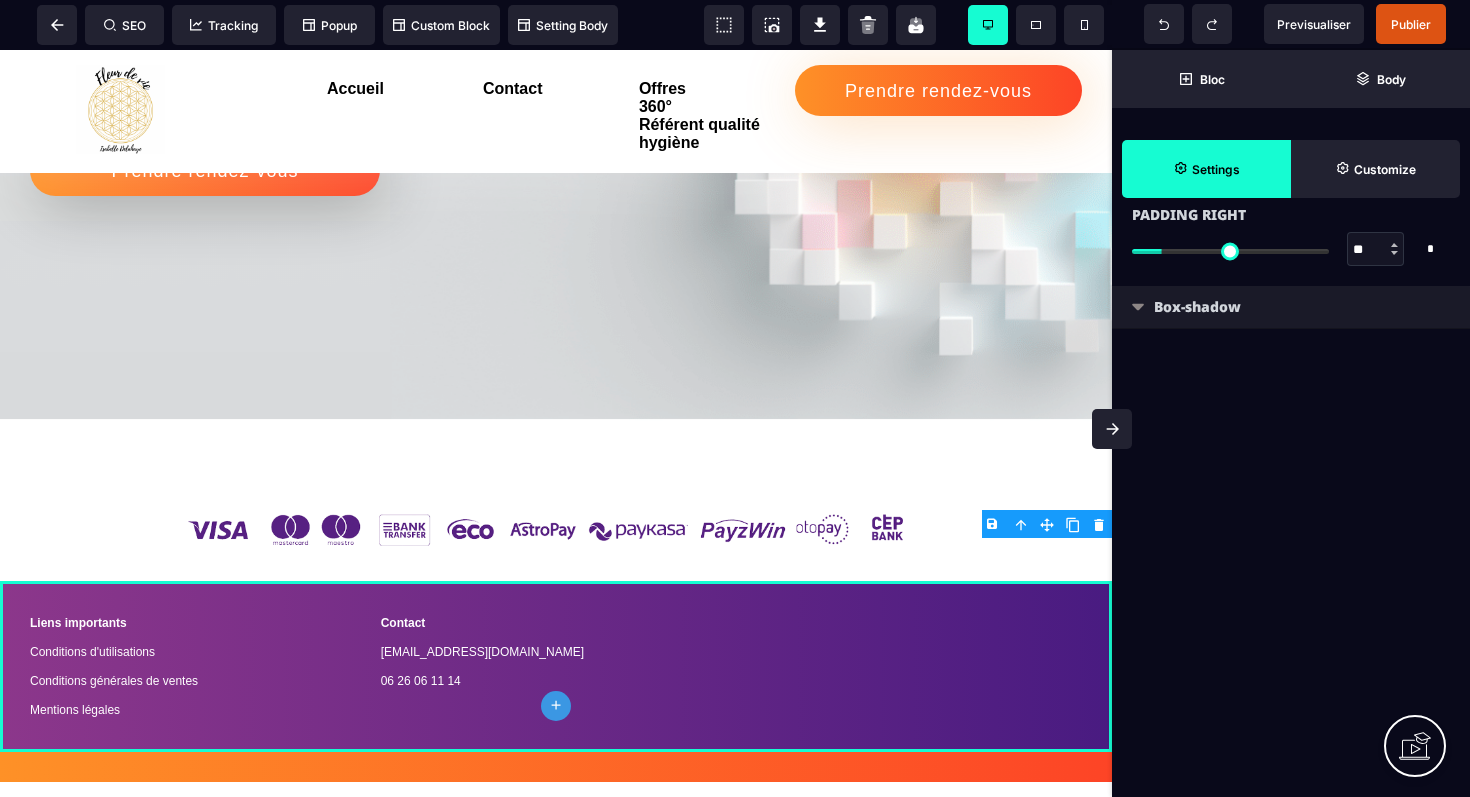 click at bounding box center [1138, 307] 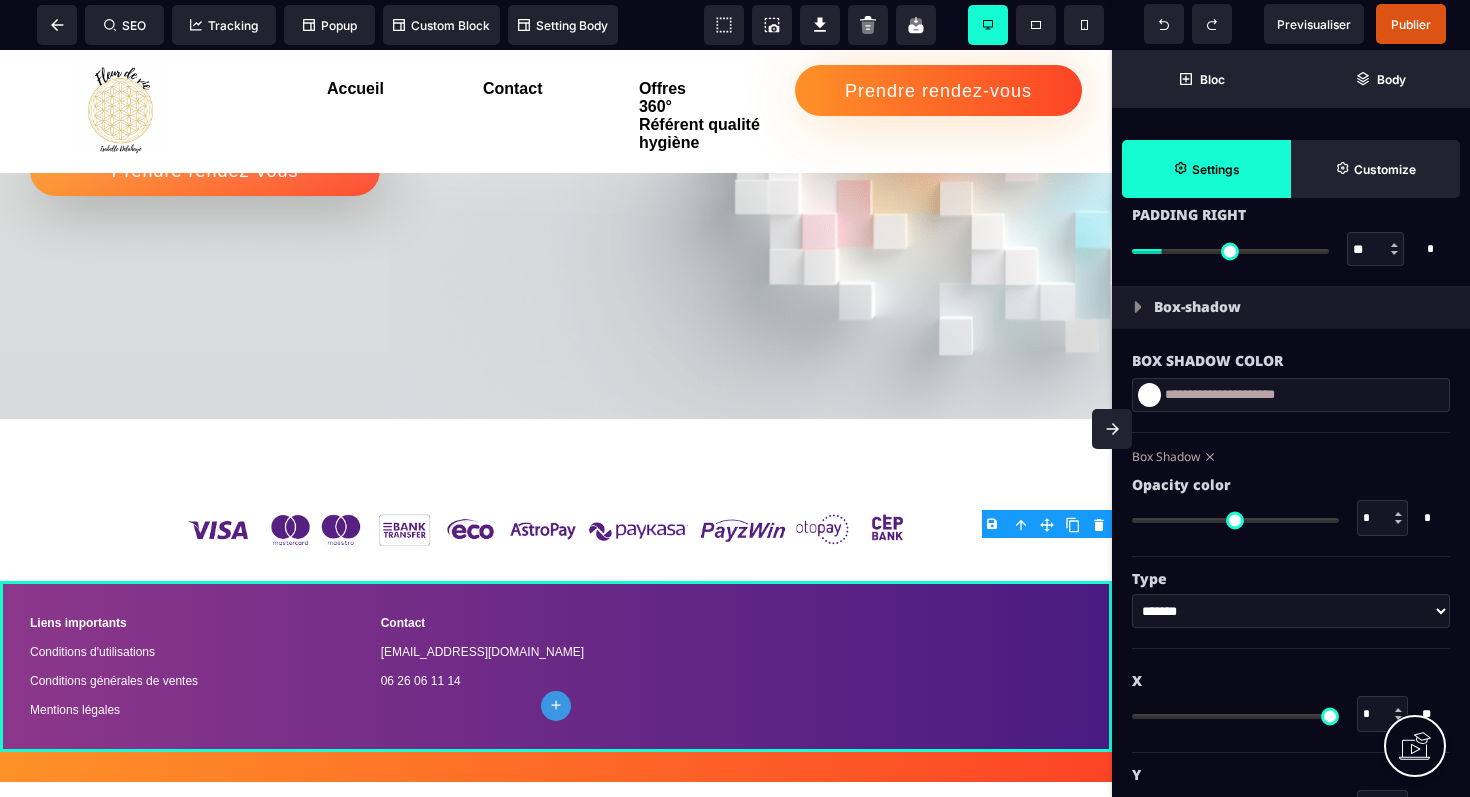 type on "*" 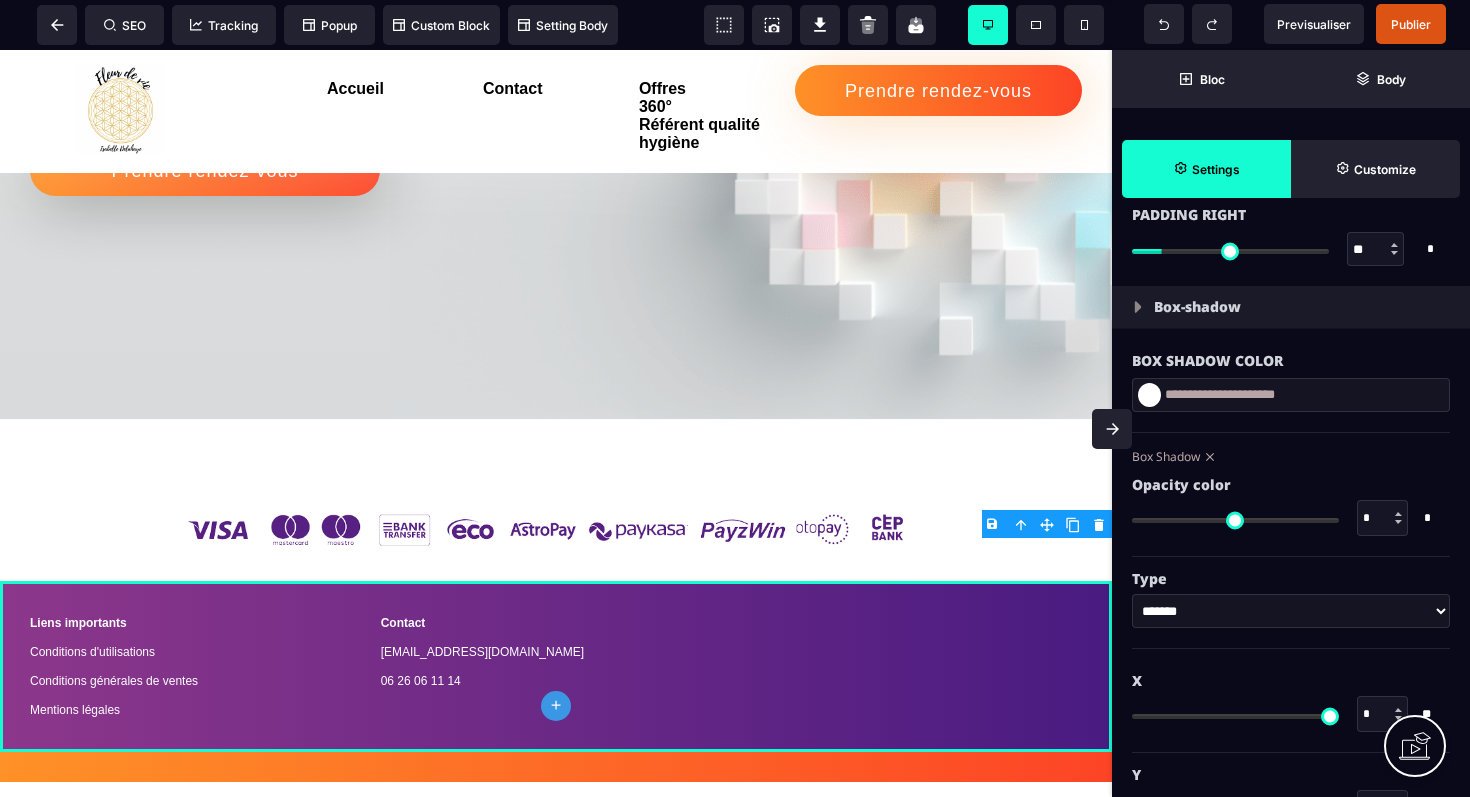 type on "*" 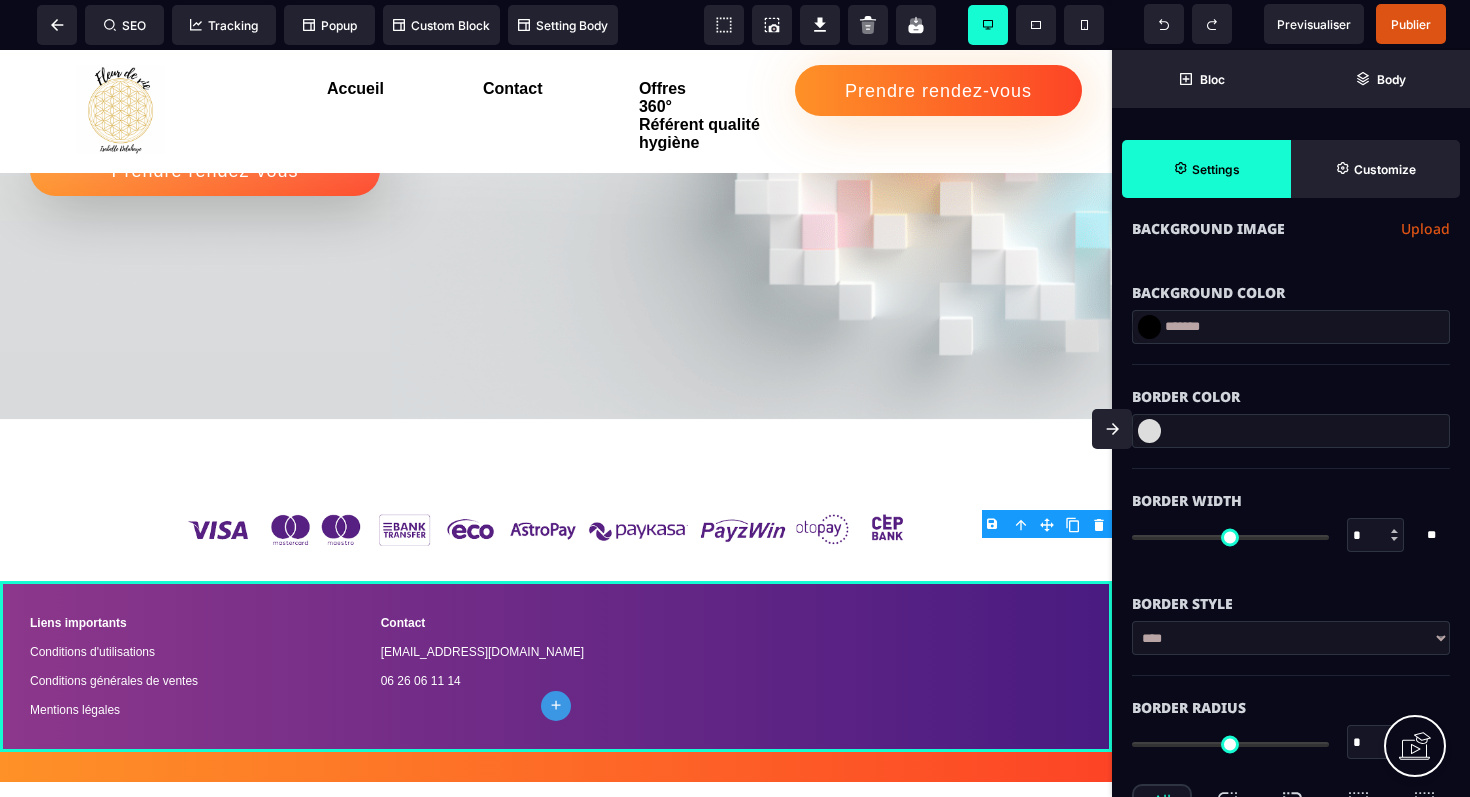 scroll, scrollTop: 394, scrollLeft: 0, axis: vertical 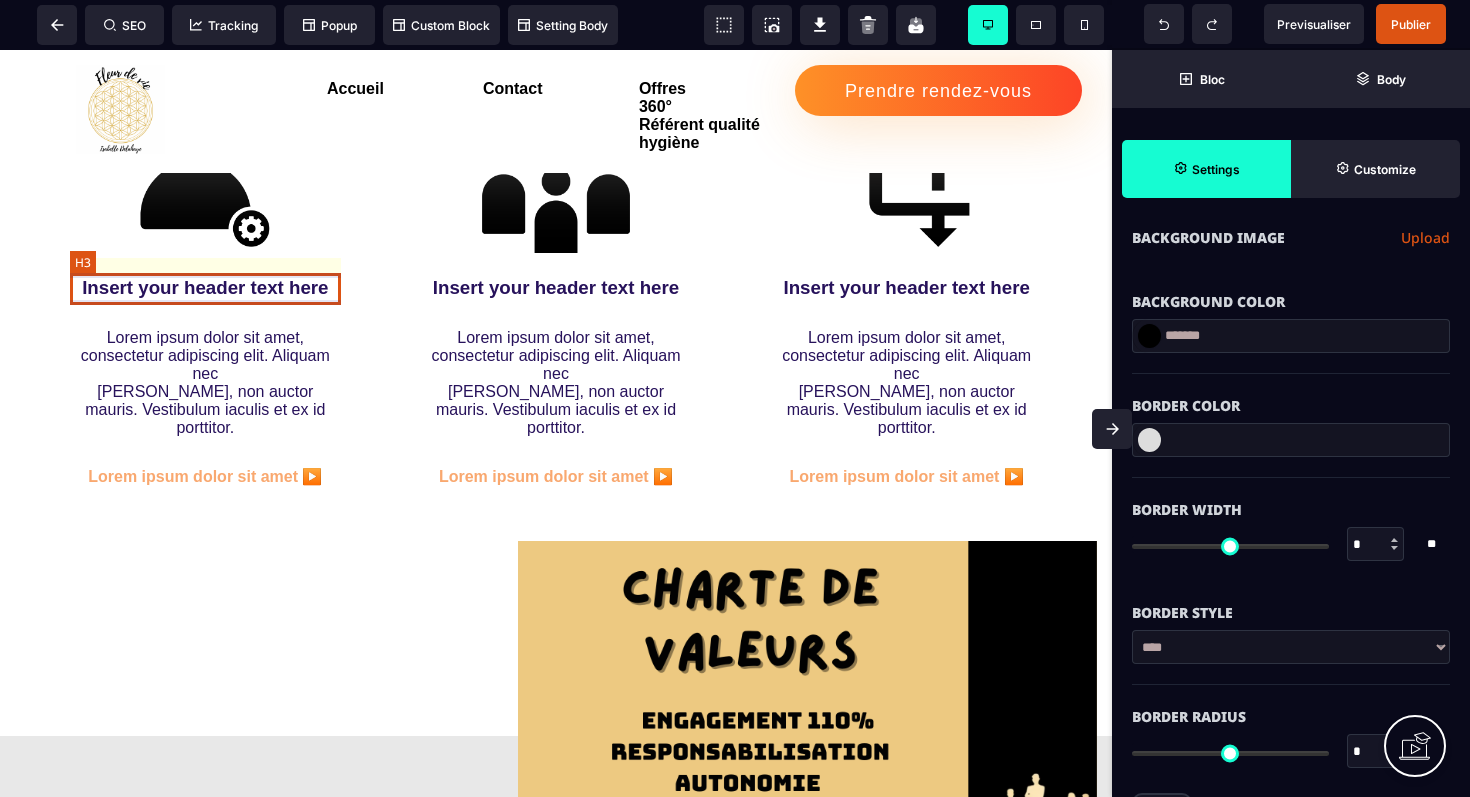 click on "Insert your header text here" at bounding box center [205, 288] 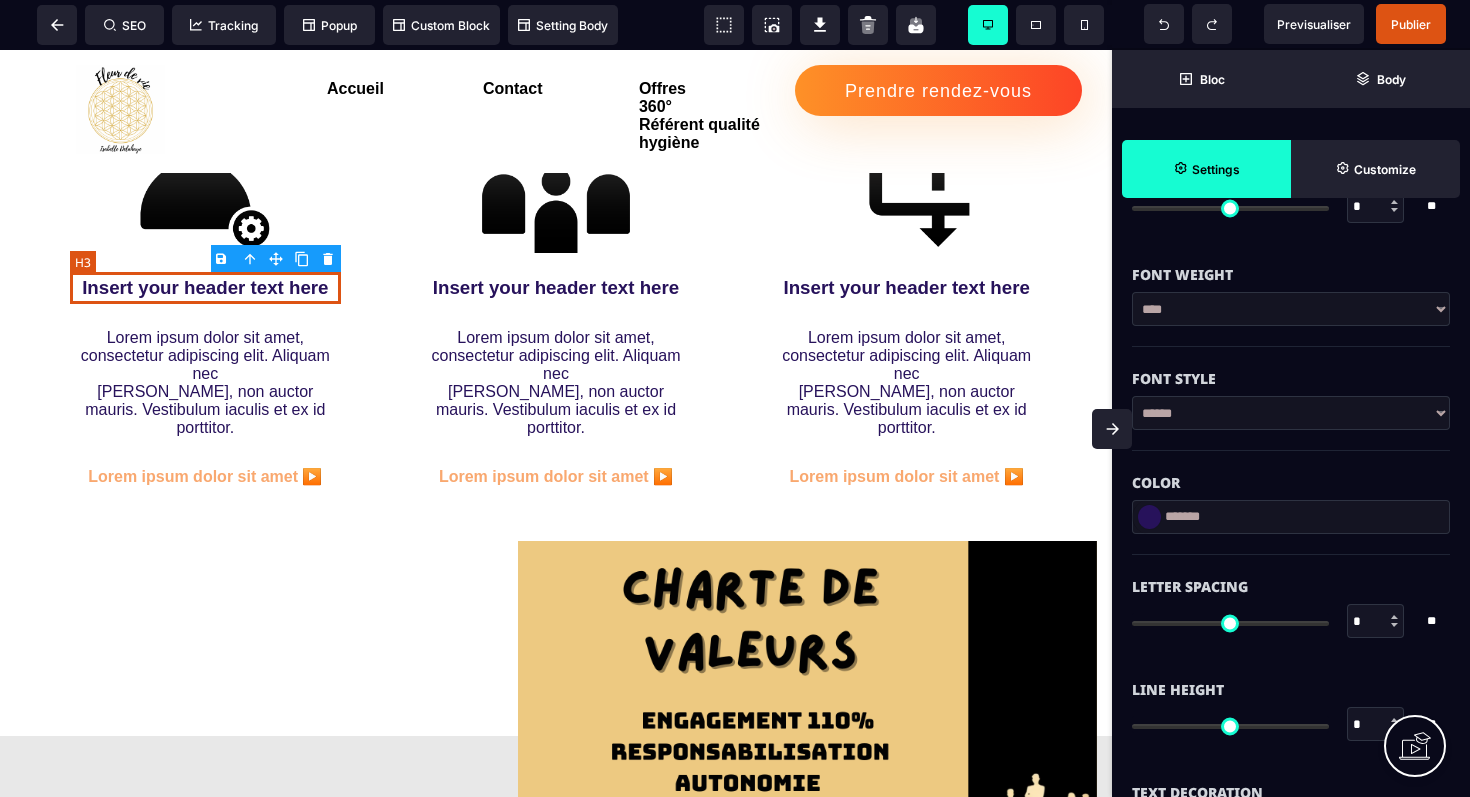type on "**" 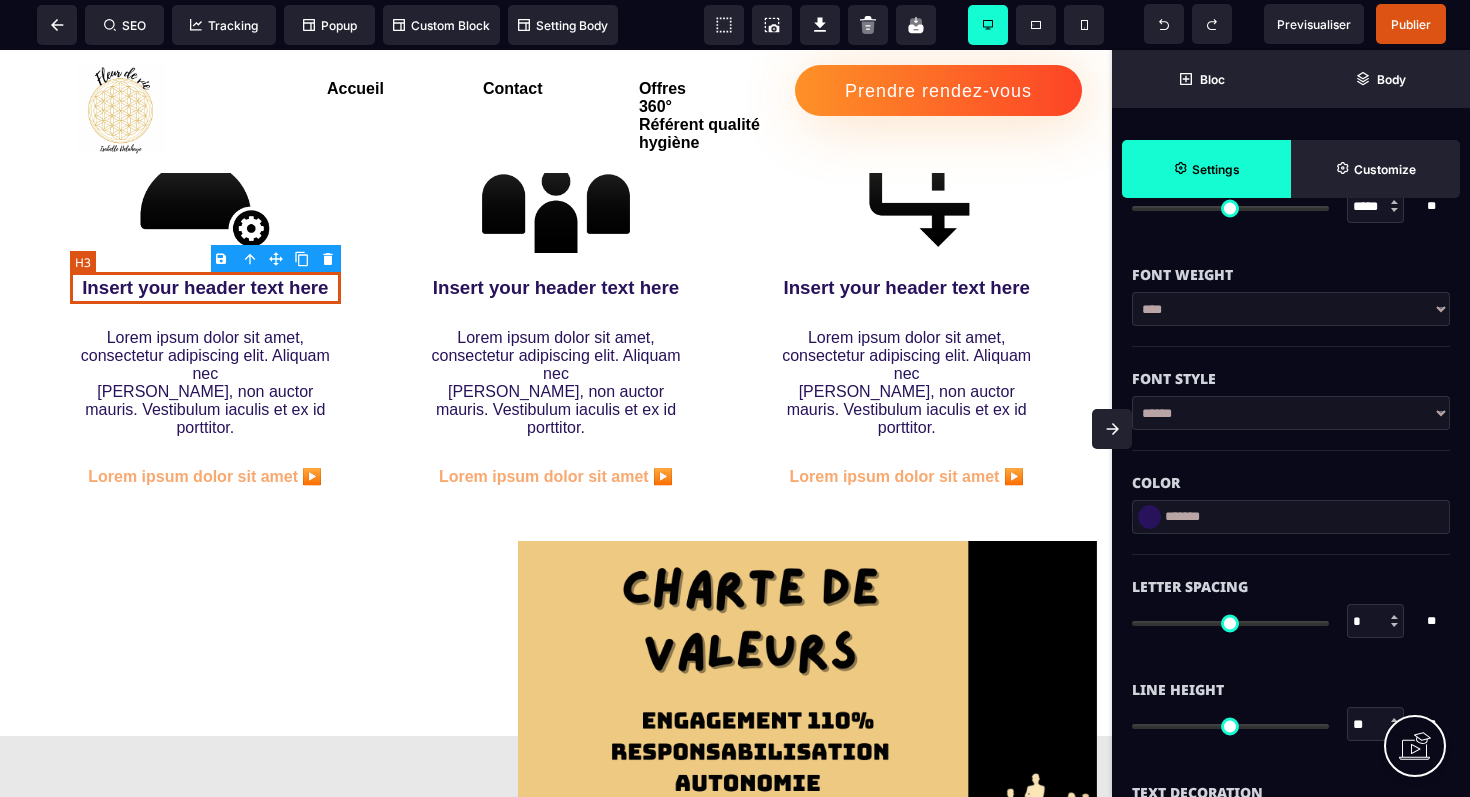 scroll, scrollTop: 0, scrollLeft: 0, axis: both 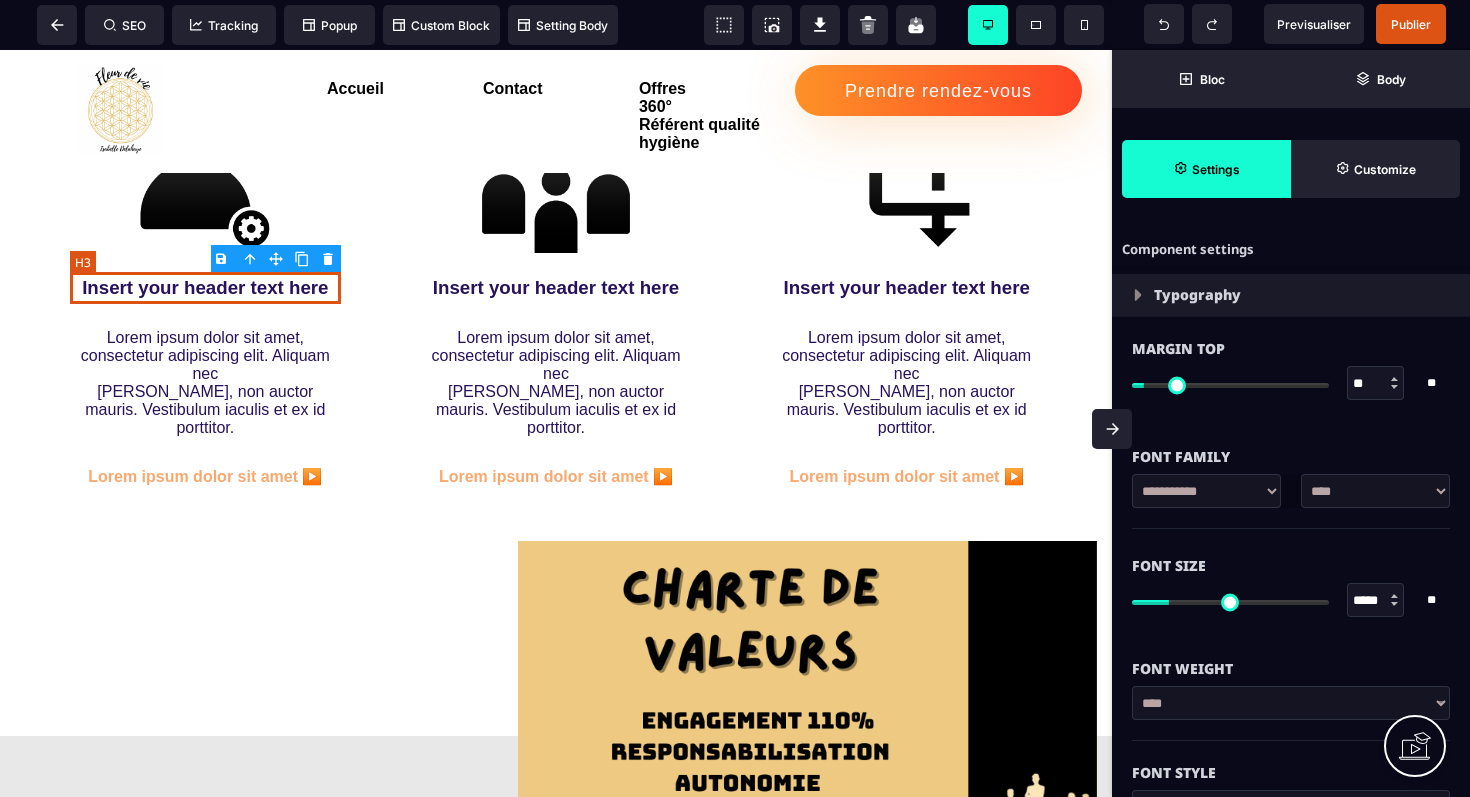 click on "Insert your header text here" at bounding box center (205, 288) 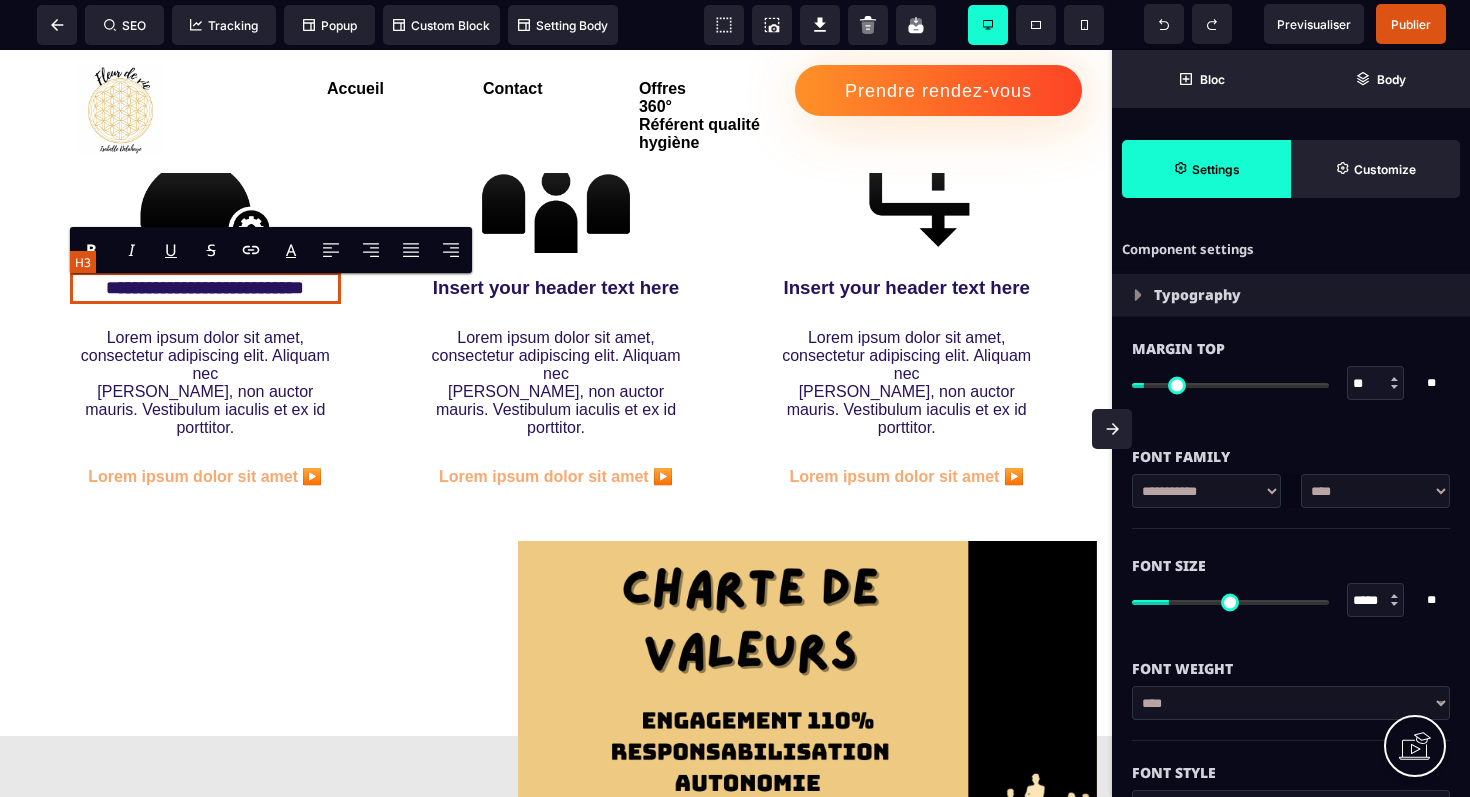 click on "**********" at bounding box center (205, 288) 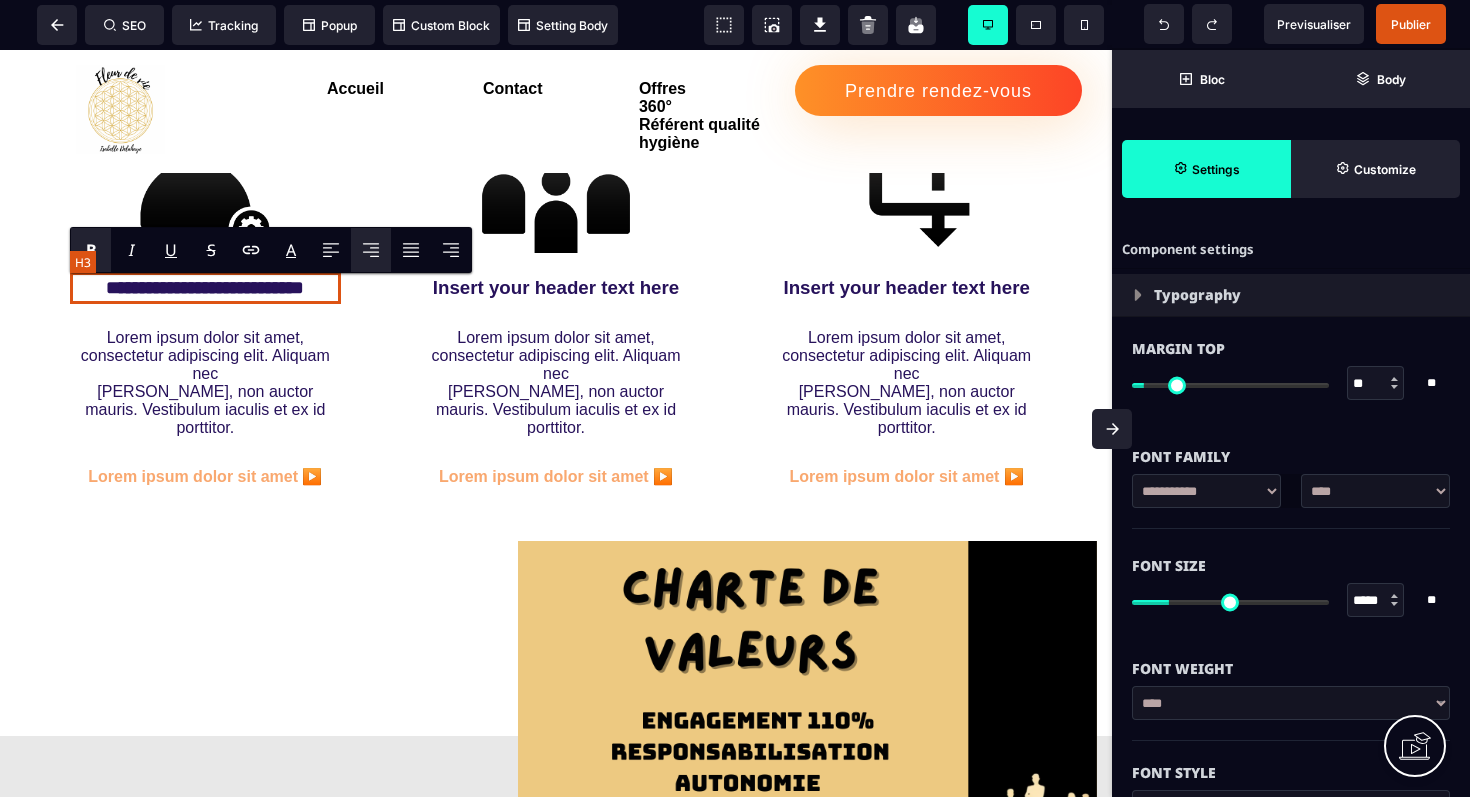 type 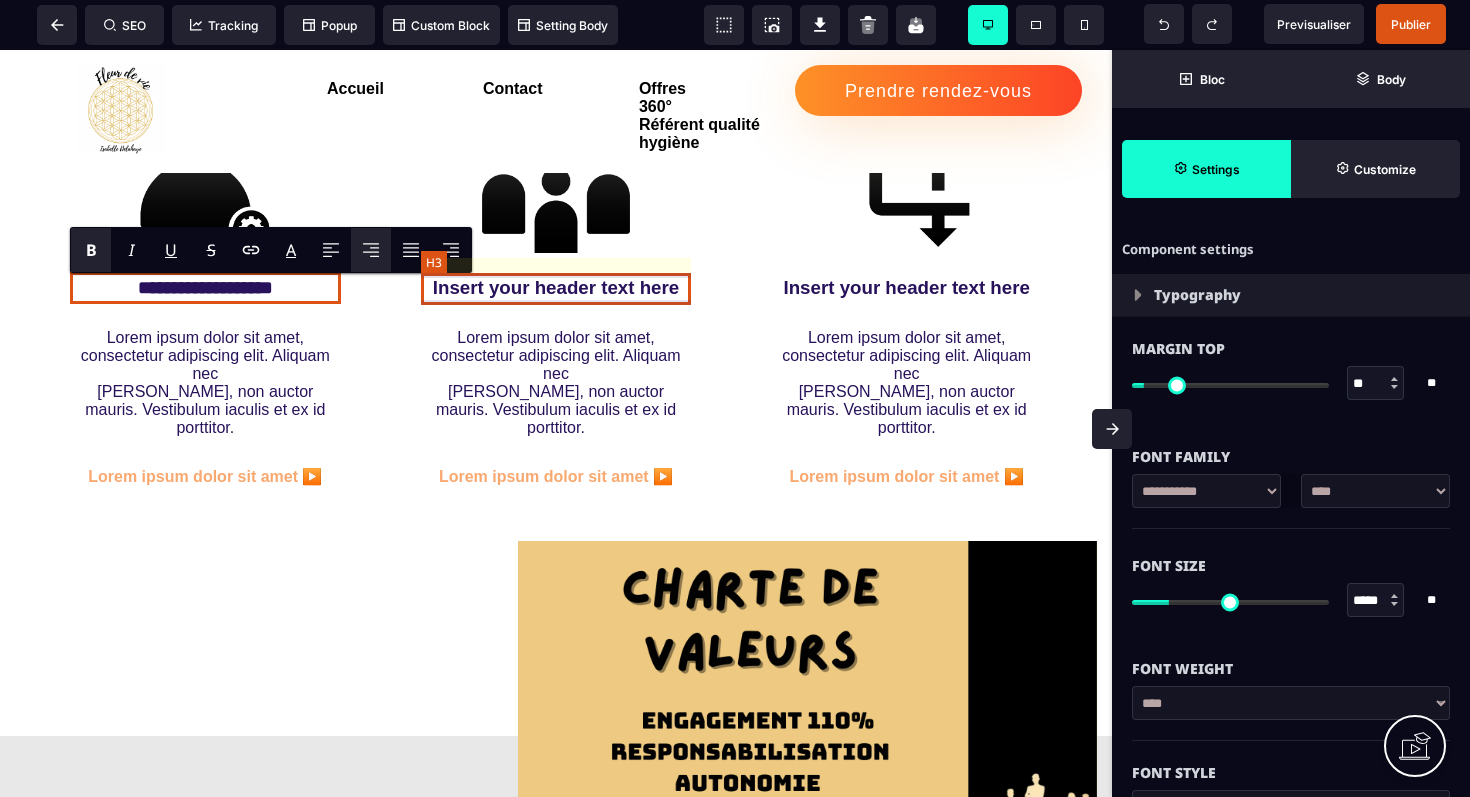 click on "Insert your header text here" at bounding box center [556, 288] 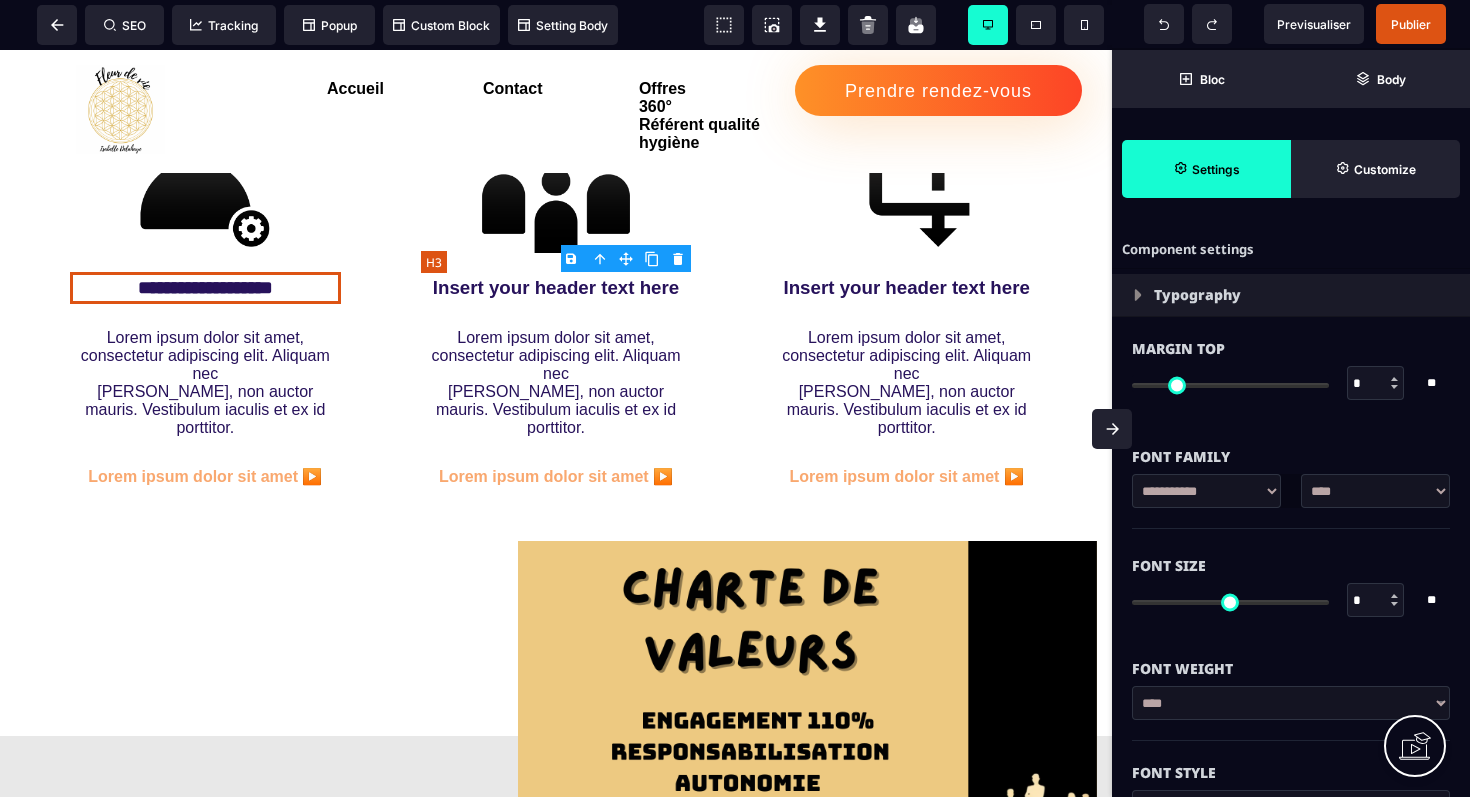 type on "**" 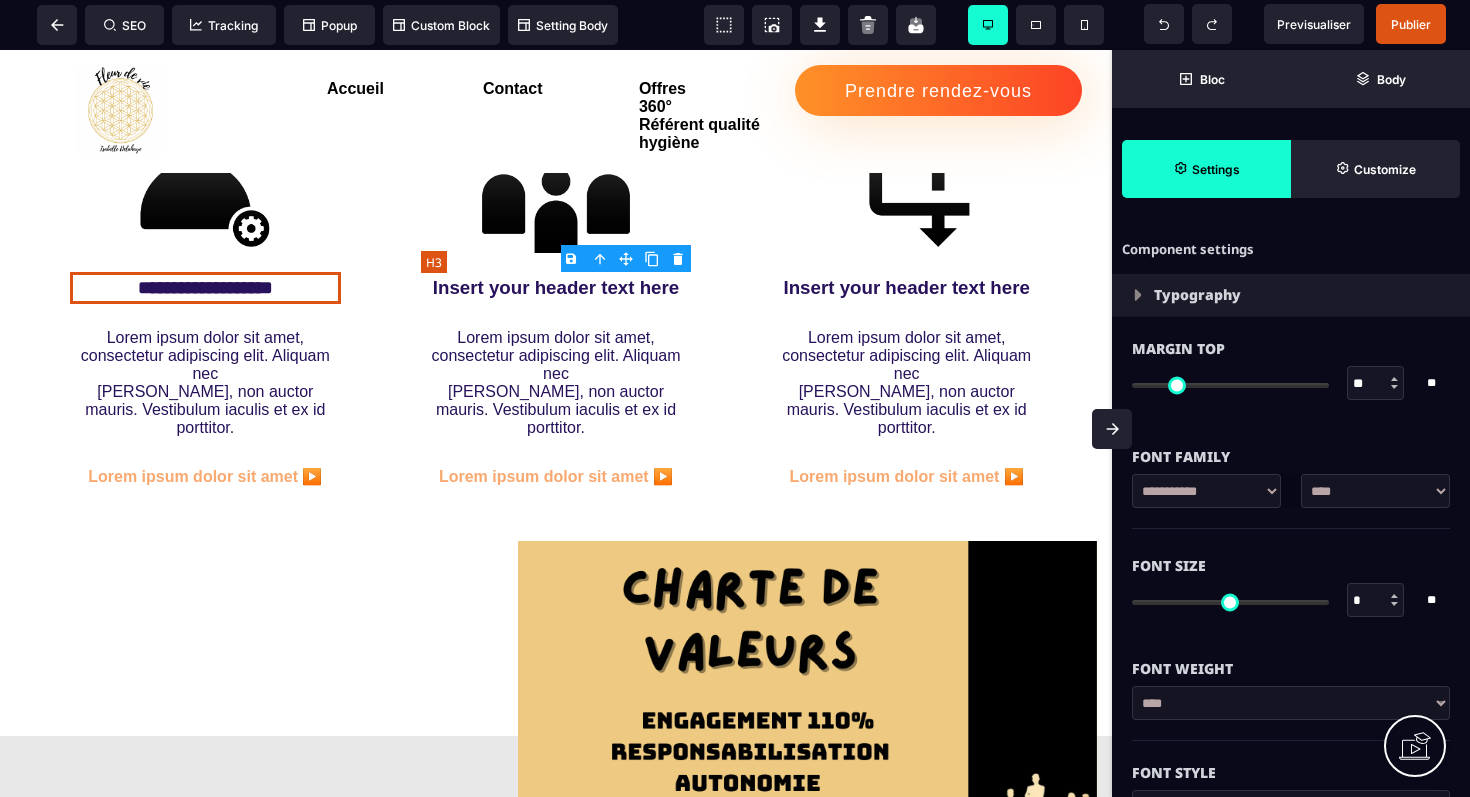 type on "**" 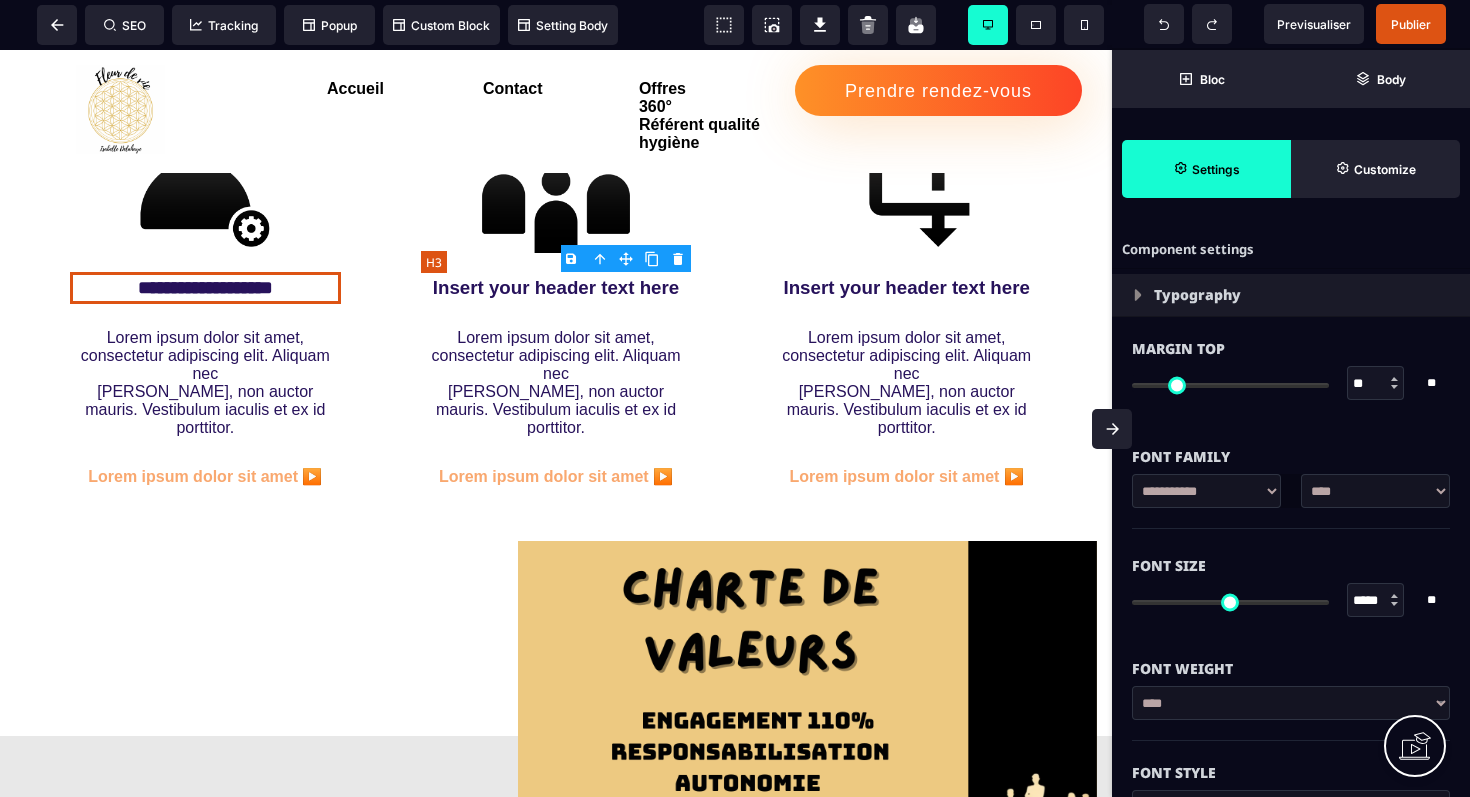 type on "***" 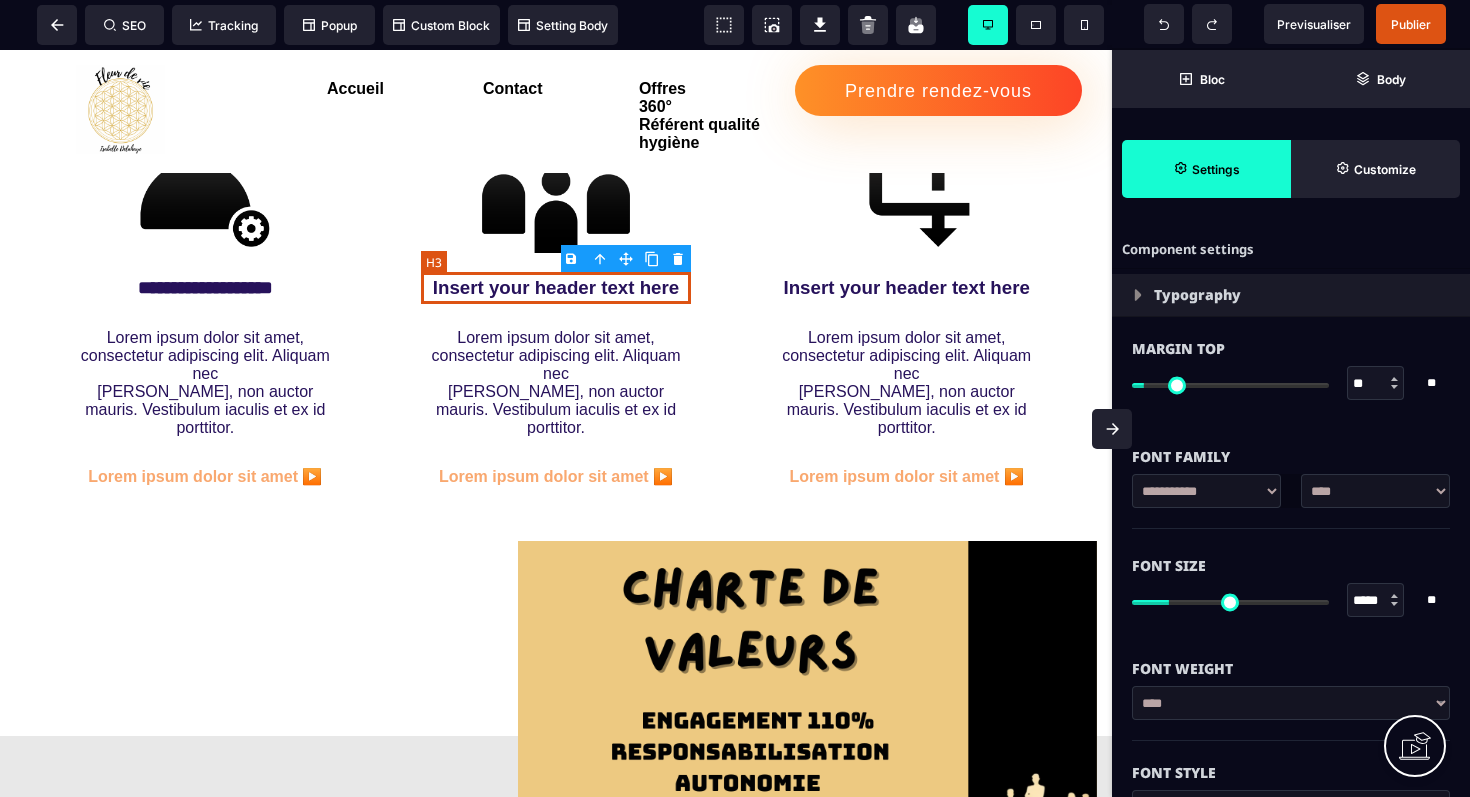 click on "Insert your header text here" at bounding box center (556, 288) 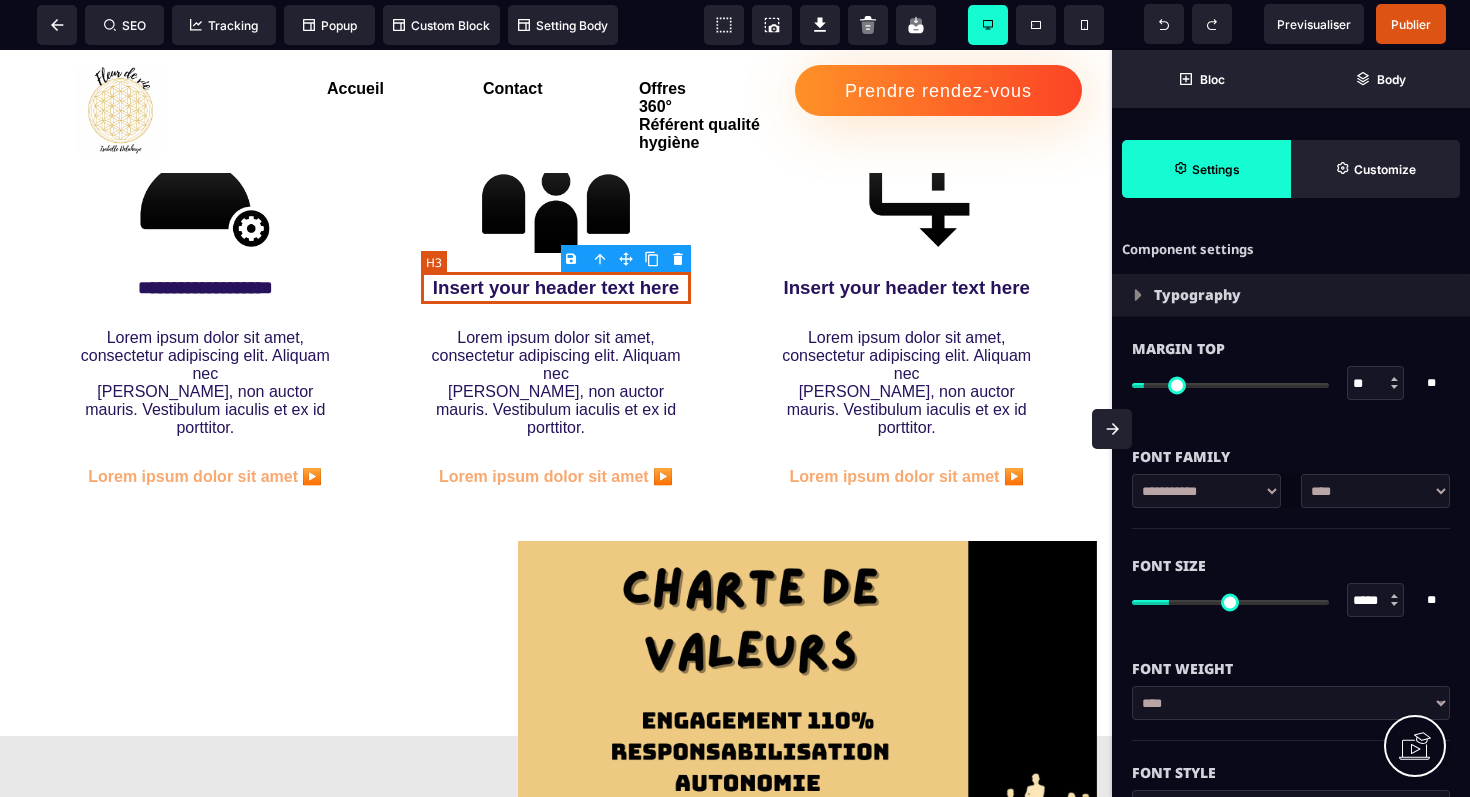 click on "Insert your header text here" at bounding box center (556, 288) 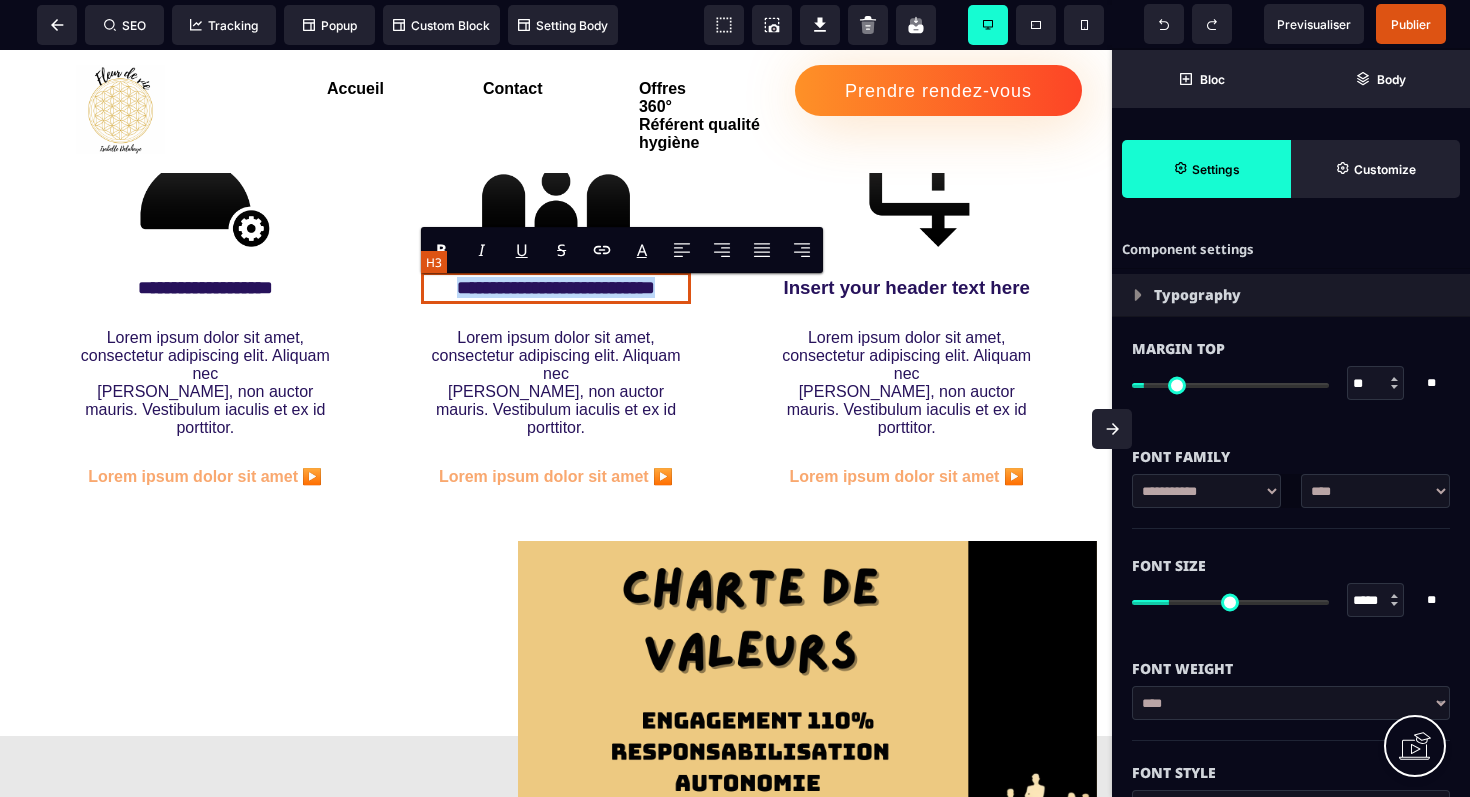 drag, startPoint x: 679, startPoint y: 290, endPoint x: 467, endPoint y: 275, distance: 212.53 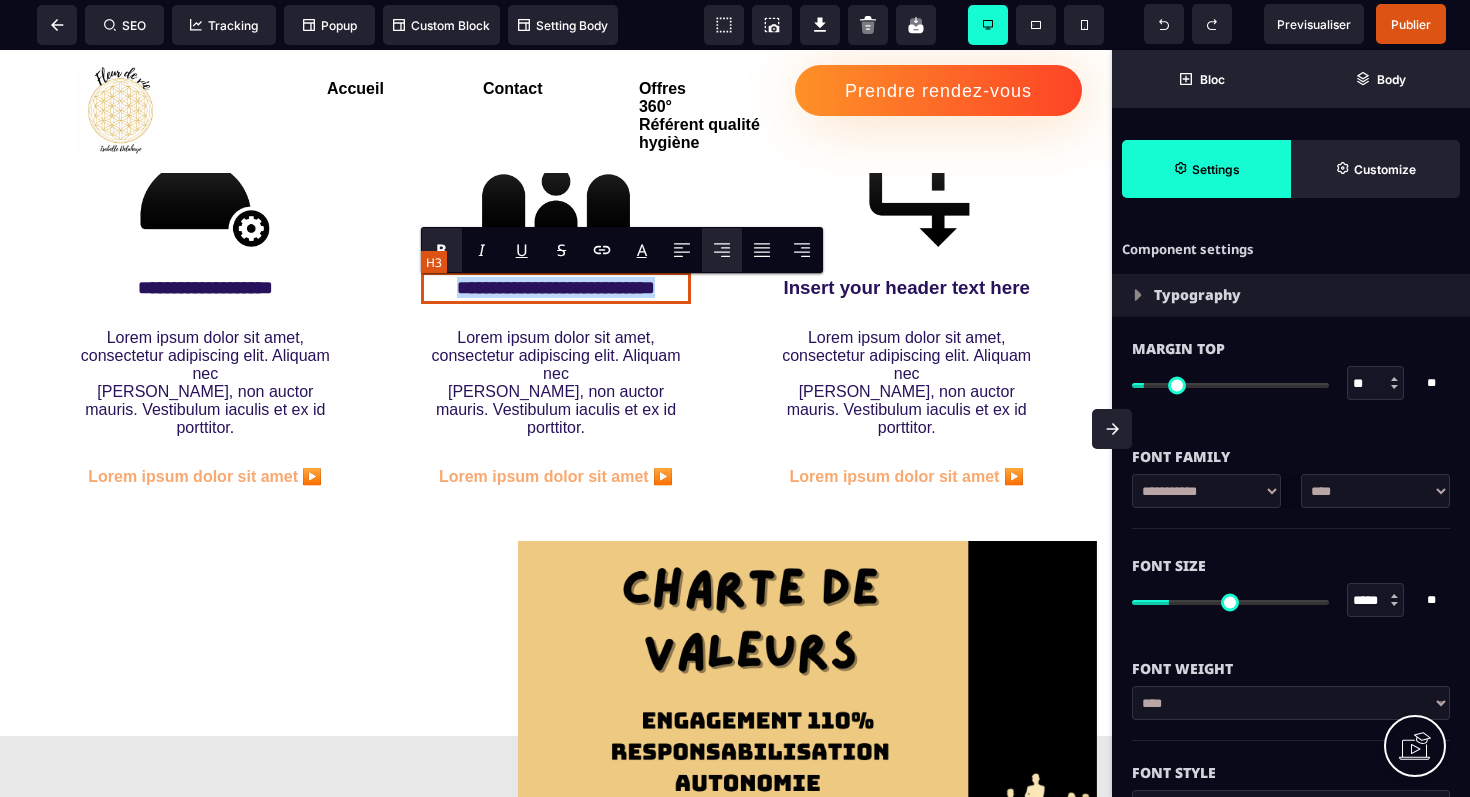 type 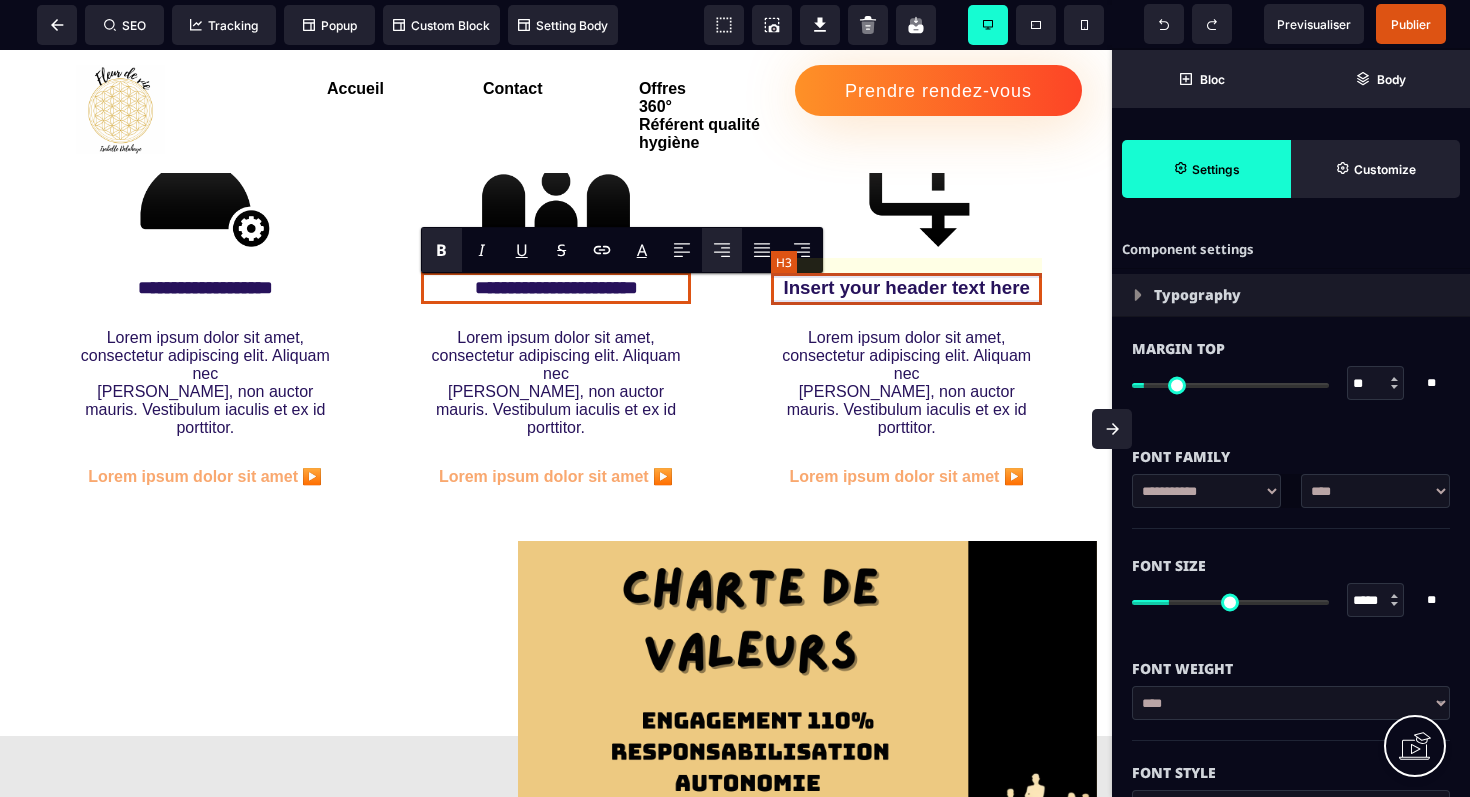 click on "Insert your header text here" at bounding box center (906, 288) 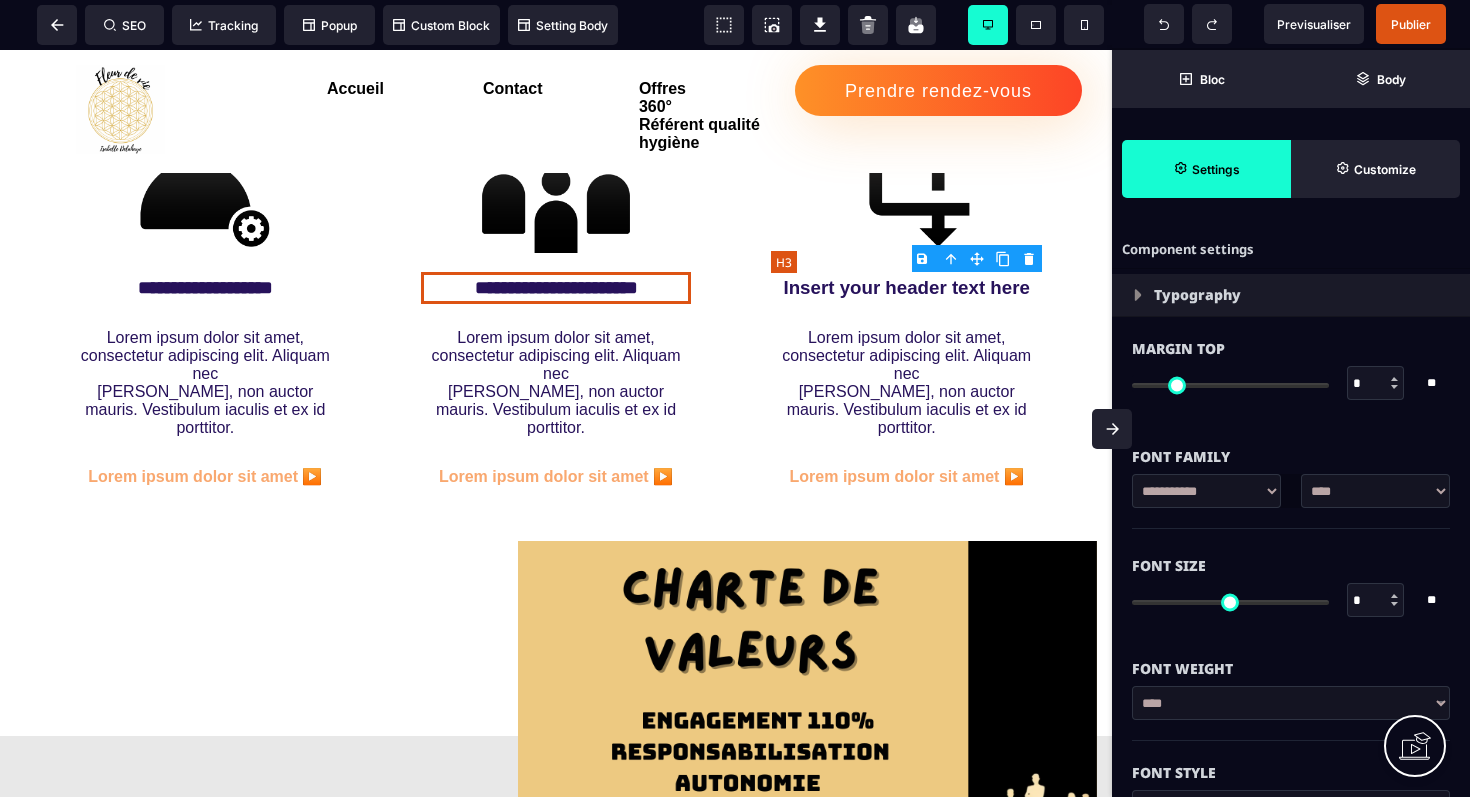 type on "**" 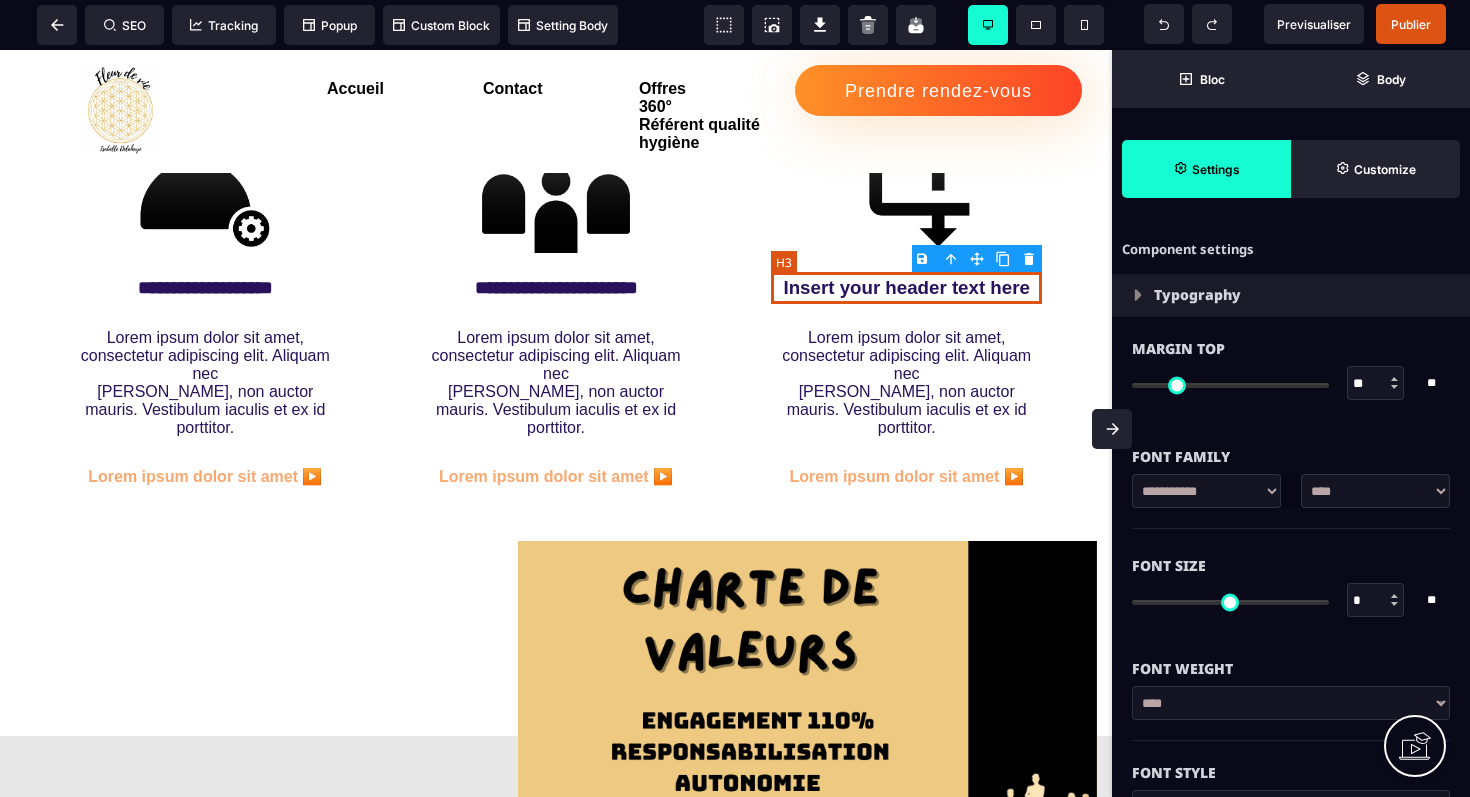 type on "**" 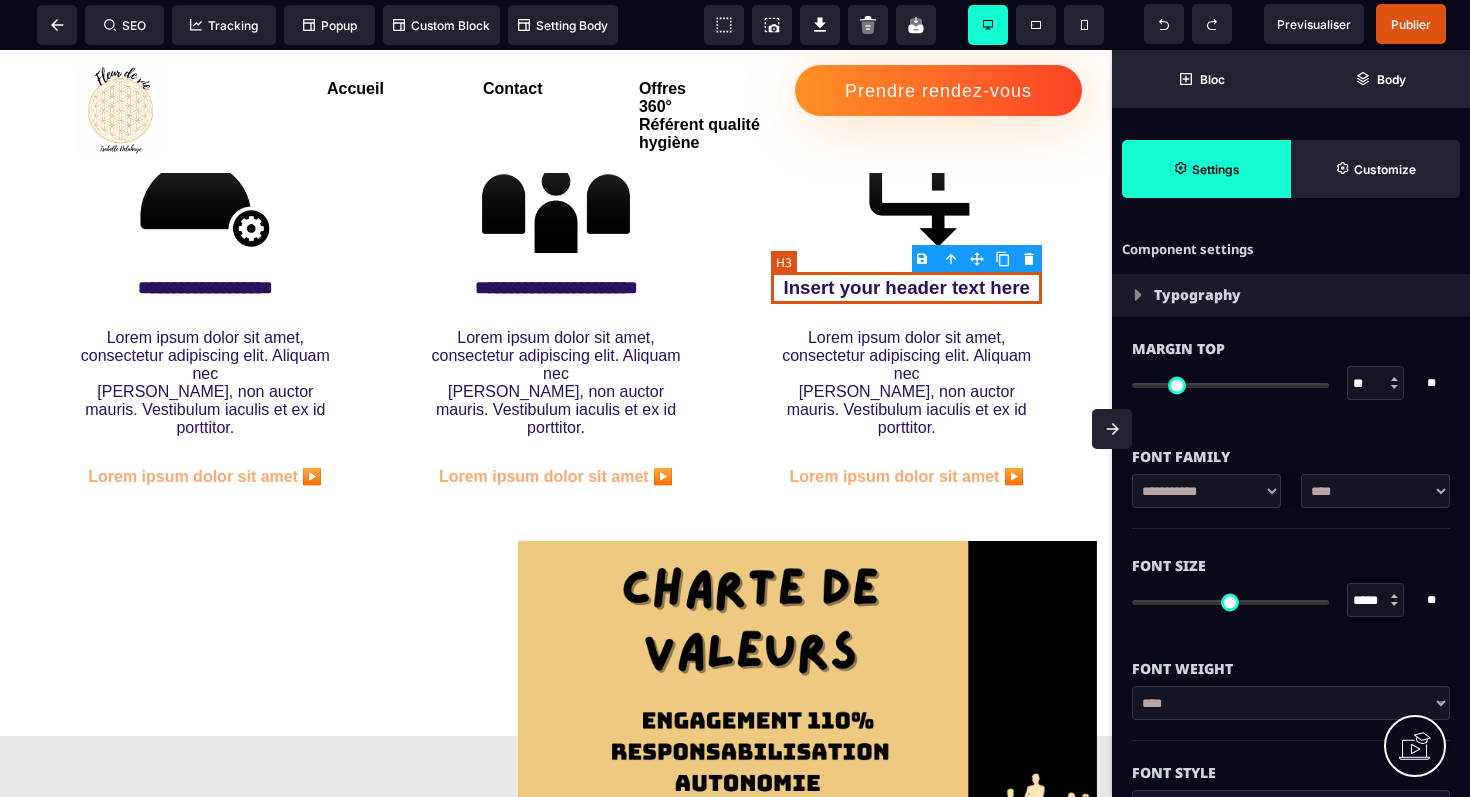 type on "***" 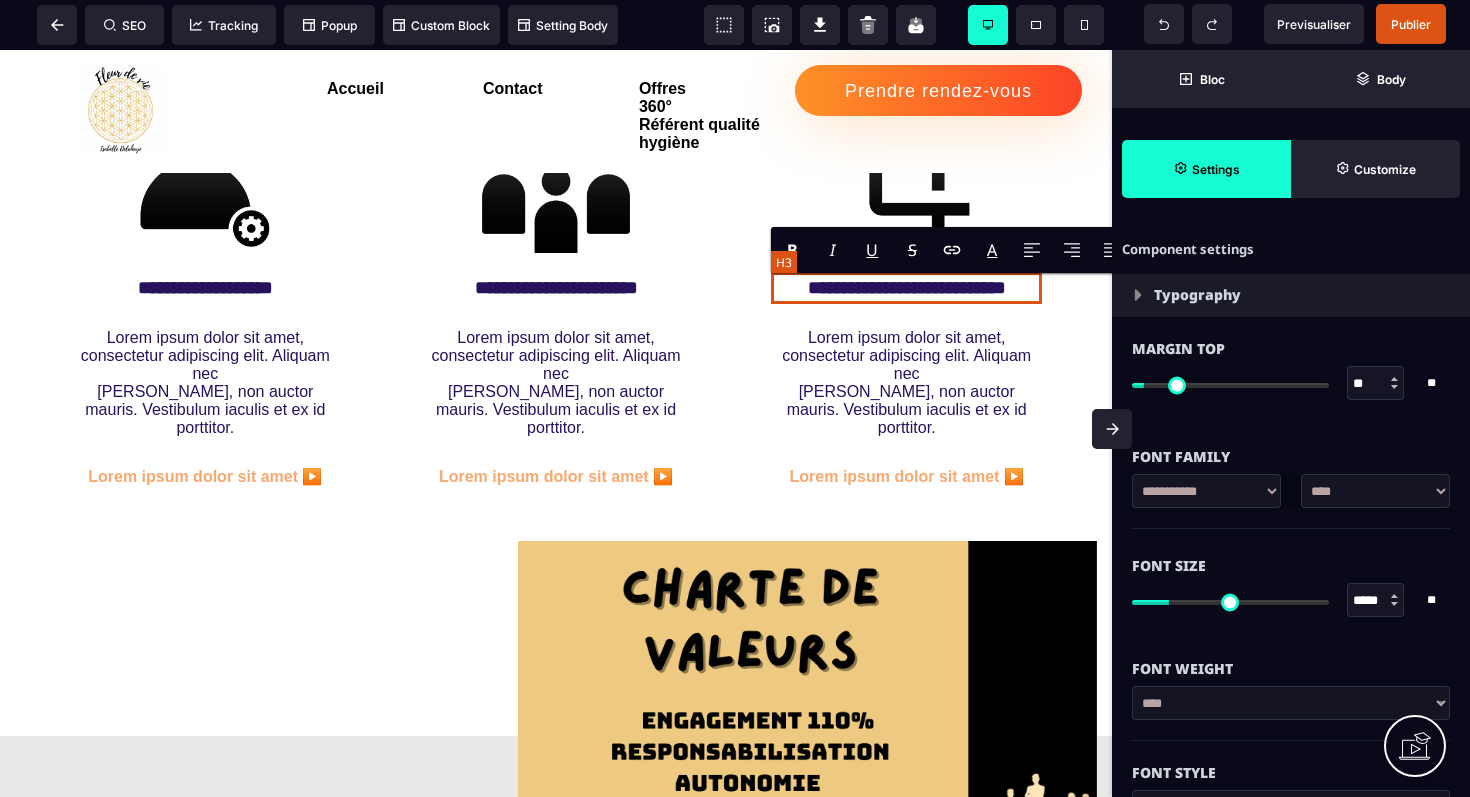 click on "**********" at bounding box center (906, 288) 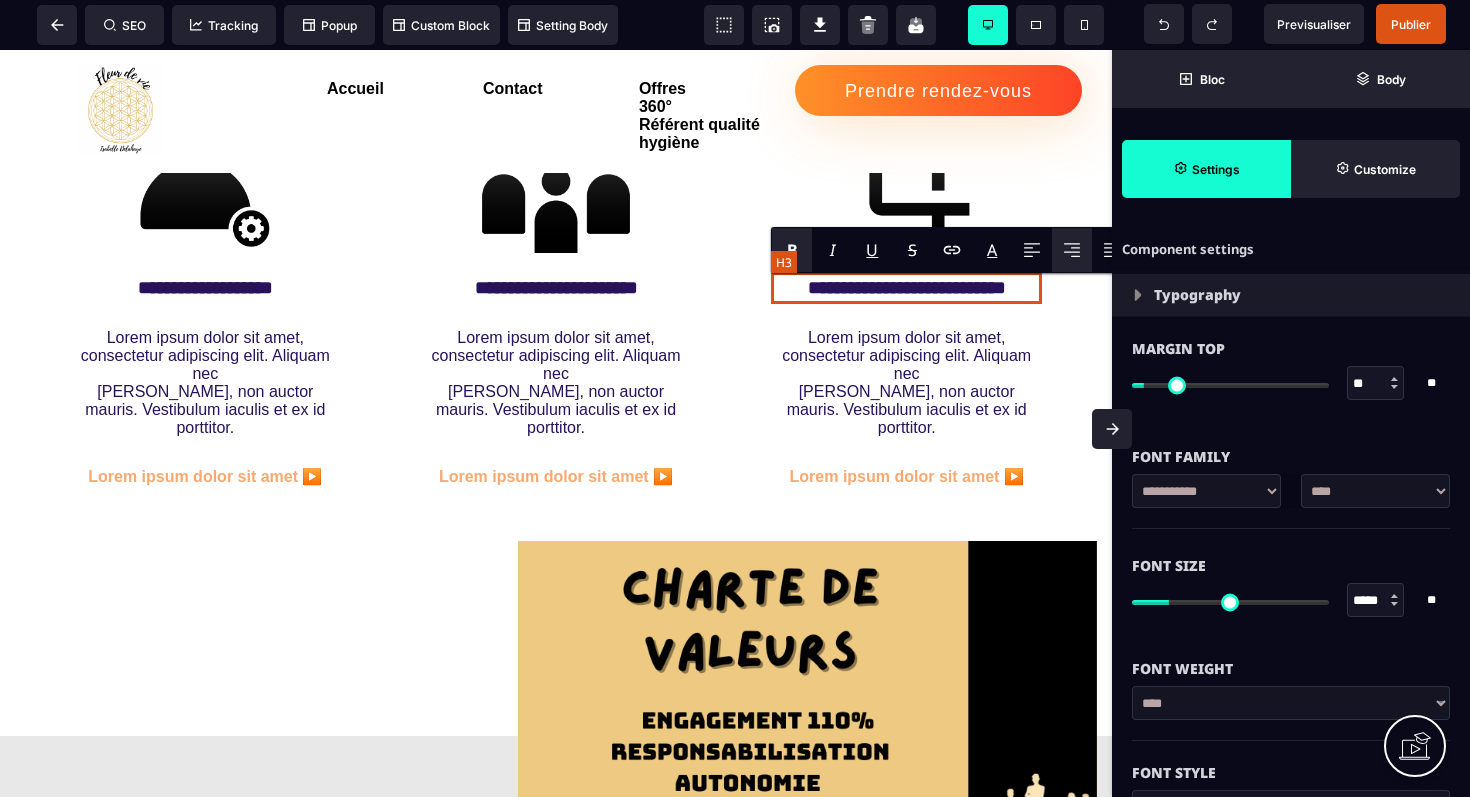 type 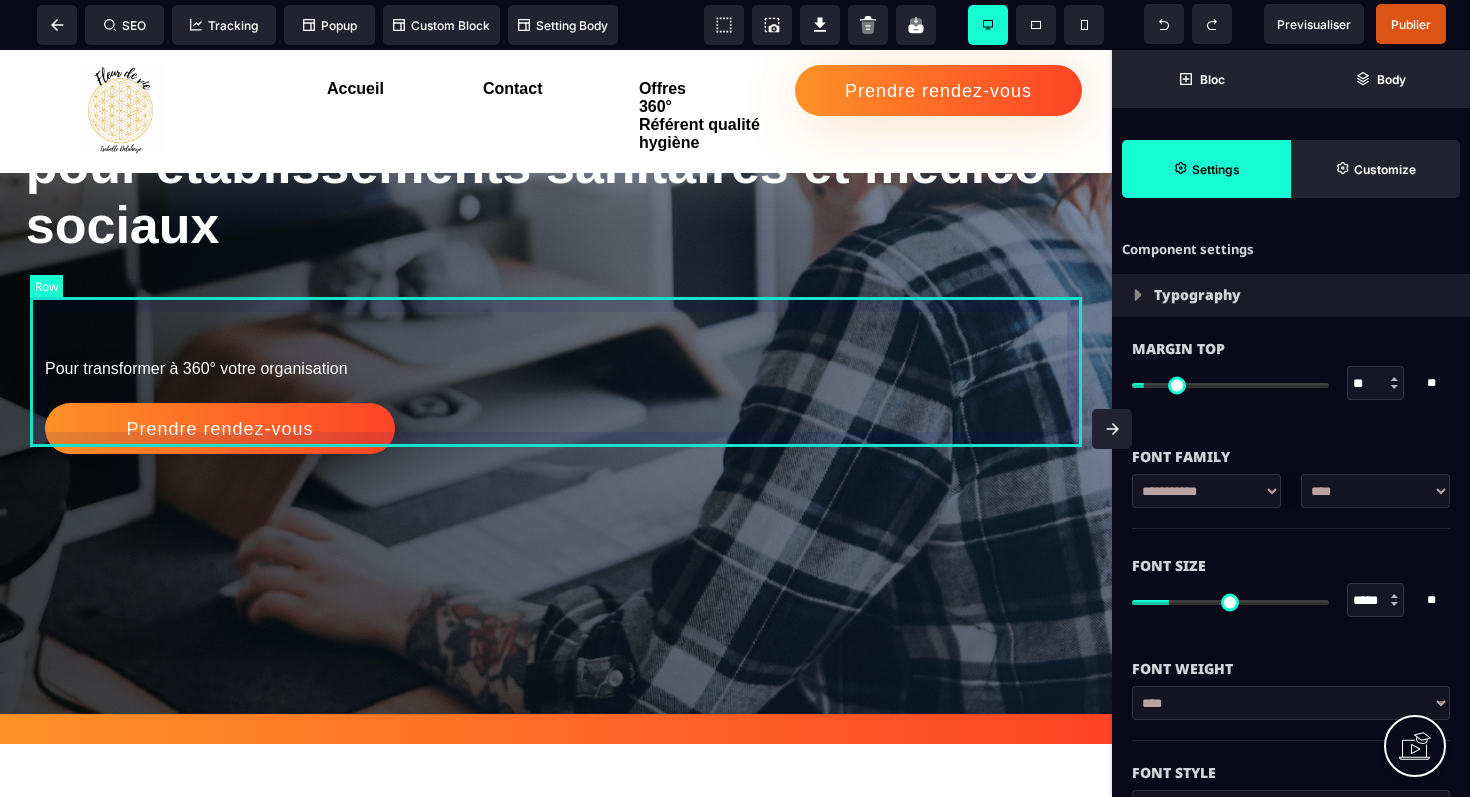 scroll, scrollTop: 397, scrollLeft: 0, axis: vertical 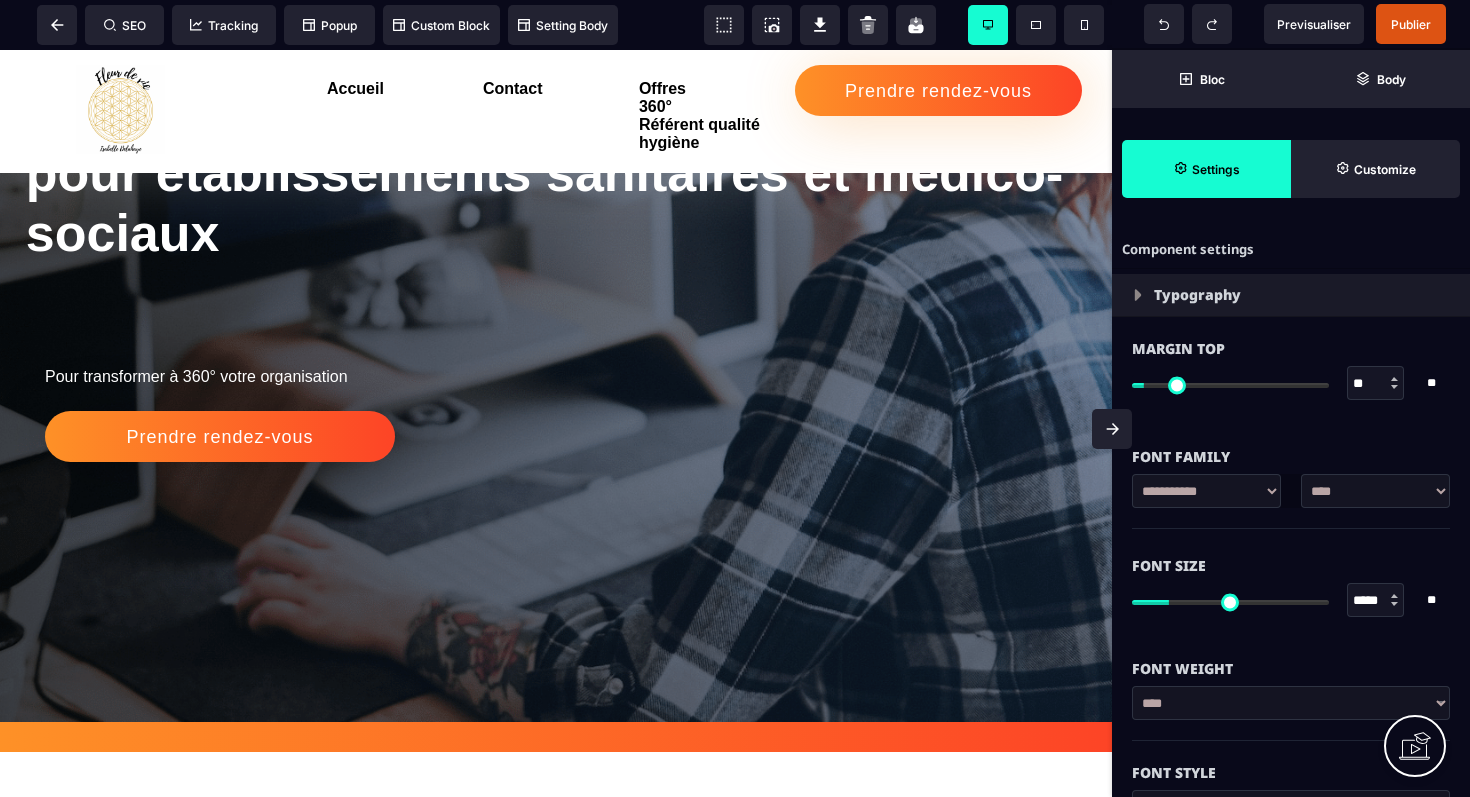click 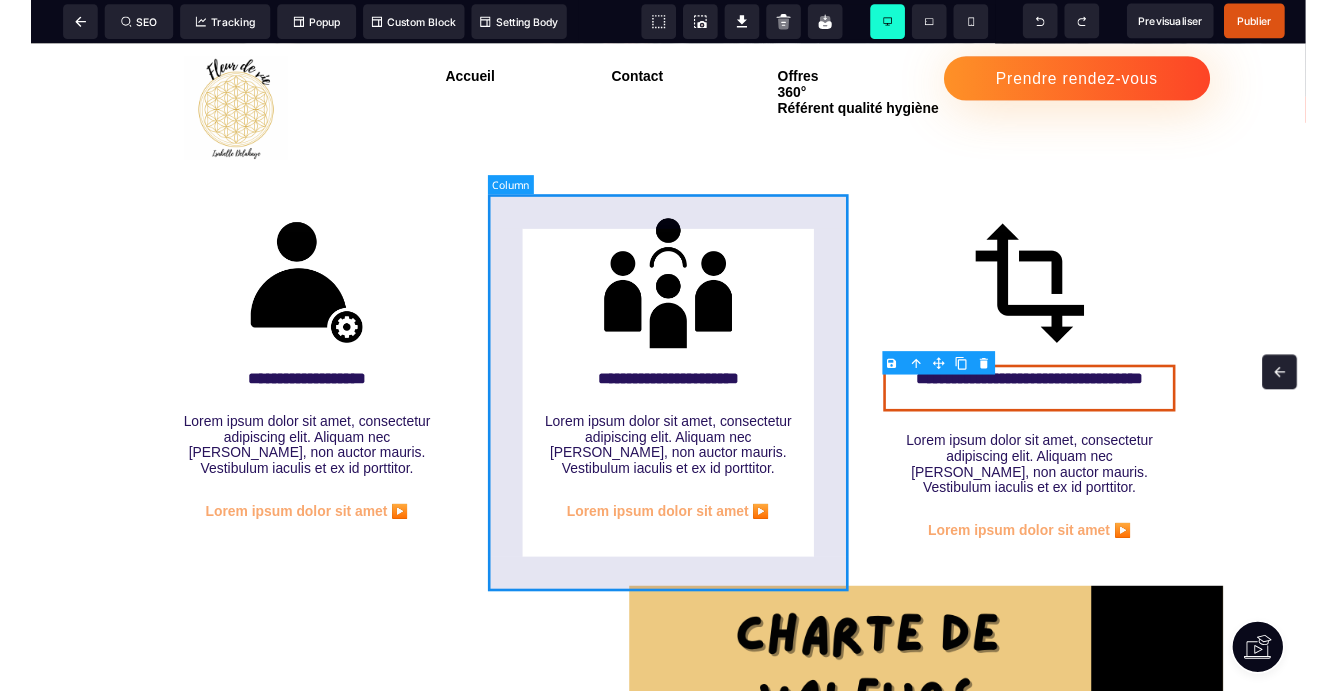scroll, scrollTop: 894, scrollLeft: 0, axis: vertical 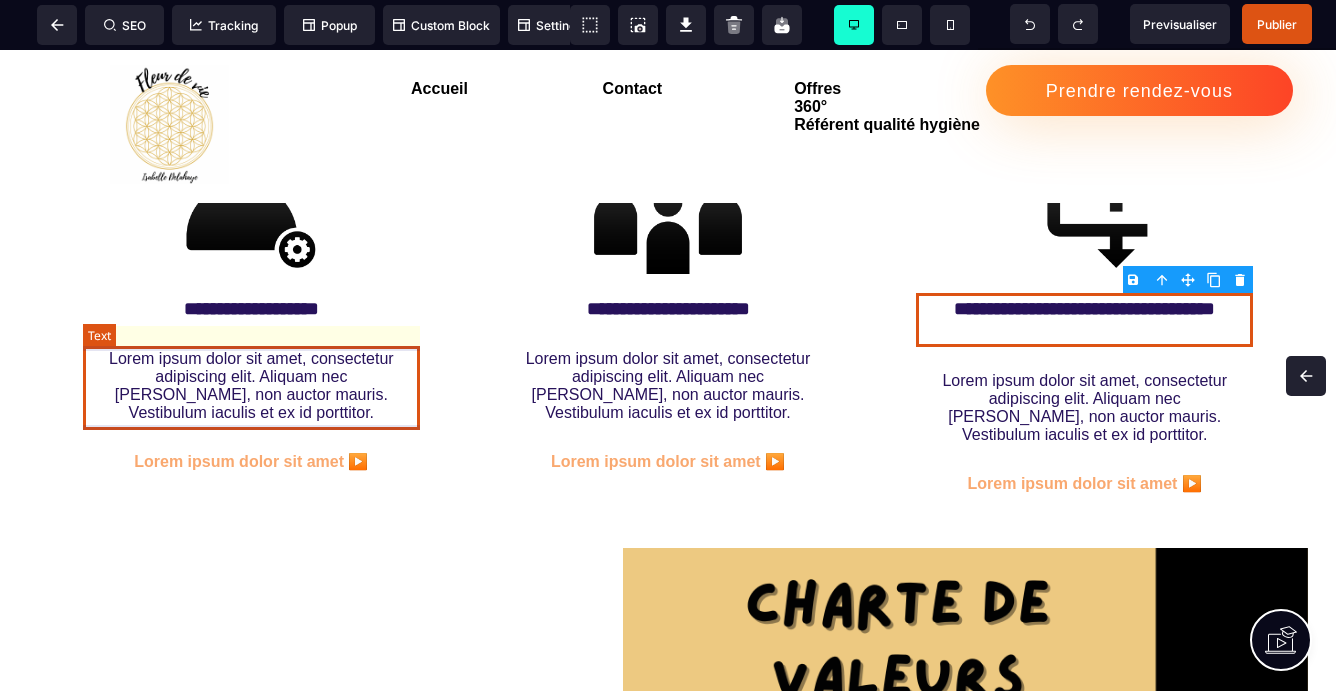 click on "Lorem ipsum dolor sit amet, consectetur adipiscing elit. Aliquam nec  mattis nisi, non auctor mauris. Vestibulum iaculis et ex id porttitor." at bounding box center (251, 386) 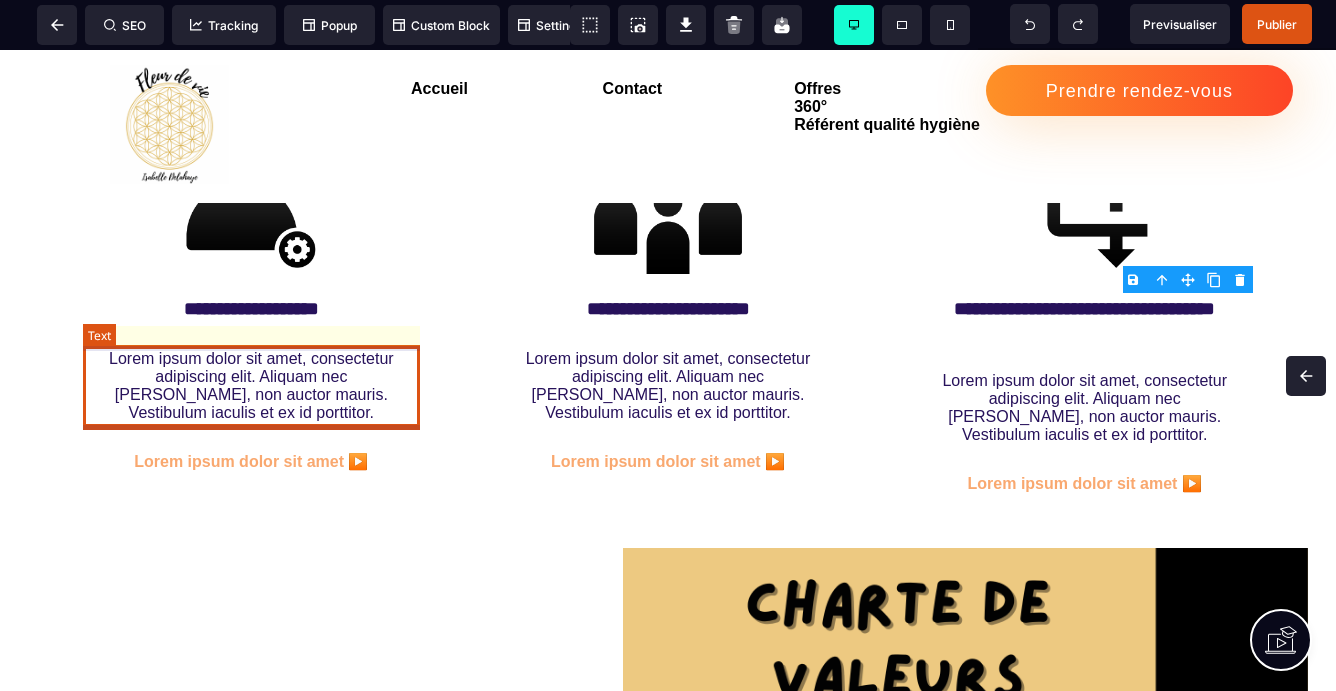 scroll, scrollTop: 1195, scrollLeft: 0, axis: vertical 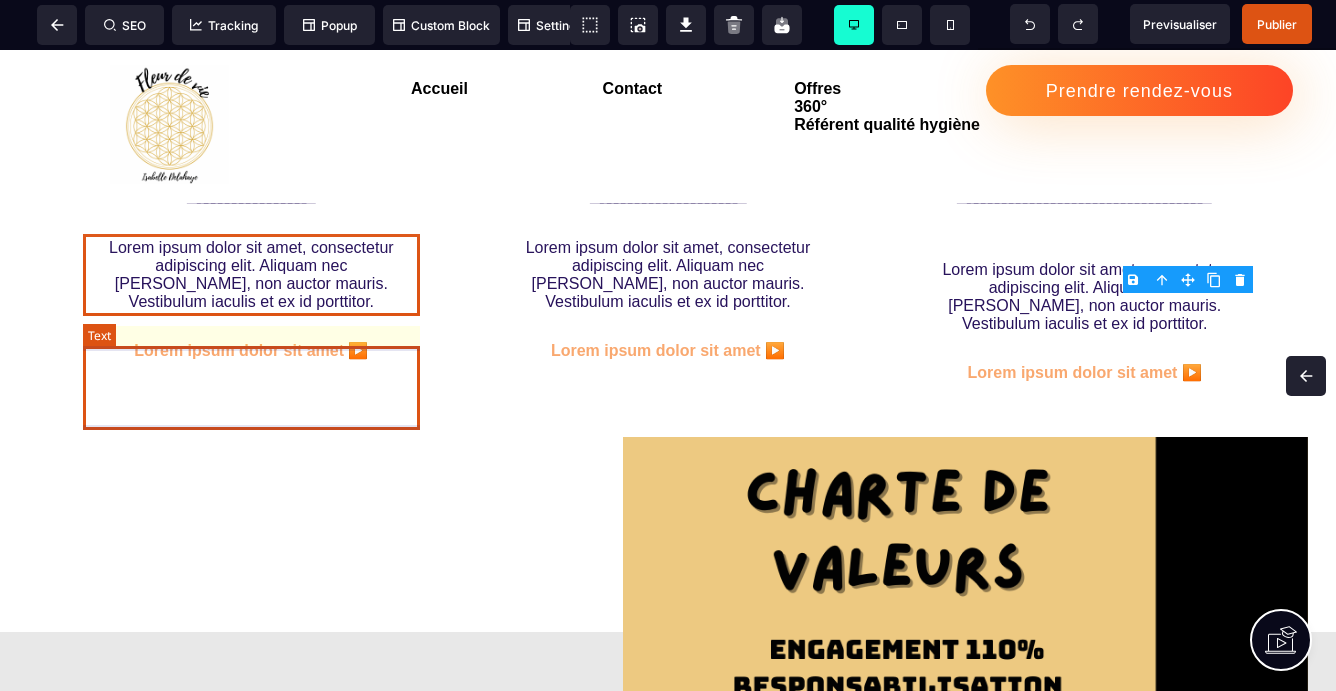 select on "***" 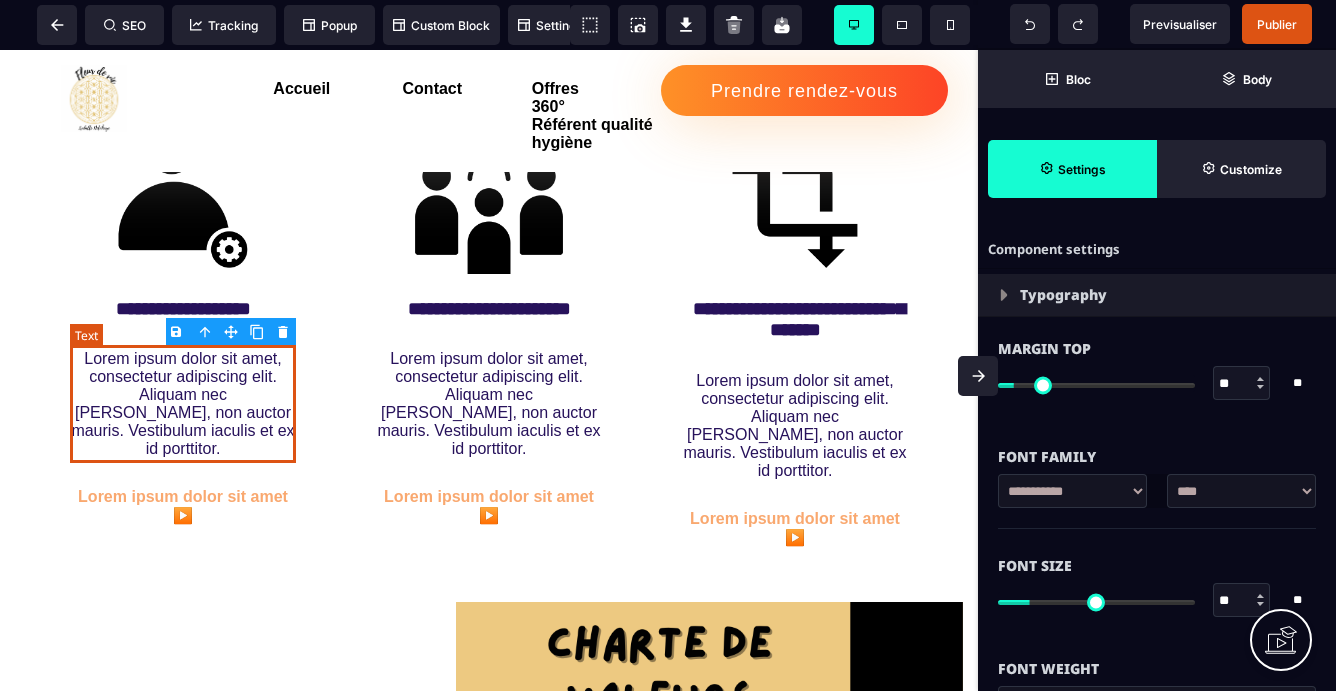 click on "Lorem ipsum dolor sit amet, consectetur adipiscing elit. Aliquam nec  mattis nisi, non auctor mauris. Vestibulum iaculis et ex id porttitor." at bounding box center (183, 404) 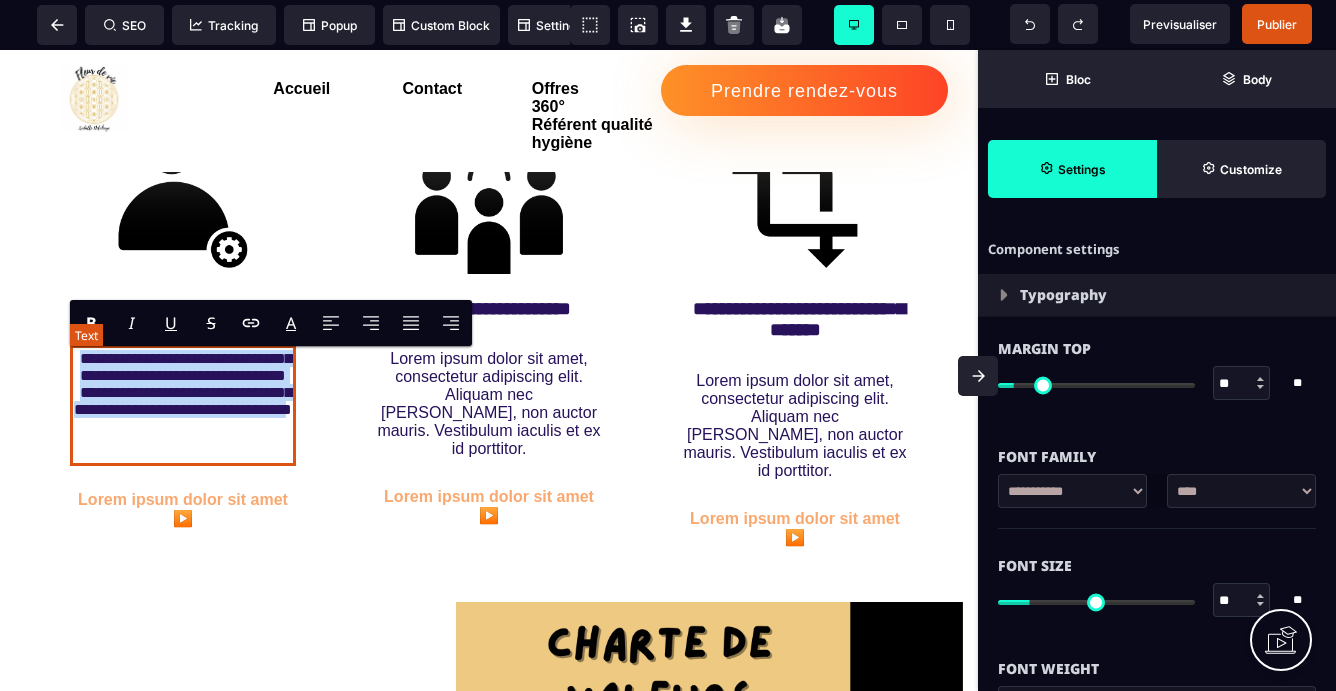 drag, startPoint x: 208, startPoint y: 449, endPoint x: 71, endPoint y: 357, distance: 165.02425 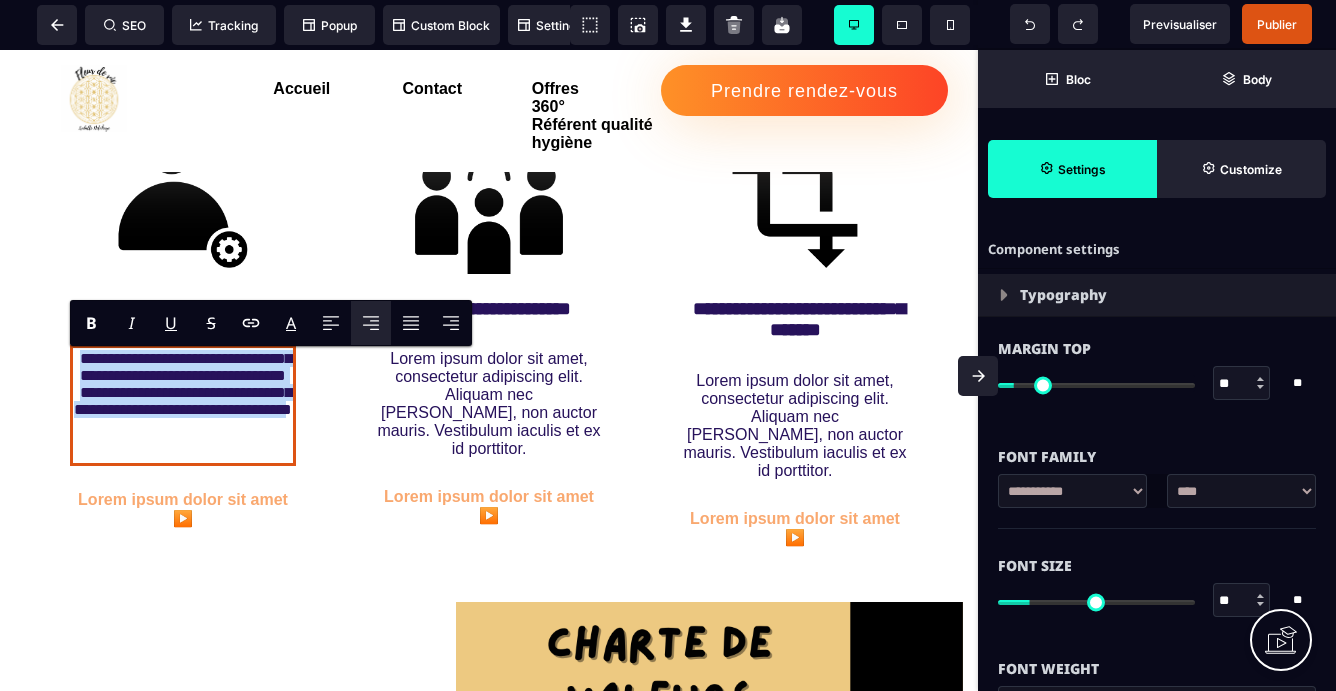 type 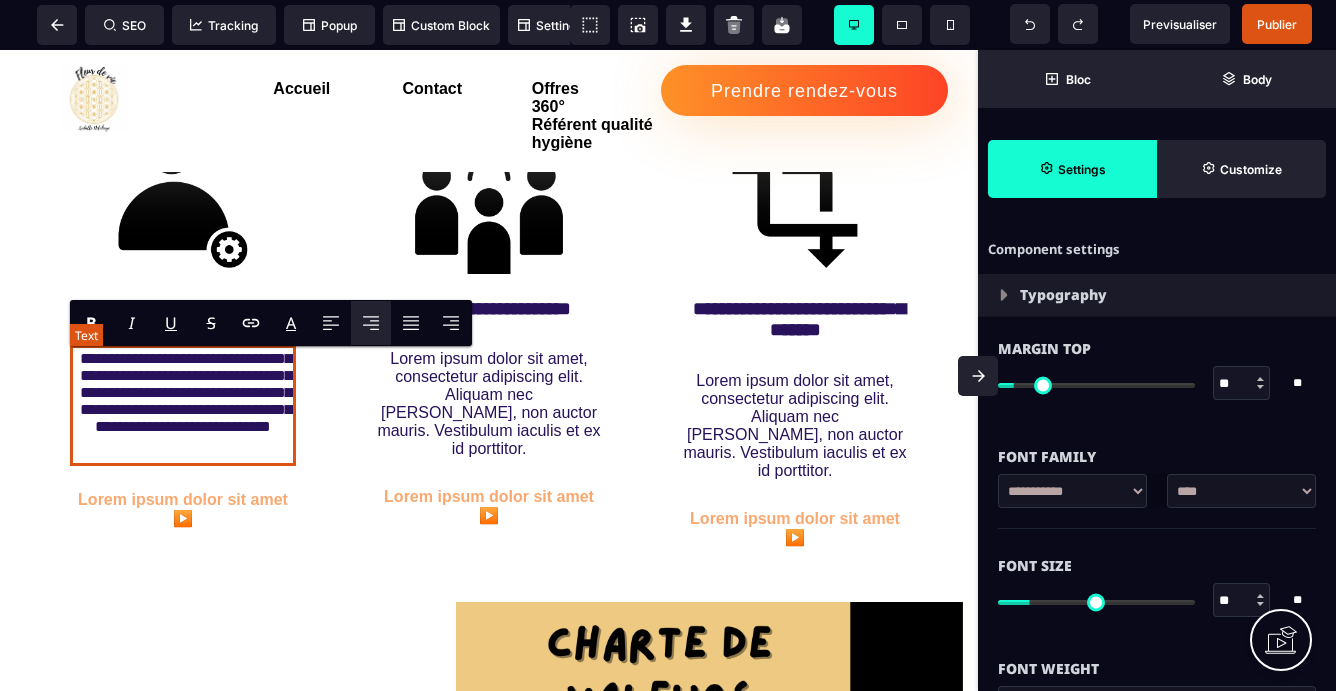 click on "**********" at bounding box center (183, 405) 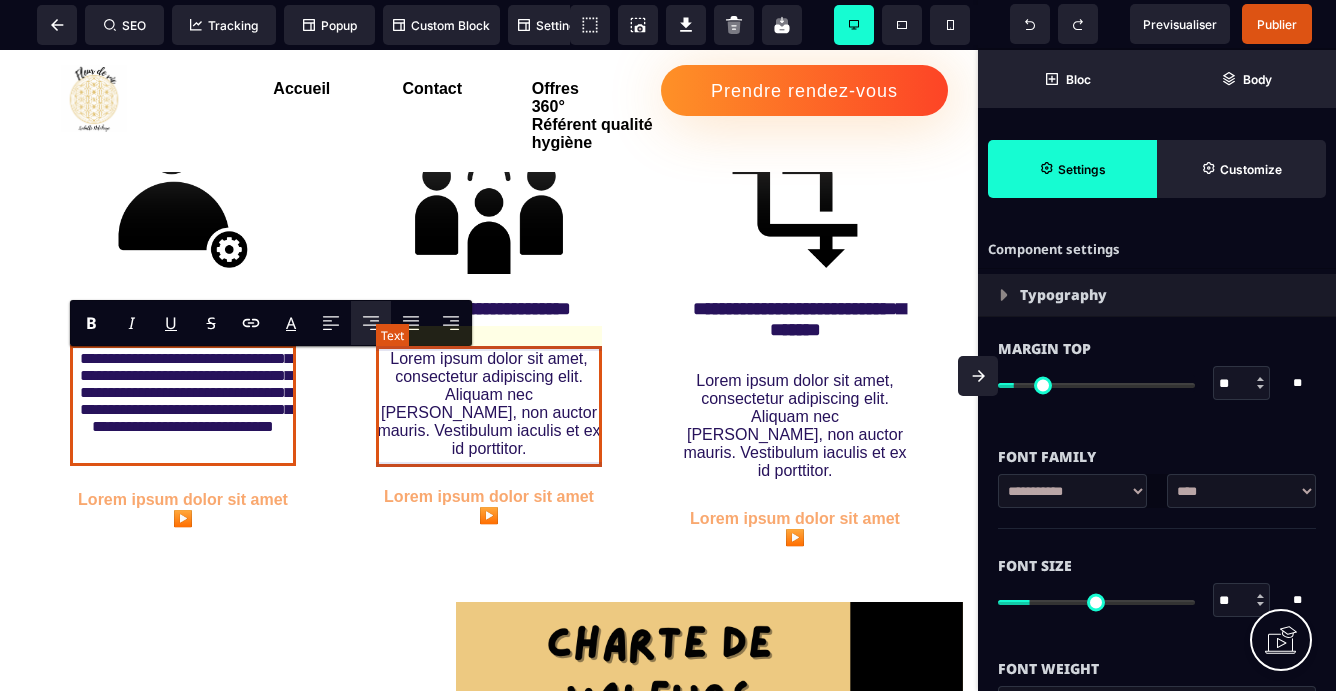 click on "Lorem ipsum dolor sit amet, consectetur adipiscing elit. Aliquam nec  mattis nisi, non auctor mauris. Vestibulum iaculis et ex id porttitor." at bounding box center [489, 404] 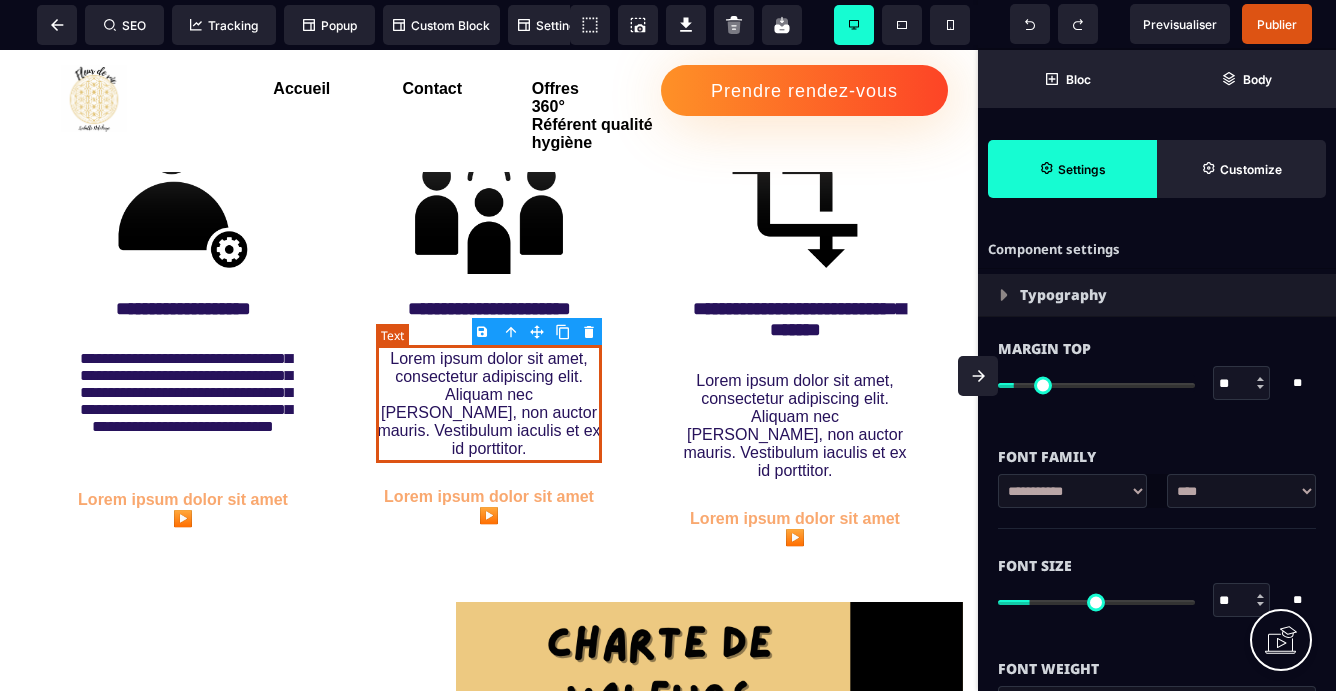click on "Lorem ipsum dolor sit amet, consectetur adipiscing elit. Aliquam nec  mattis nisi, non auctor mauris. Vestibulum iaculis et ex id porttitor." at bounding box center (489, 404) 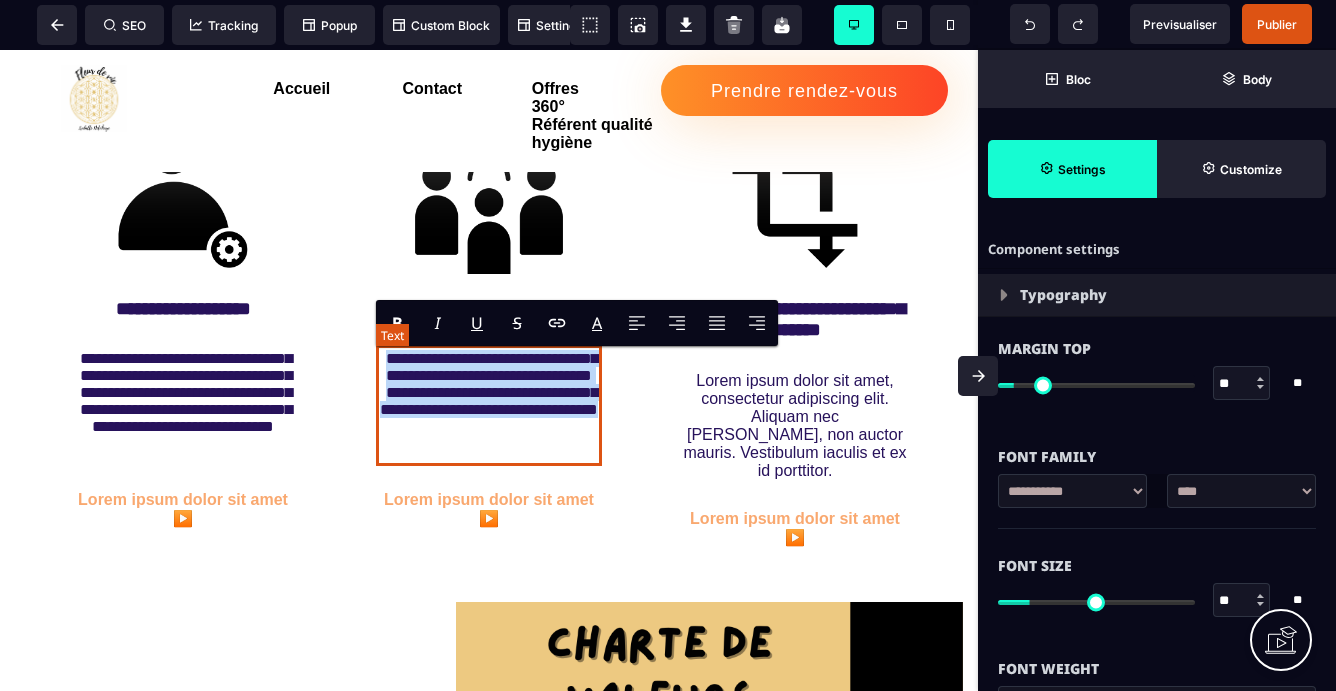 drag, startPoint x: 519, startPoint y: 455, endPoint x: 386, endPoint y: 366, distance: 160.03125 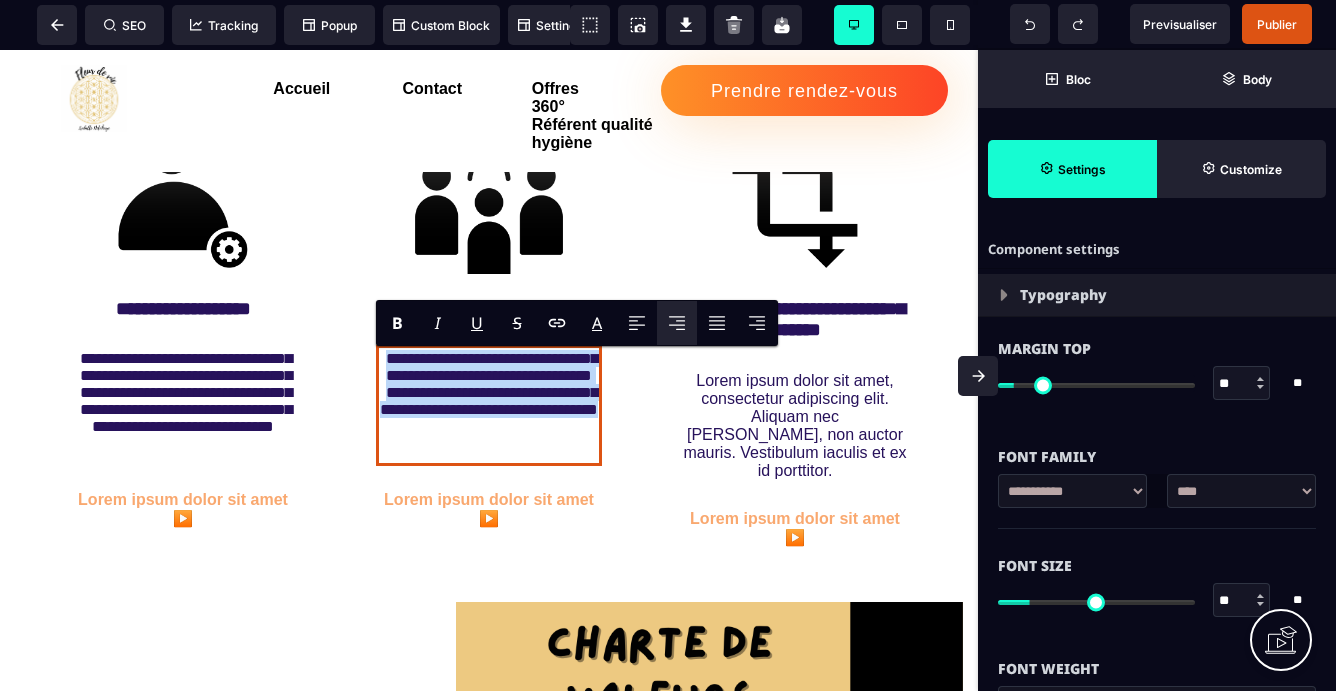 type 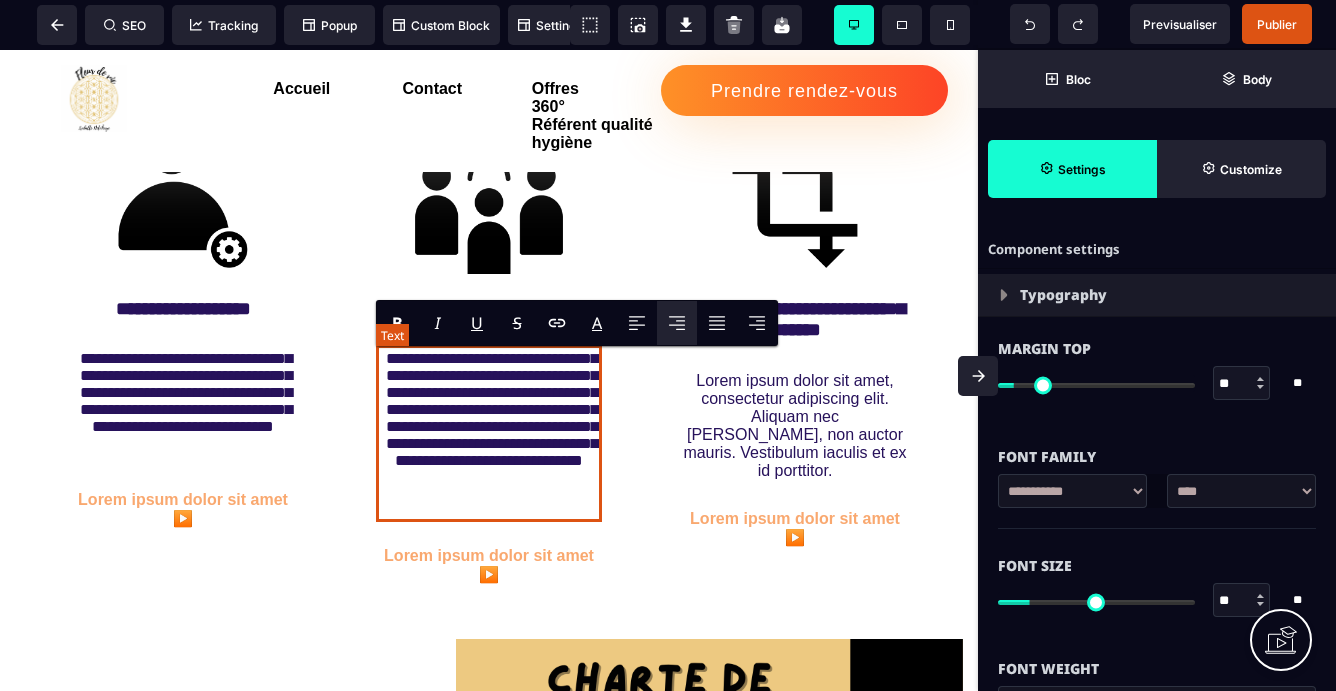 click on "**********" at bounding box center [489, 433] 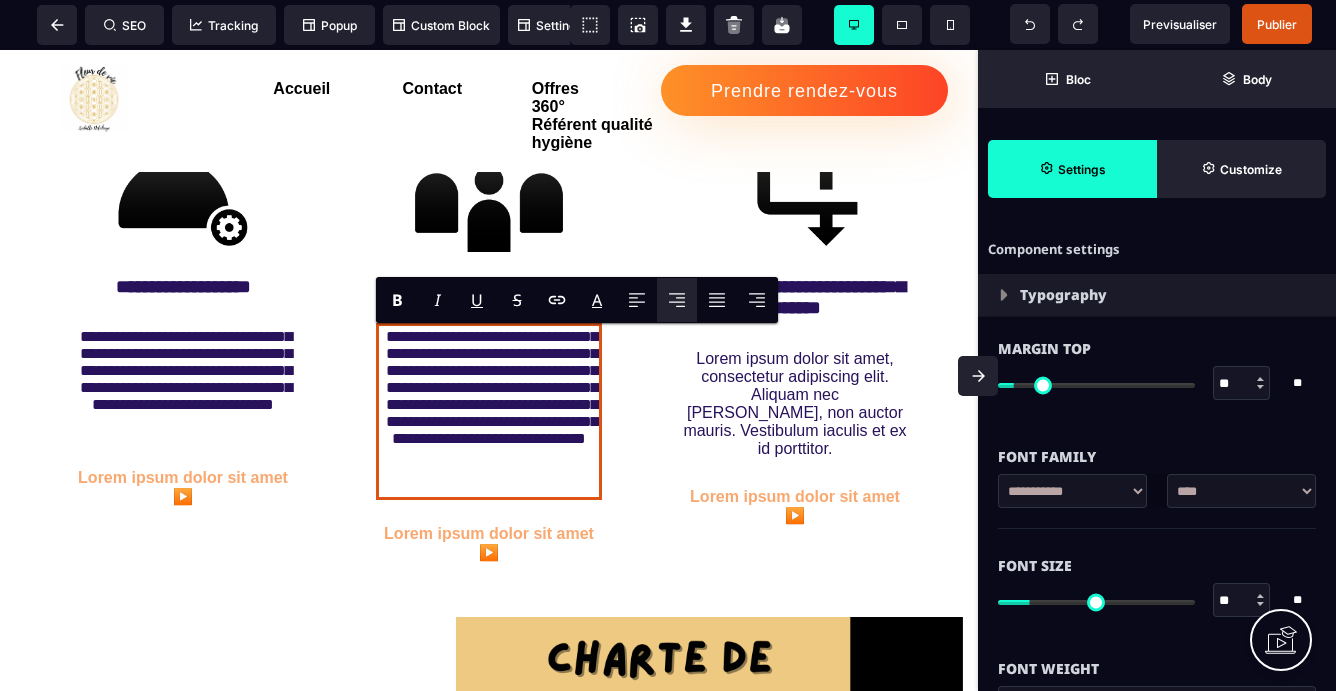scroll, scrollTop: 1218, scrollLeft: 0, axis: vertical 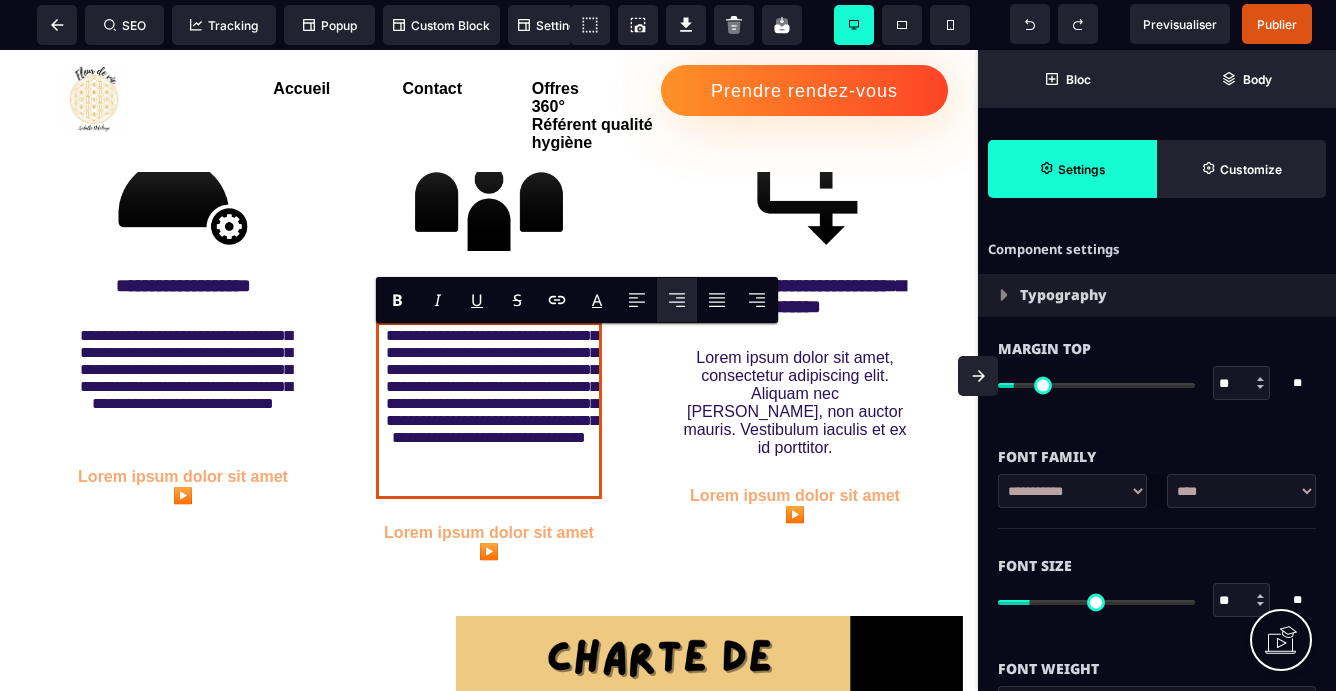 click on "Lorem ipsum dolor sit amet, consectetur adipiscing elit. Aliquam nec  mattis nisi, non auctor mauris. Vestibulum iaculis et ex id porttitor." at bounding box center (795, 403) 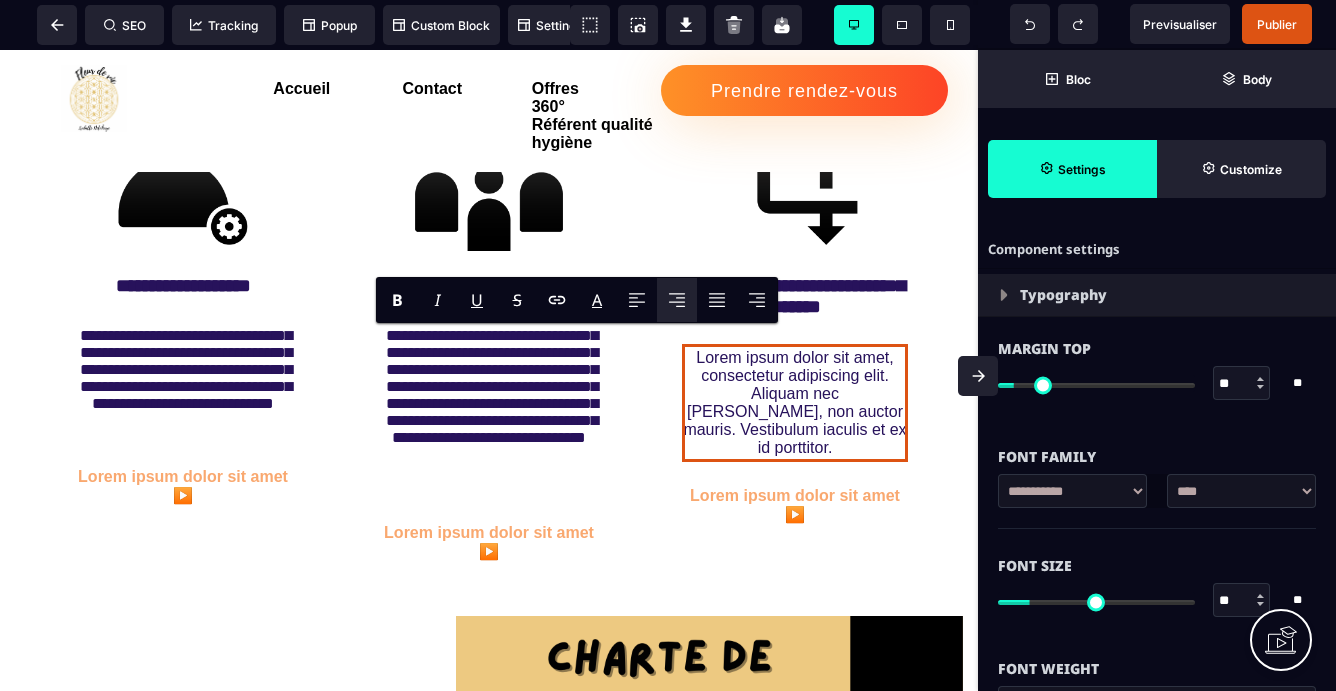 click on "Lorem ipsum dolor sit amet, consectetur adipiscing elit. Aliquam nec  mattis nisi, non auctor mauris. Vestibulum iaculis et ex id porttitor." at bounding box center [795, 403] 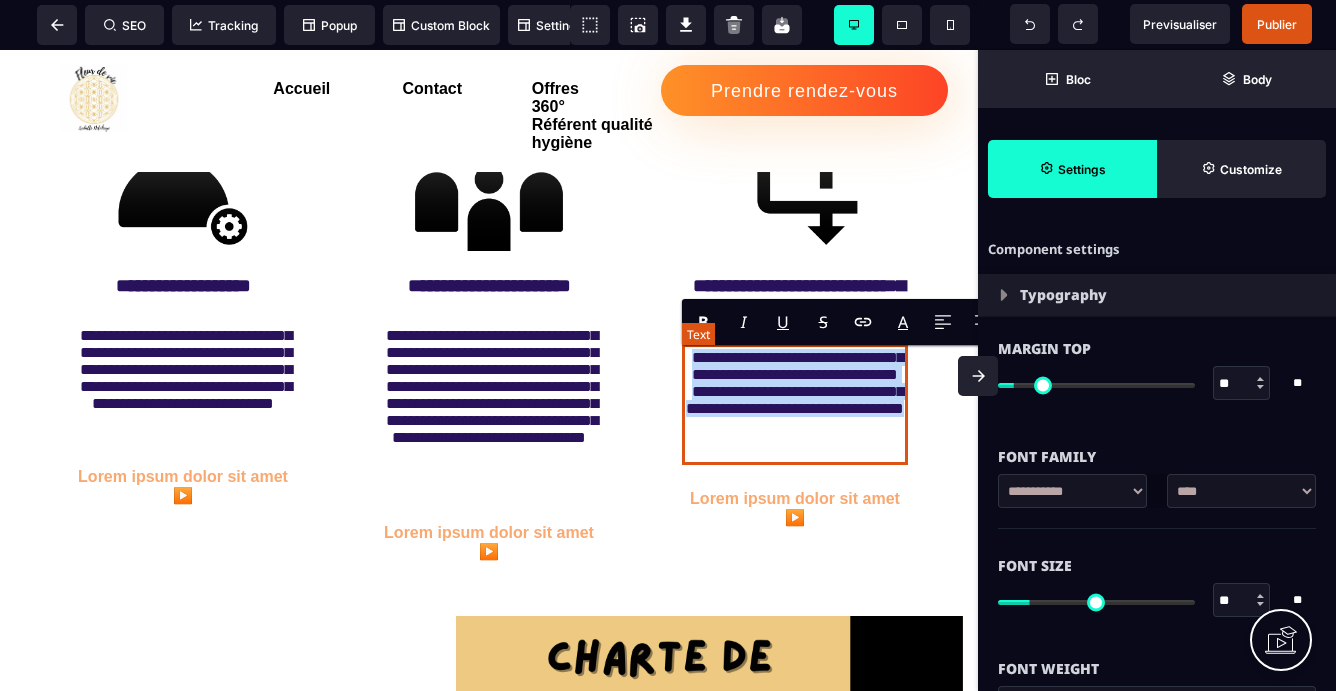 drag, startPoint x: 835, startPoint y: 447, endPoint x: 693, endPoint y: 364, distance: 164.47797 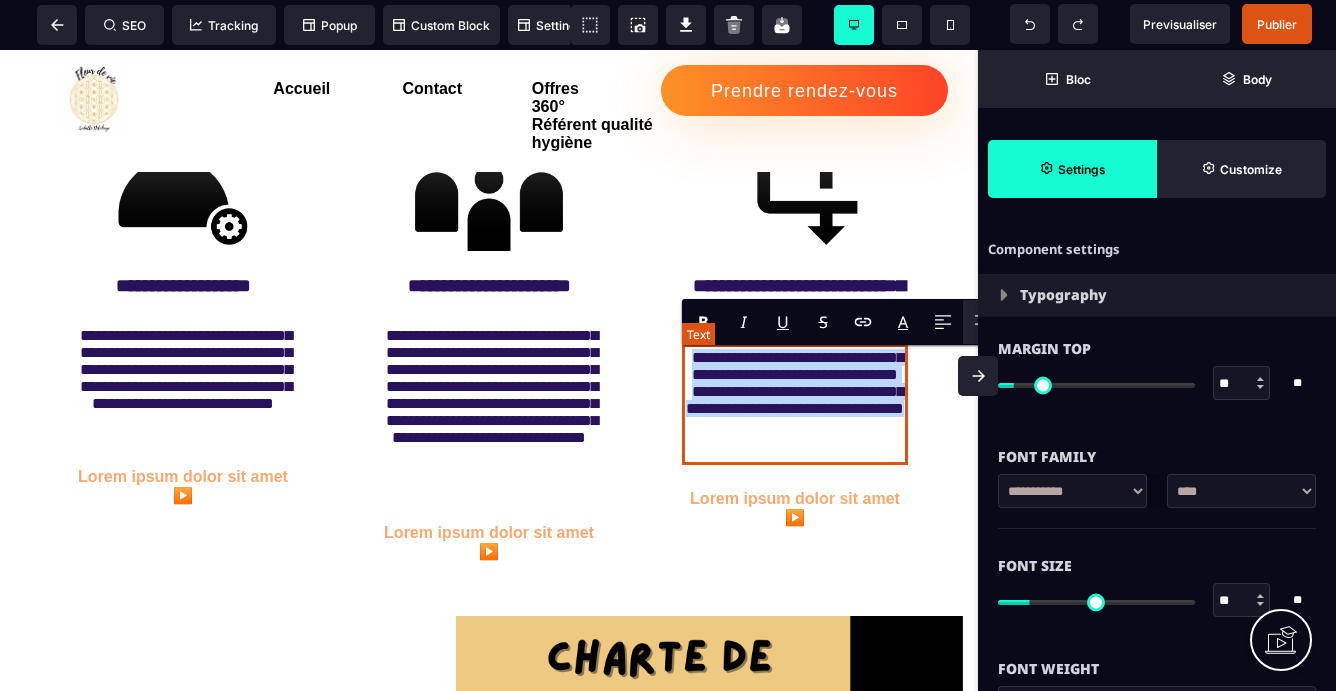 type 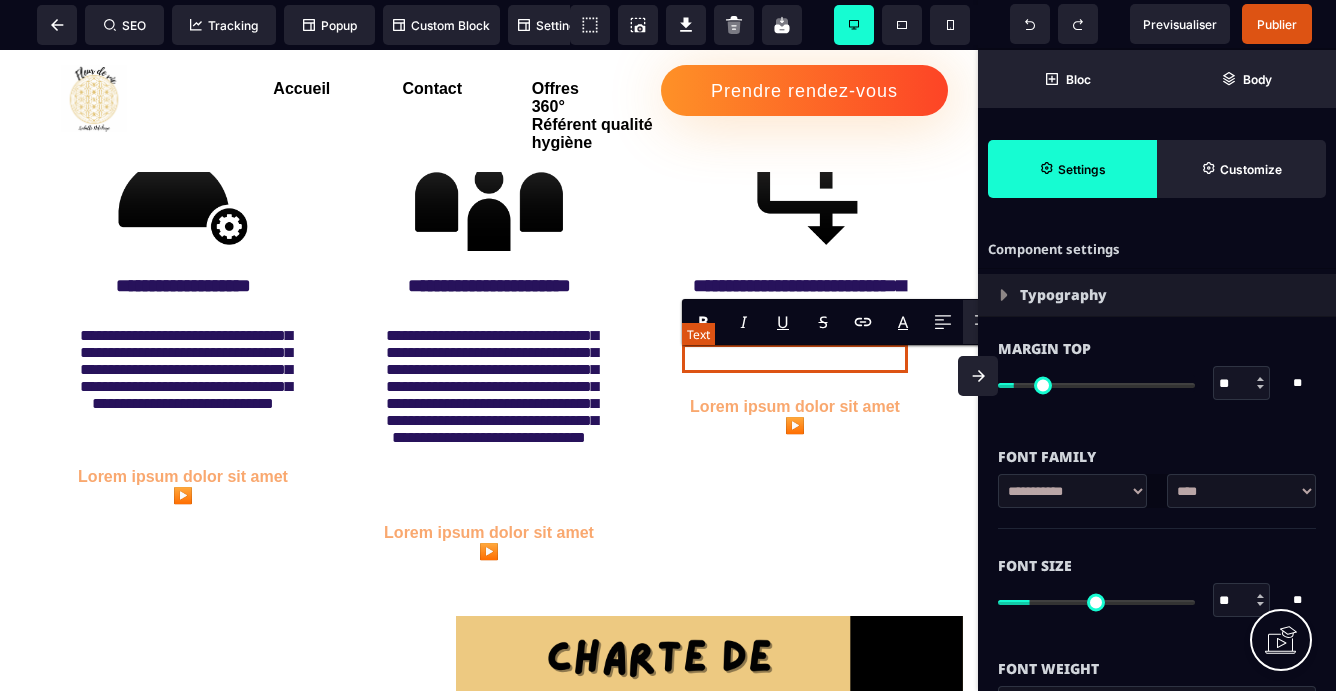 click at bounding box center (795, 358) 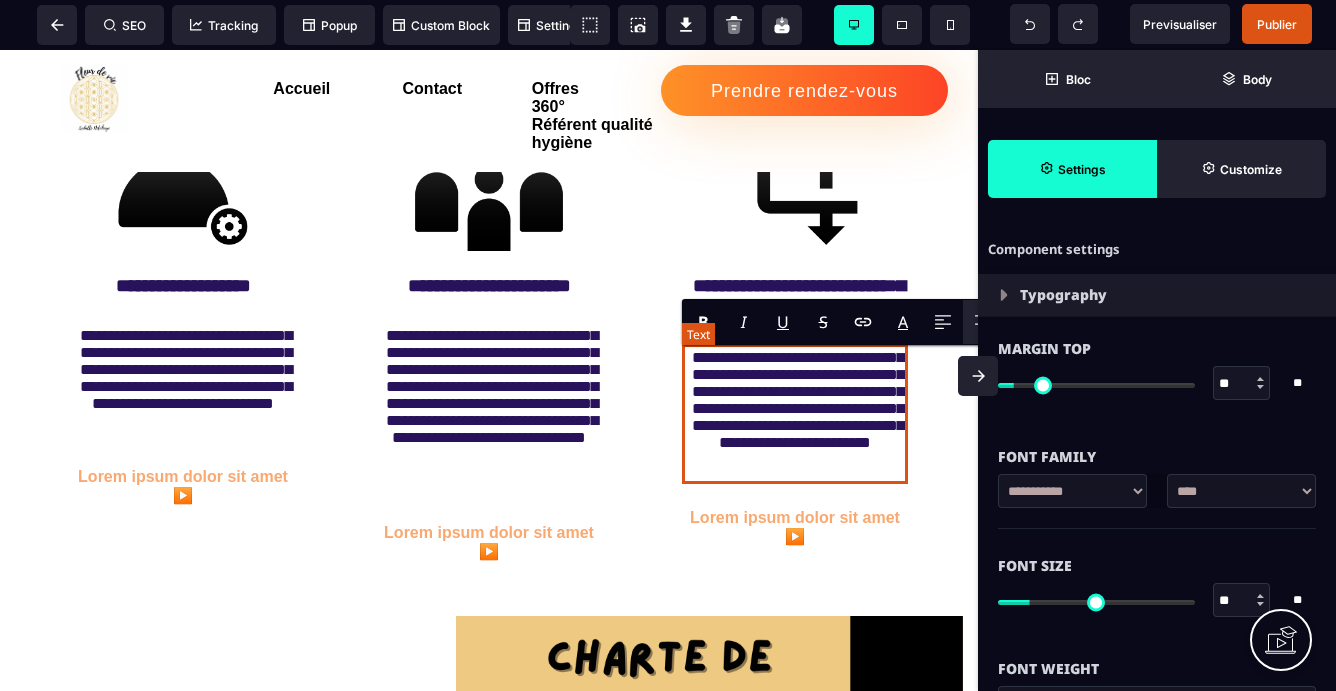 click on "**********" at bounding box center (795, 414) 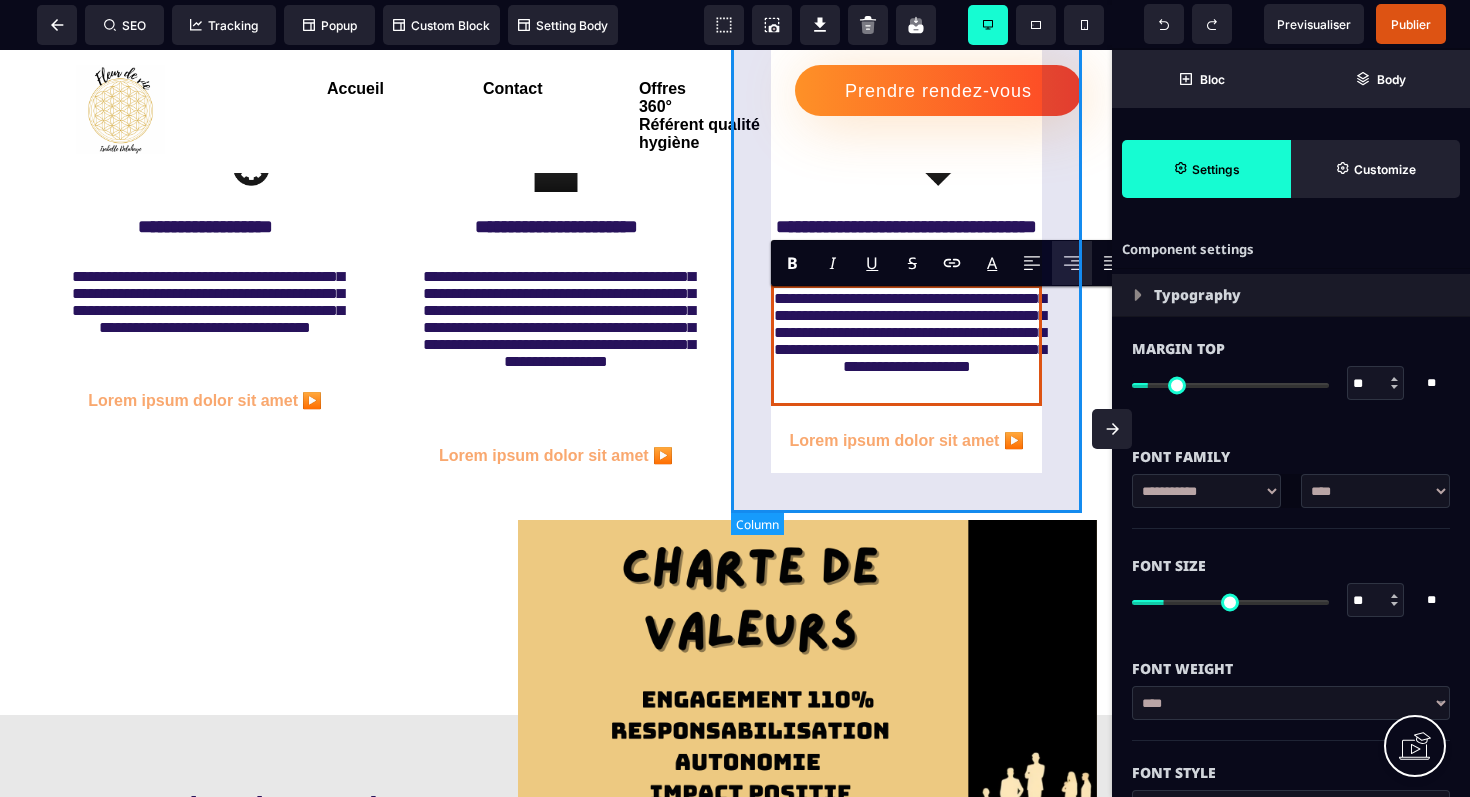 scroll, scrollTop: 1235, scrollLeft: 0, axis: vertical 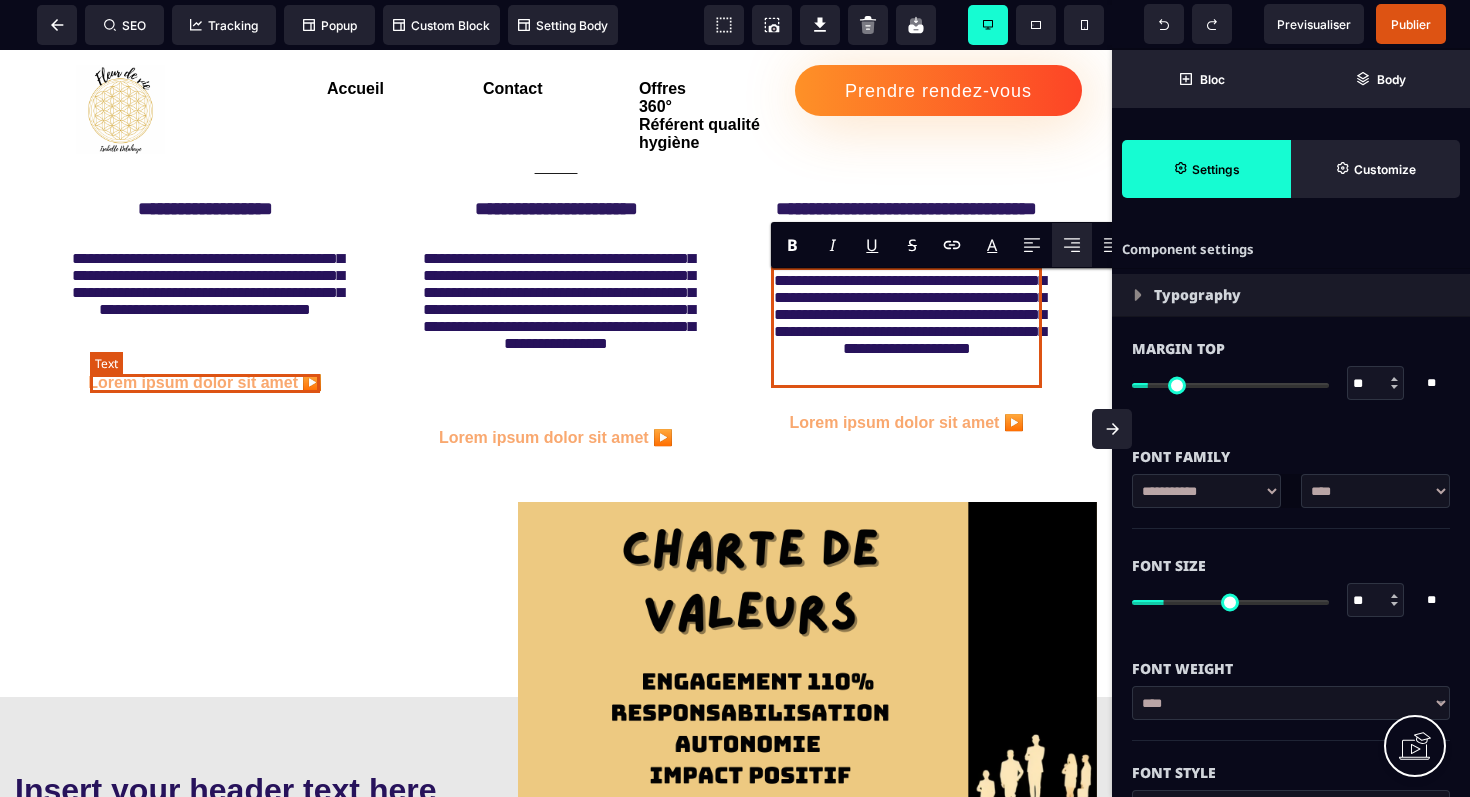 click on "Lorem ipsum dolor sit amet ▶️" at bounding box center [205, 382] 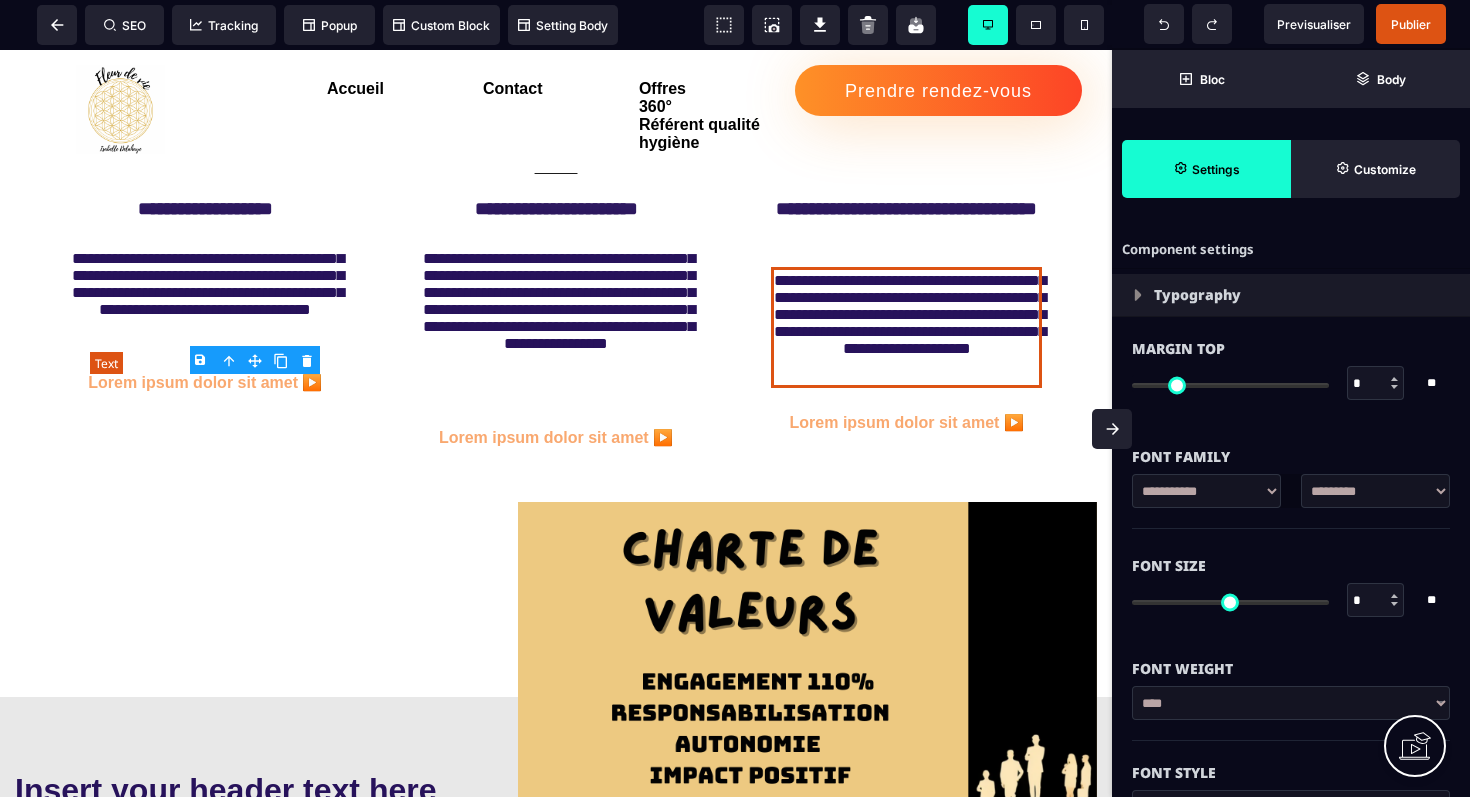 type on "*" 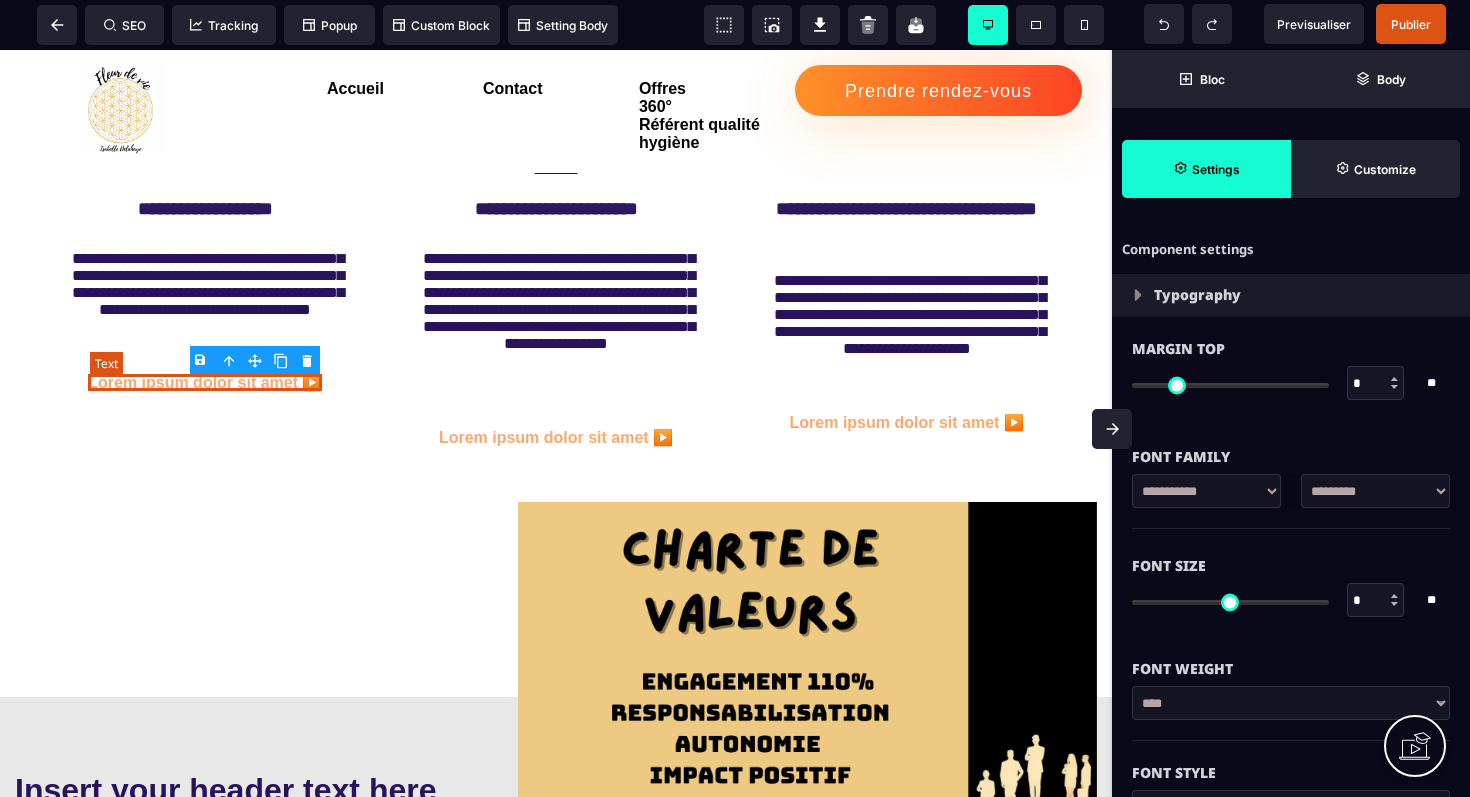 click on "Lorem ipsum dolor sit amet ▶️" at bounding box center [205, 382] 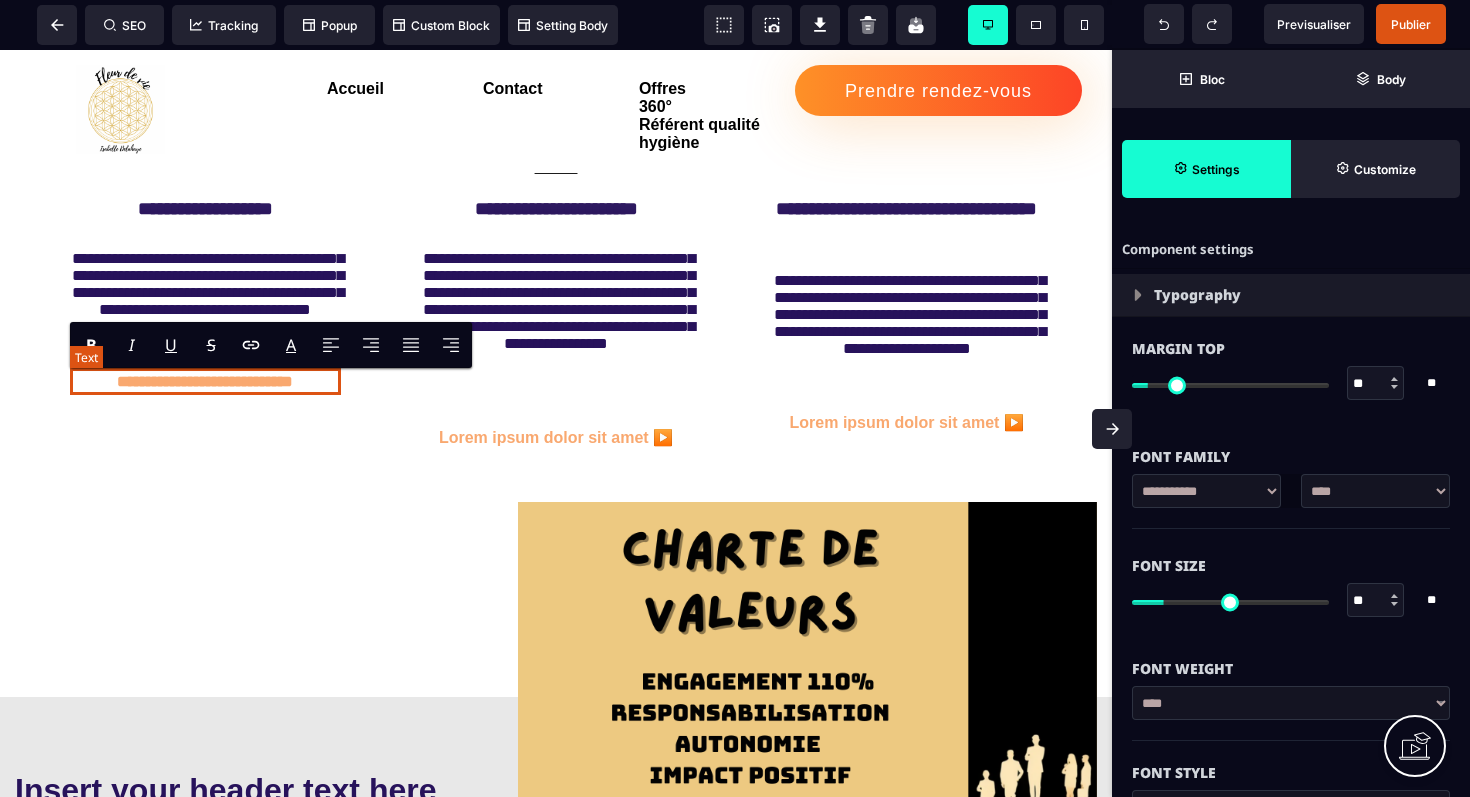 click on "**********" at bounding box center [205, 381] 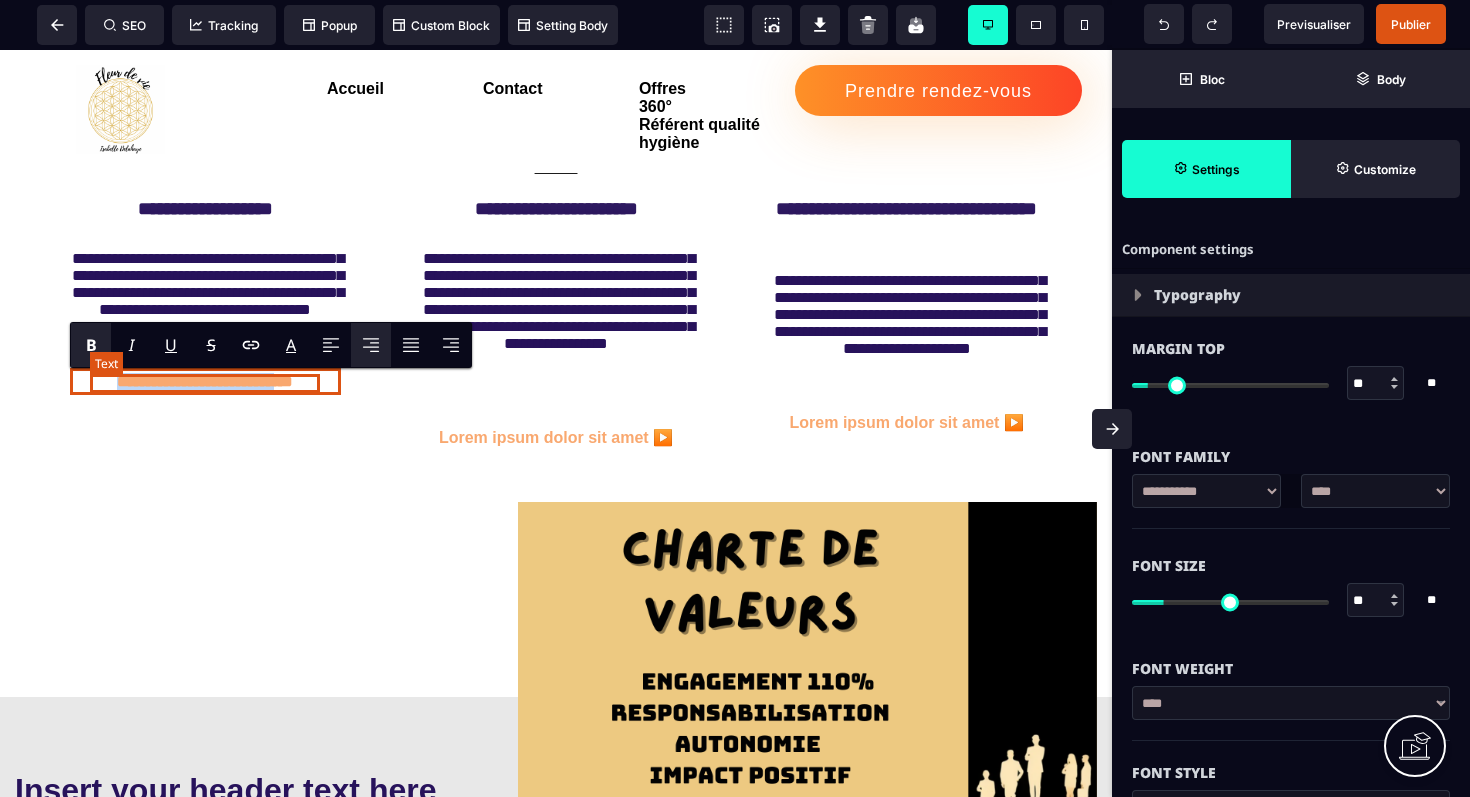drag, startPoint x: 298, startPoint y: 388, endPoint x: 90, endPoint y: 375, distance: 208.40585 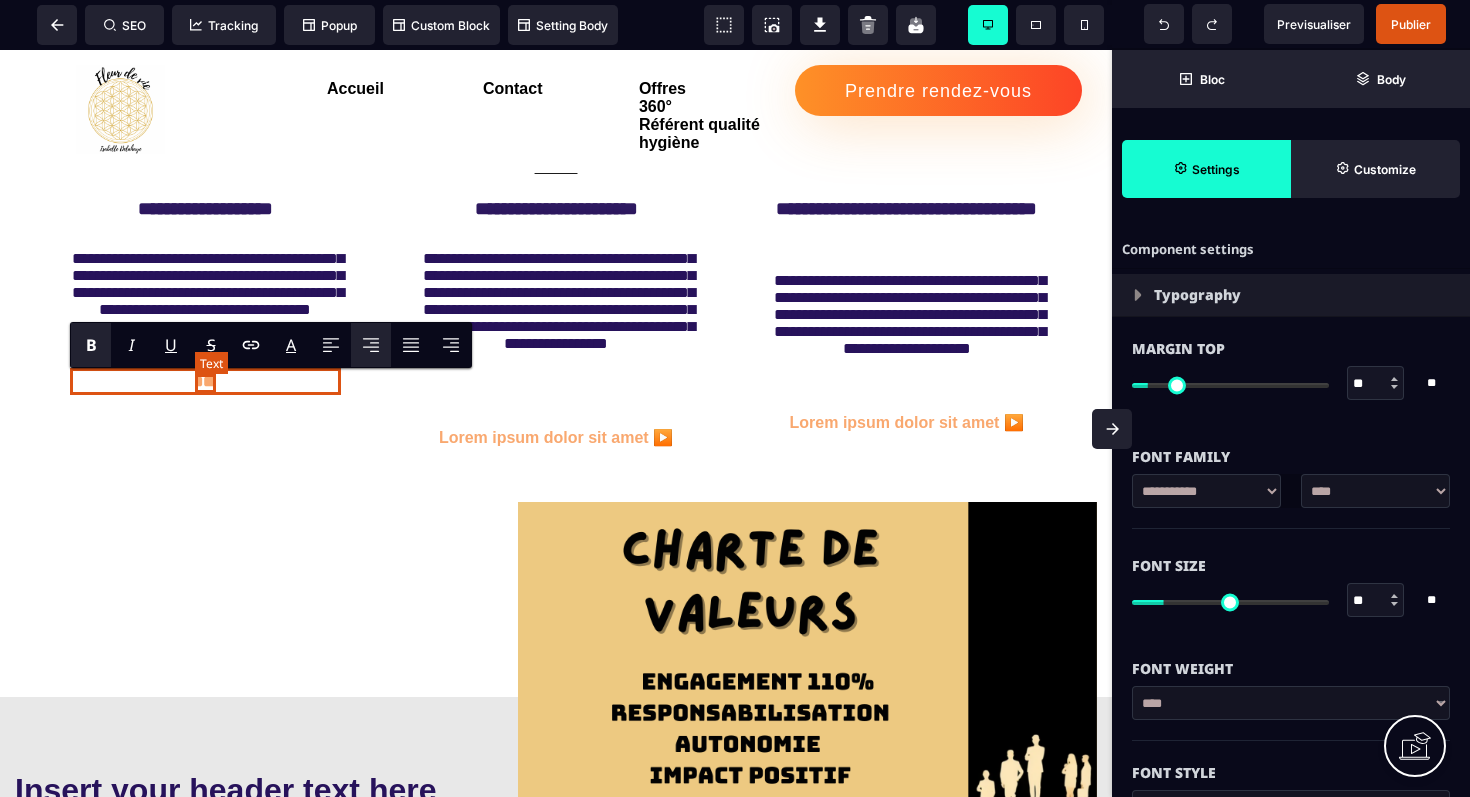 click on "**" at bounding box center (205, 381) 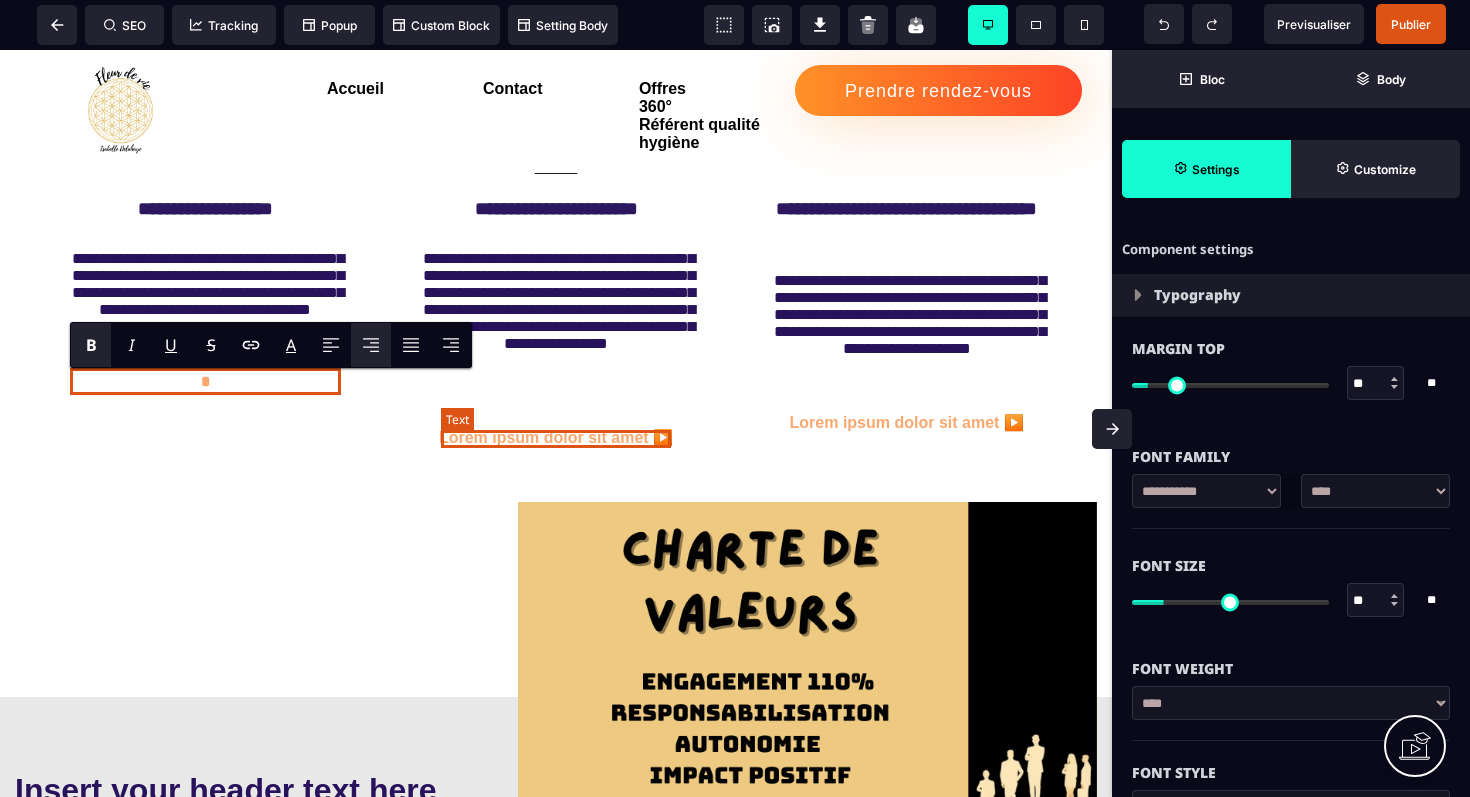 click on "Lorem ipsum dolor sit amet ▶️" at bounding box center (556, 437) 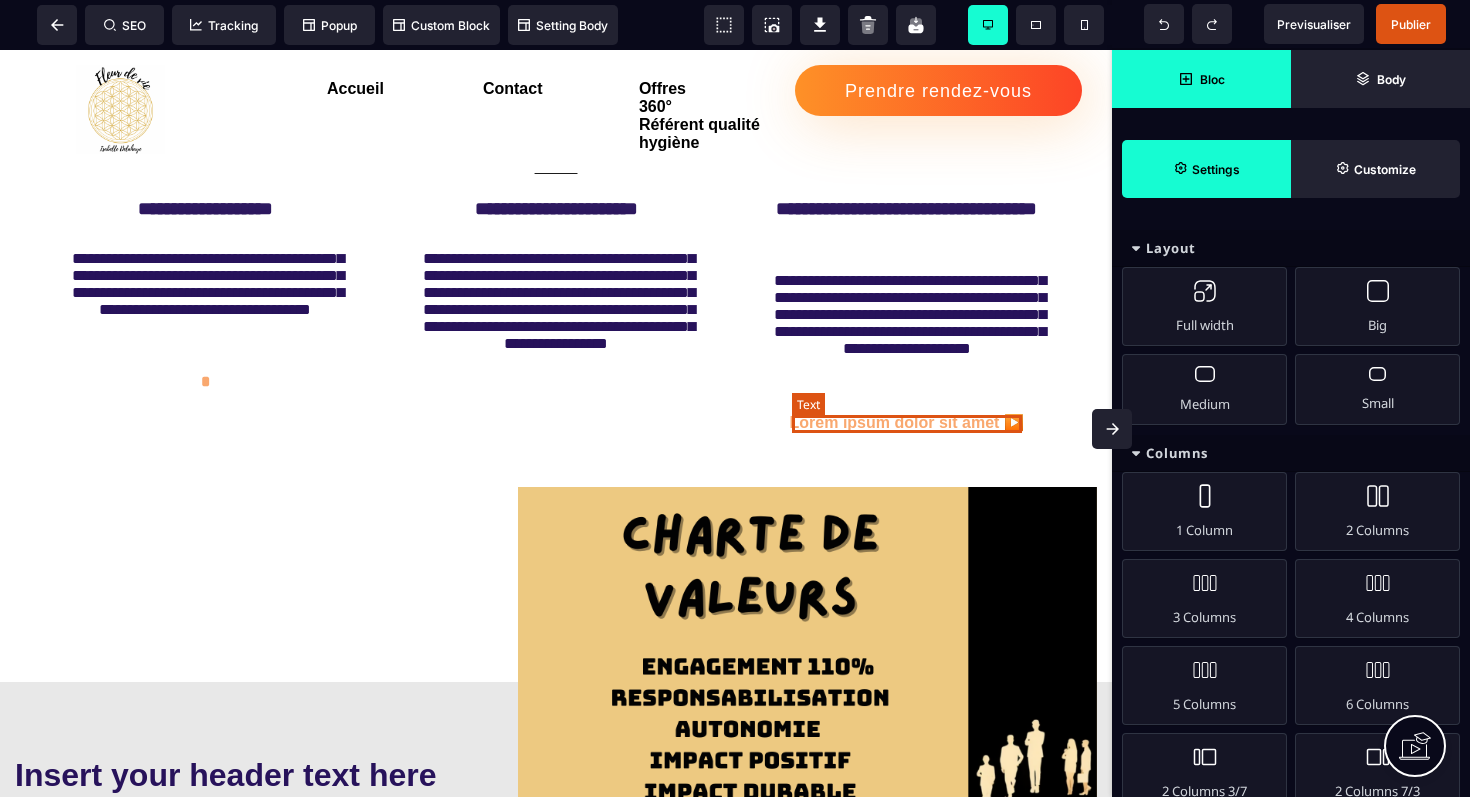 click on "Lorem ipsum dolor sit amet ▶️" at bounding box center (907, 422) 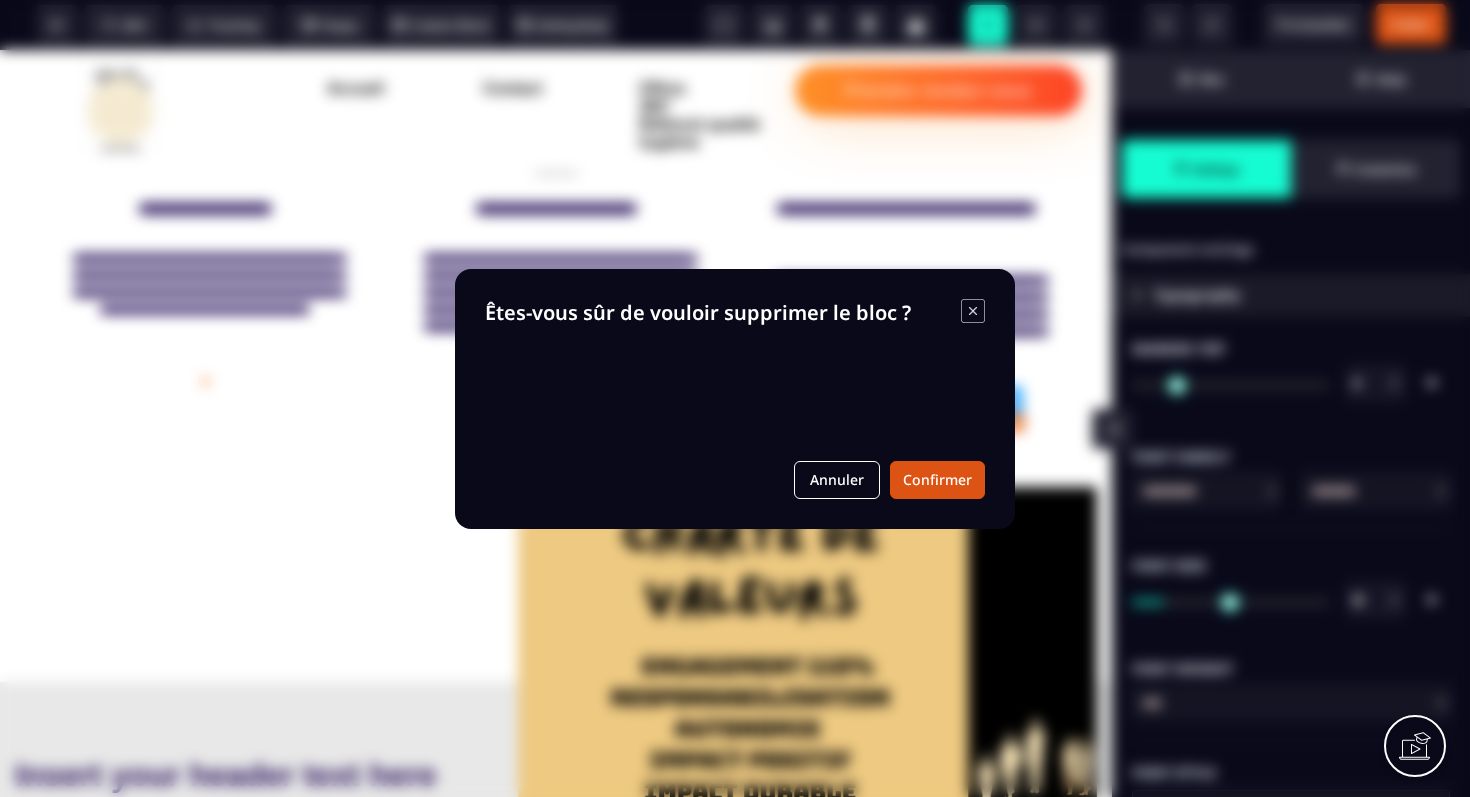 click on "B I U S
A *******
Text
SEO
Tracking
Popup" at bounding box center [735, 398] 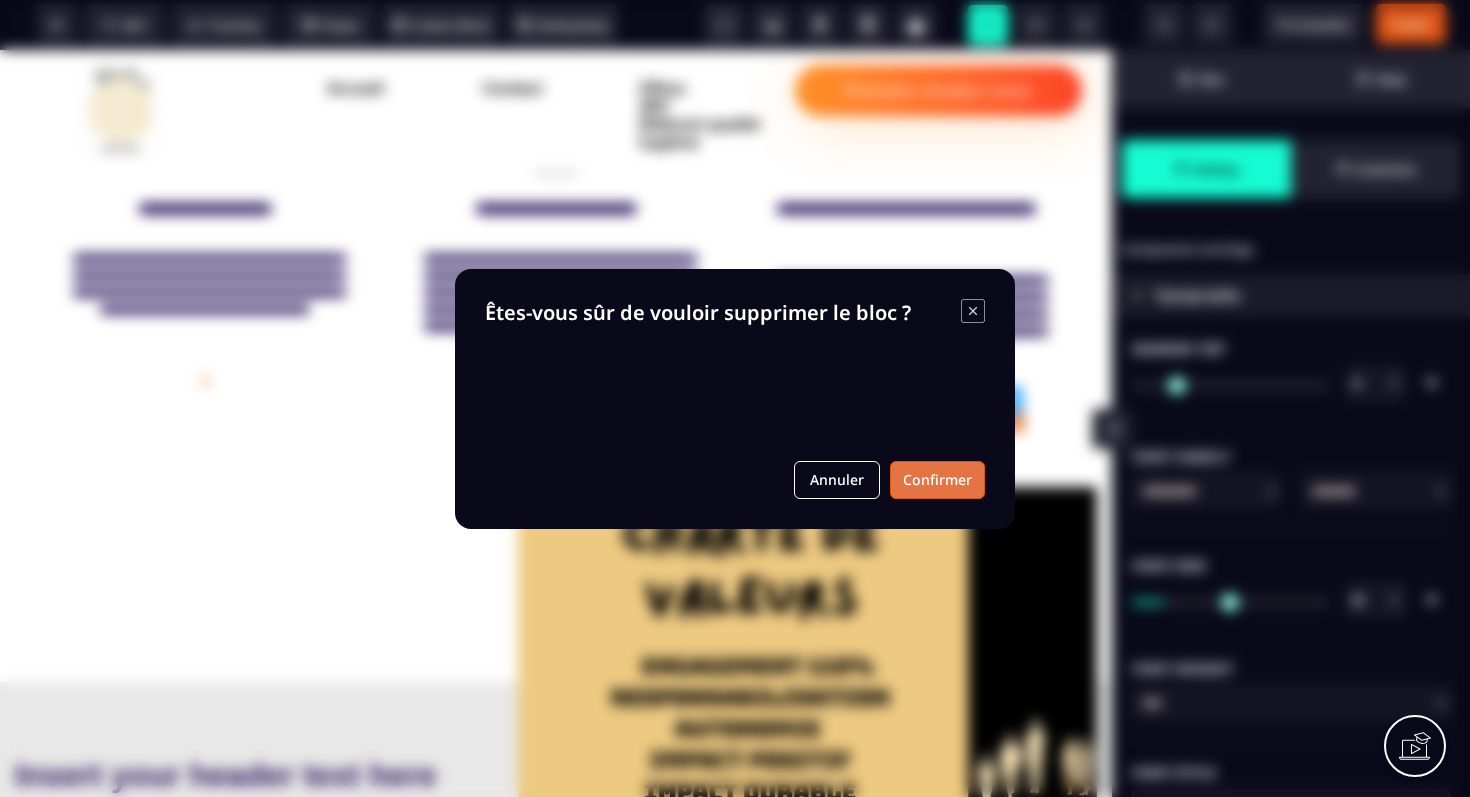 click on "Confirmer" at bounding box center (937, 480) 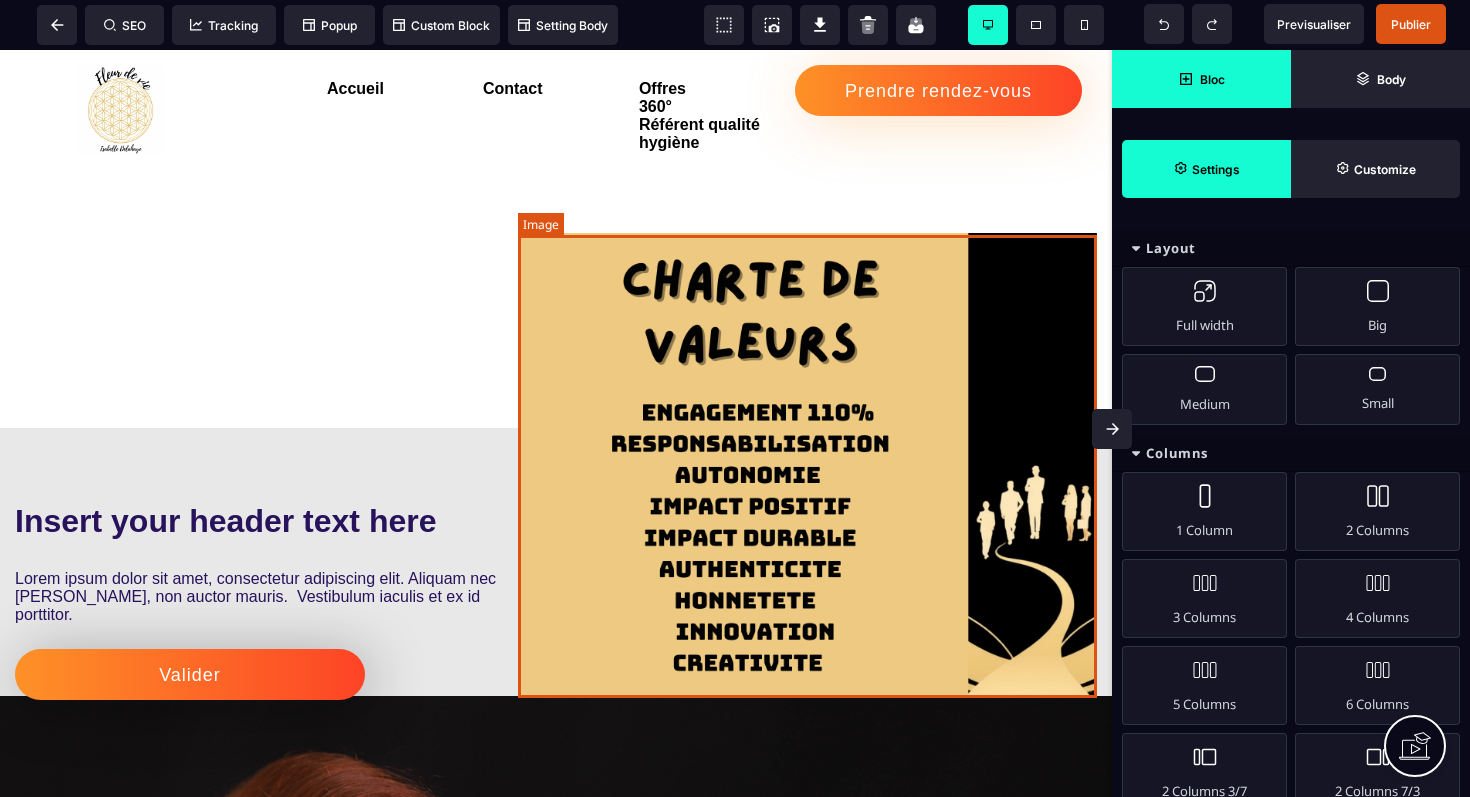 scroll, scrollTop: 1487, scrollLeft: 0, axis: vertical 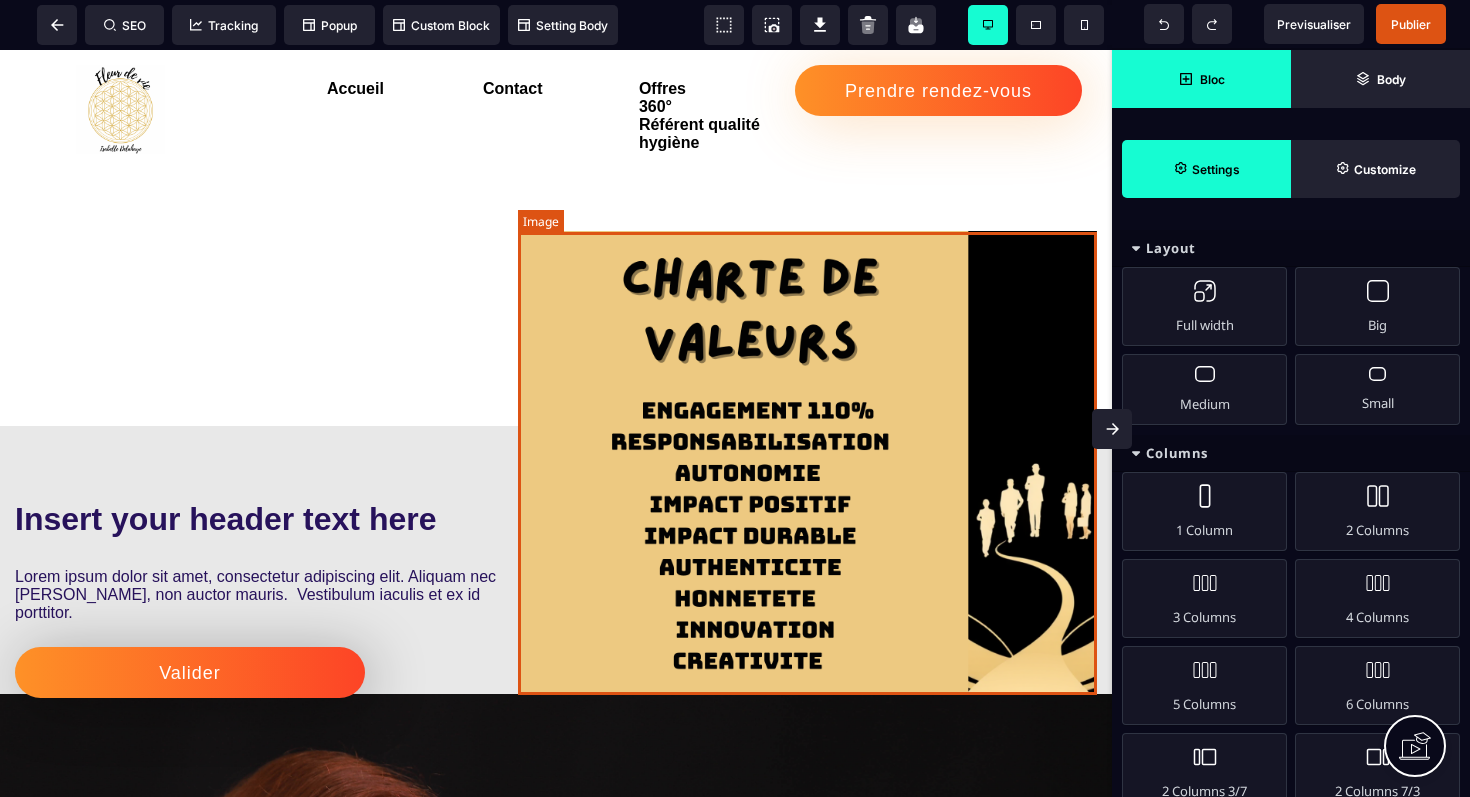 click at bounding box center (807, 462) 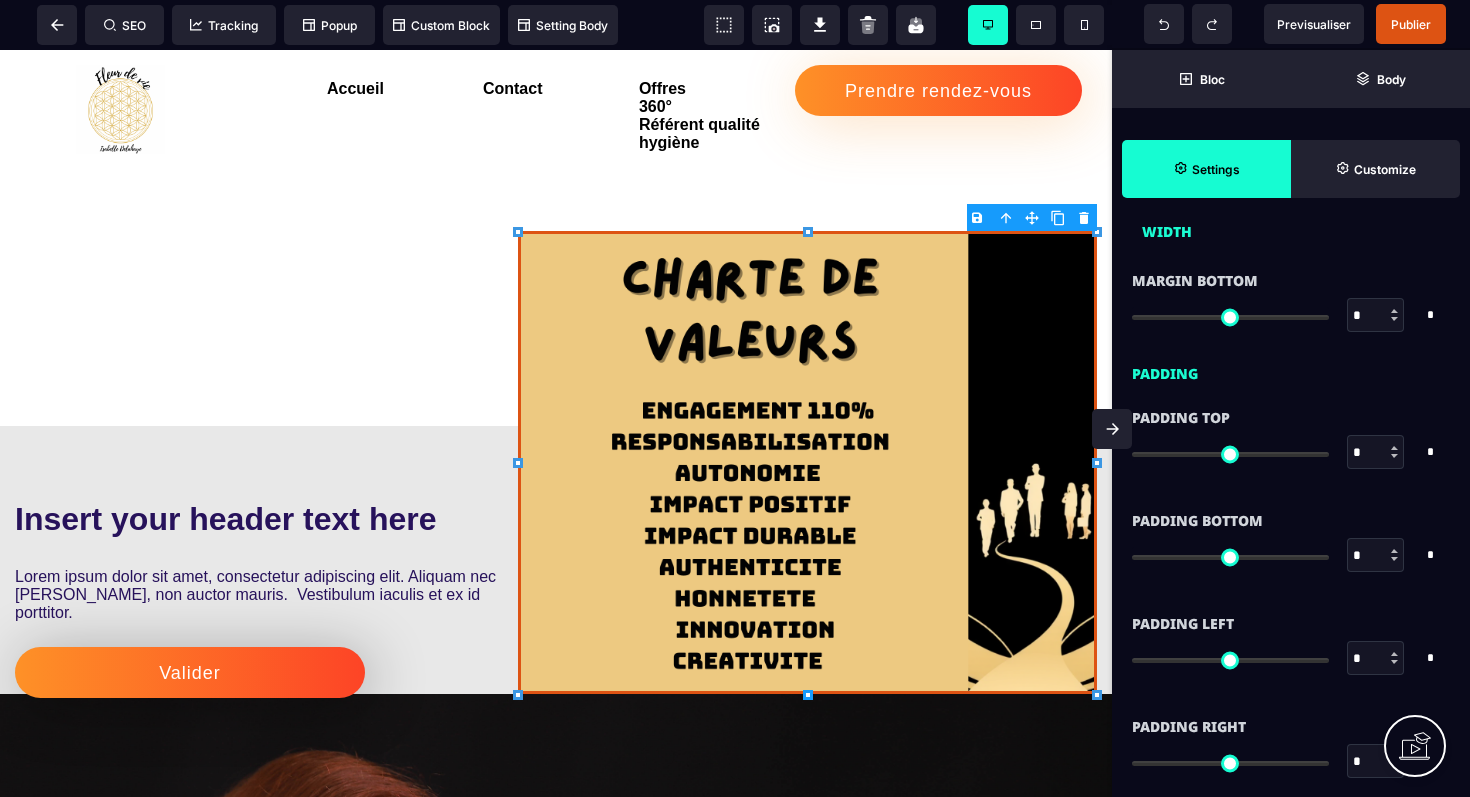 scroll, scrollTop: 1037, scrollLeft: 0, axis: vertical 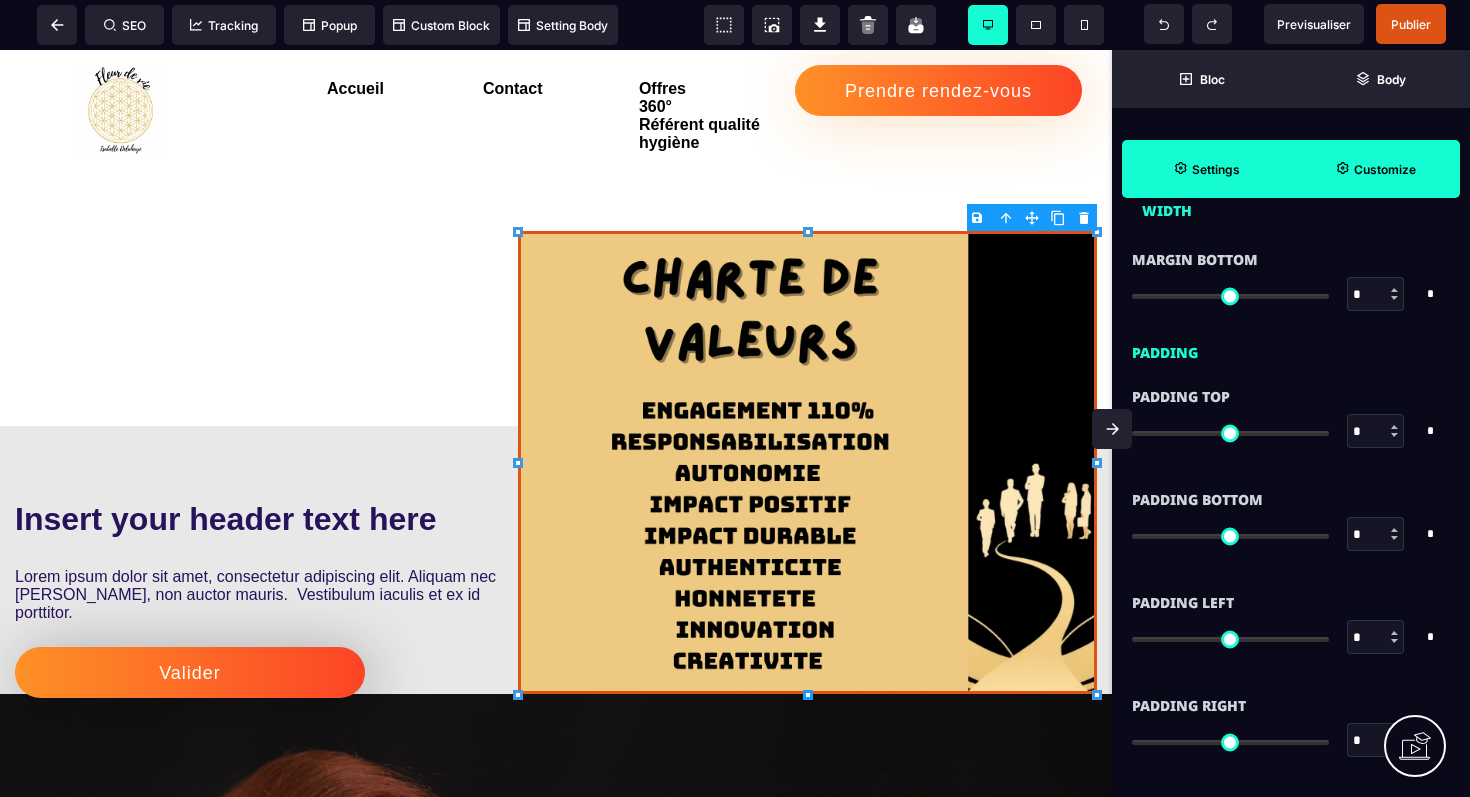 click on "Customize" at bounding box center [1385, 169] 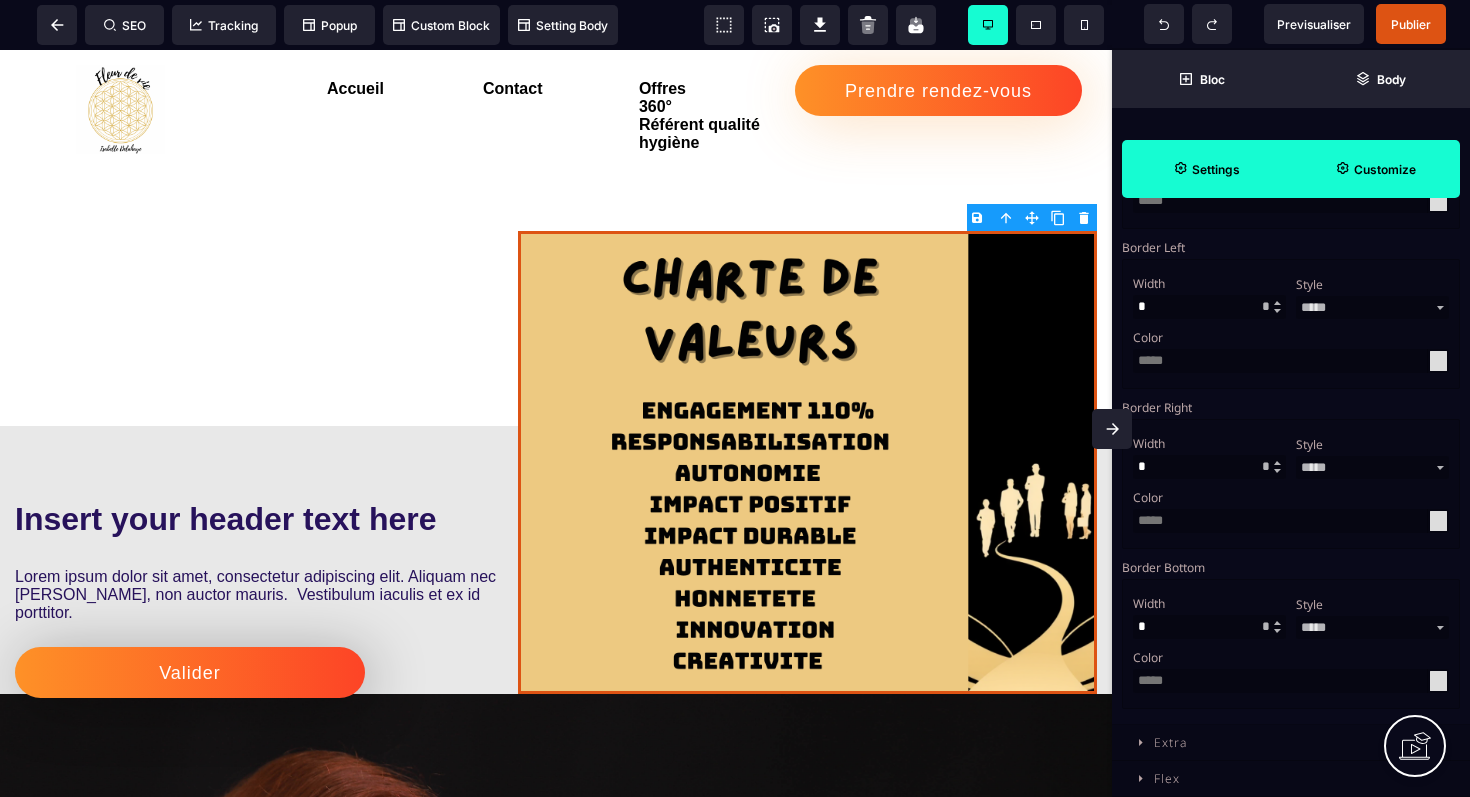 click on "Settings" at bounding box center [1216, 169] 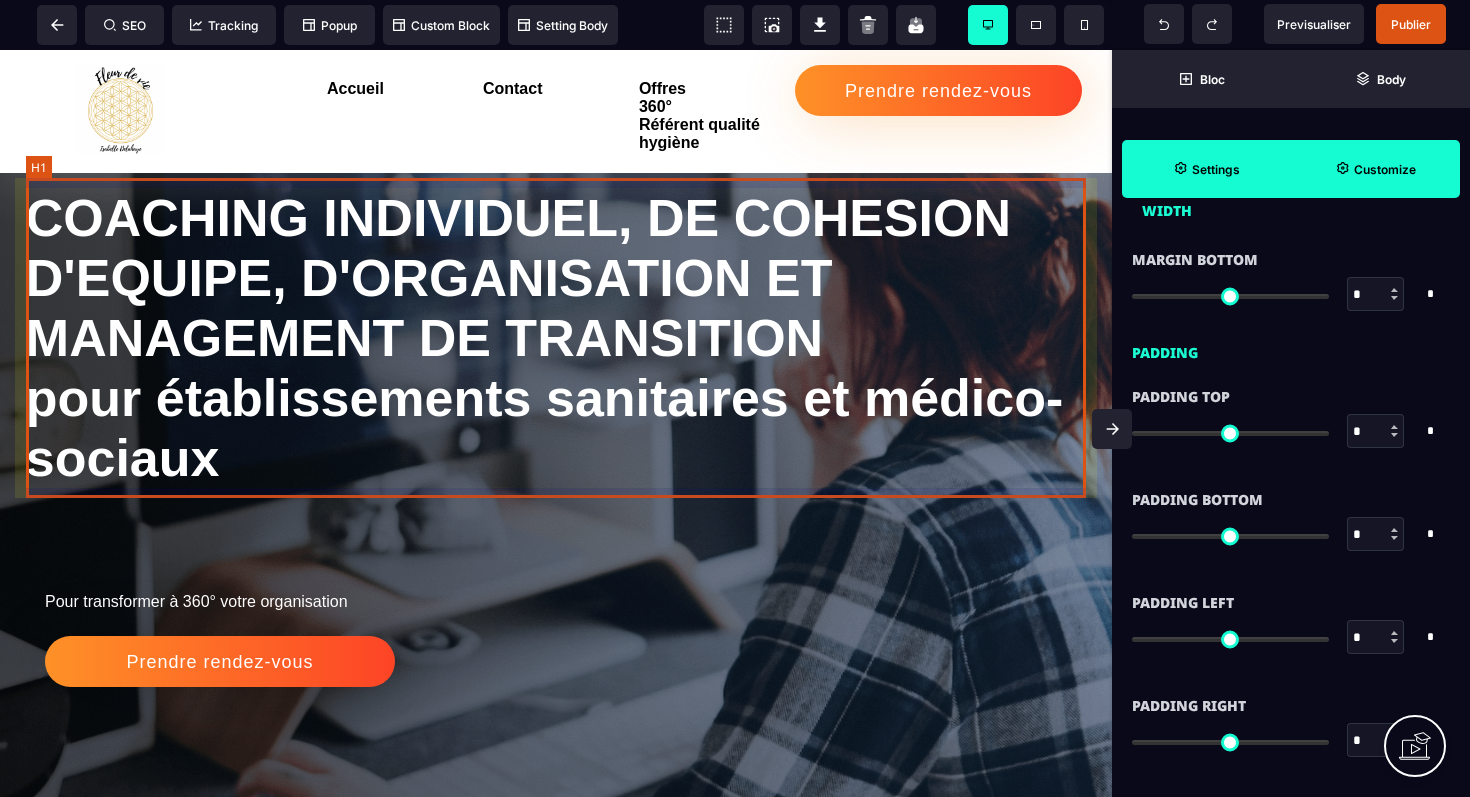 scroll, scrollTop: 190, scrollLeft: 0, axis: vertical 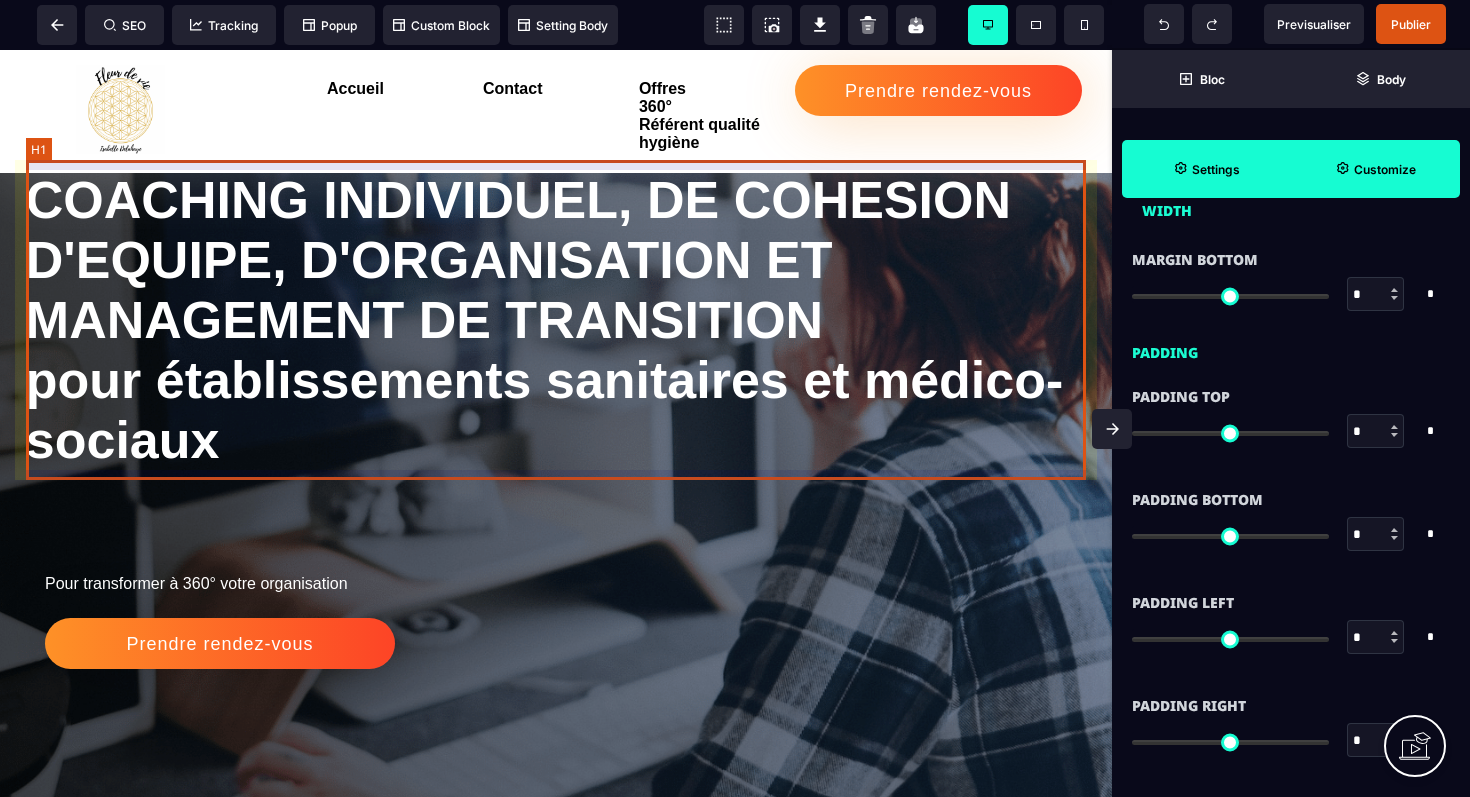 click on "COACHING INDIVIDUEL, DE COHESION D'EQUIPE, D'ORGANISATION ET MANAGEMENT DE TRANSITION
pour établissements sanitaires et médico-sociaux" at bounding box center [556, 320] 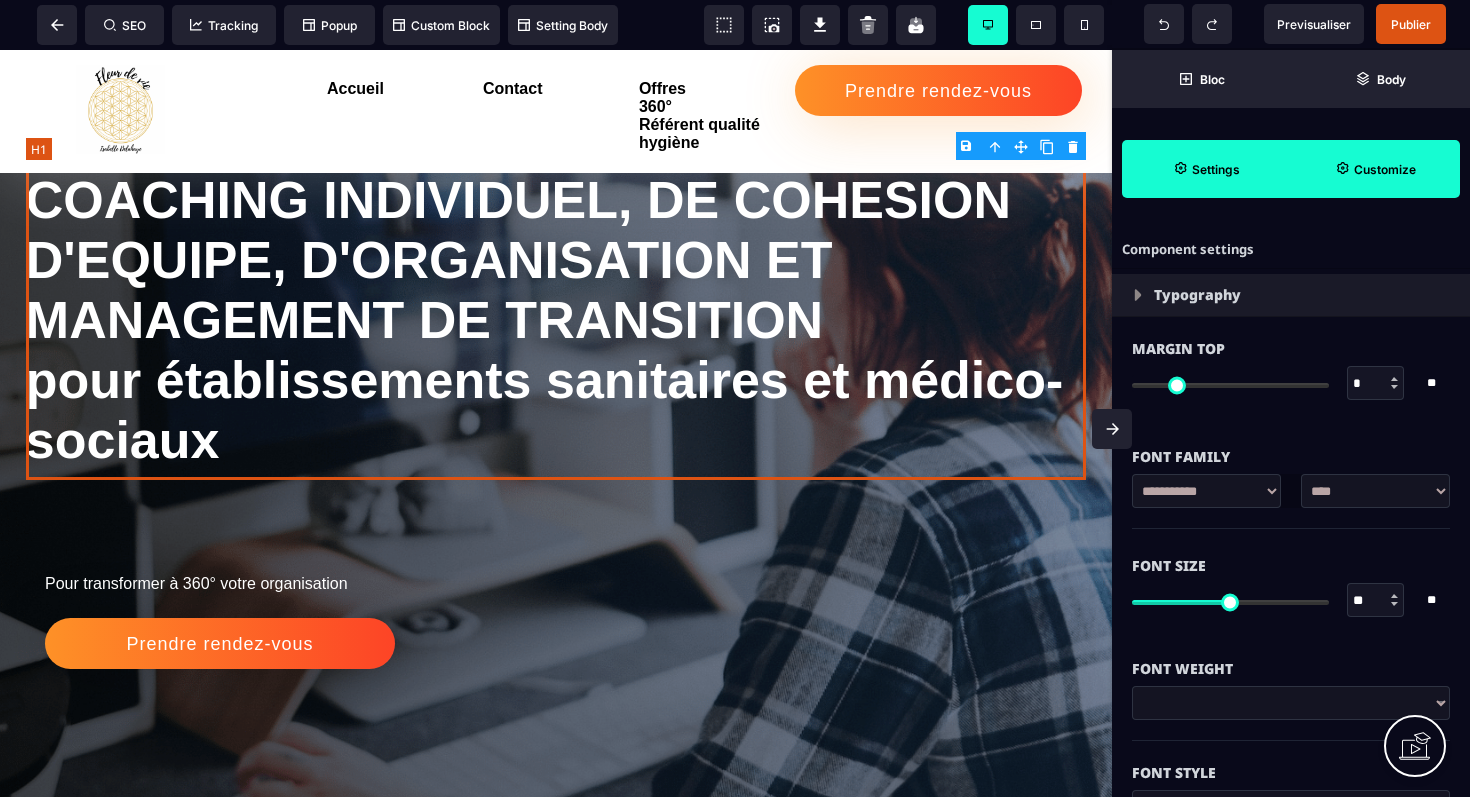 click on "COACHING INDIVIDUEL, DE COHESION D'EQUIPE, D'ORGANISATION ET MANAGEMENT DE TRANSITION
pour établissements sanitaires et médico-sociaux" at bounding box center [556, 320] 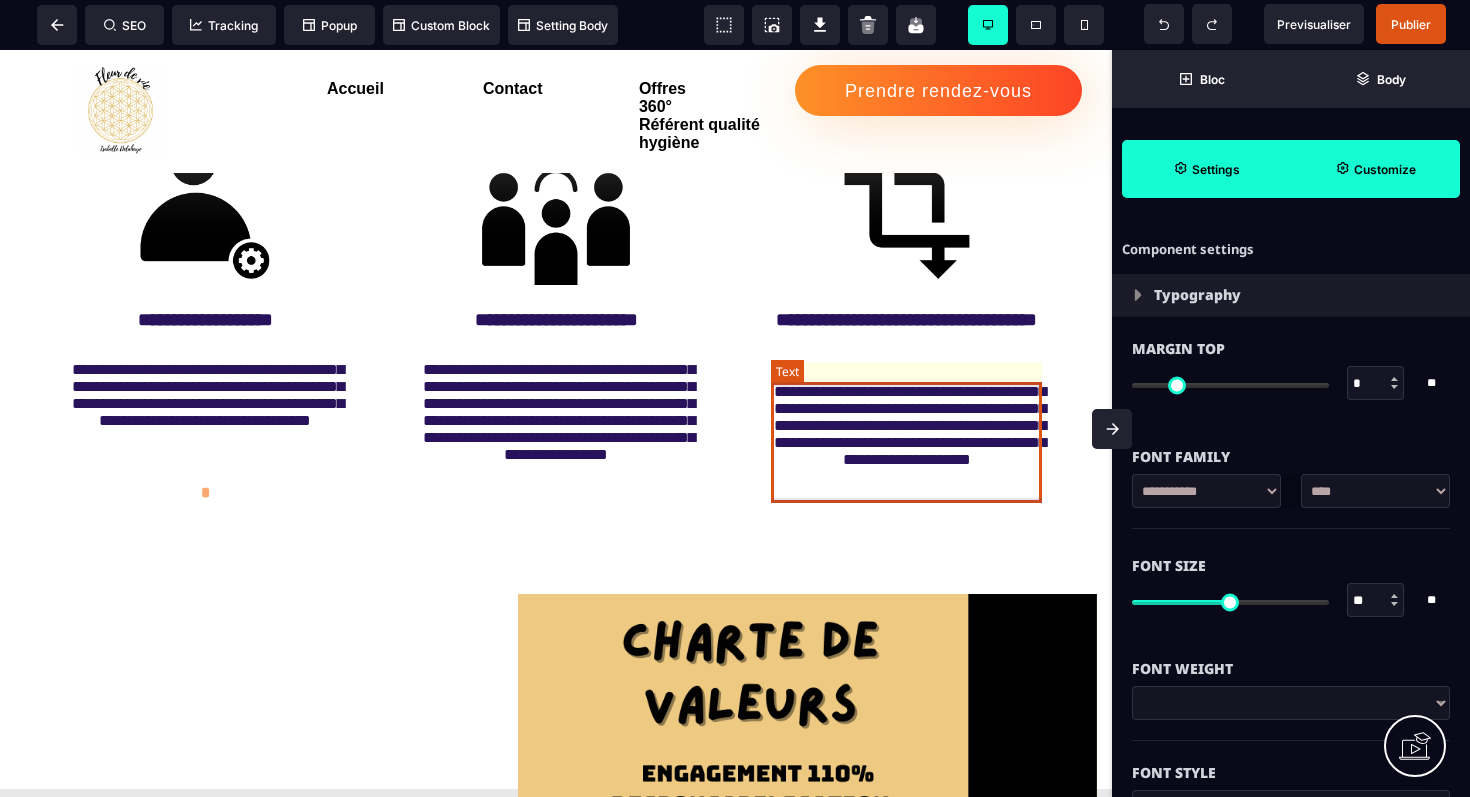 scroll, scrollTop: 1118, scrollLeft: 0, axis: vertical 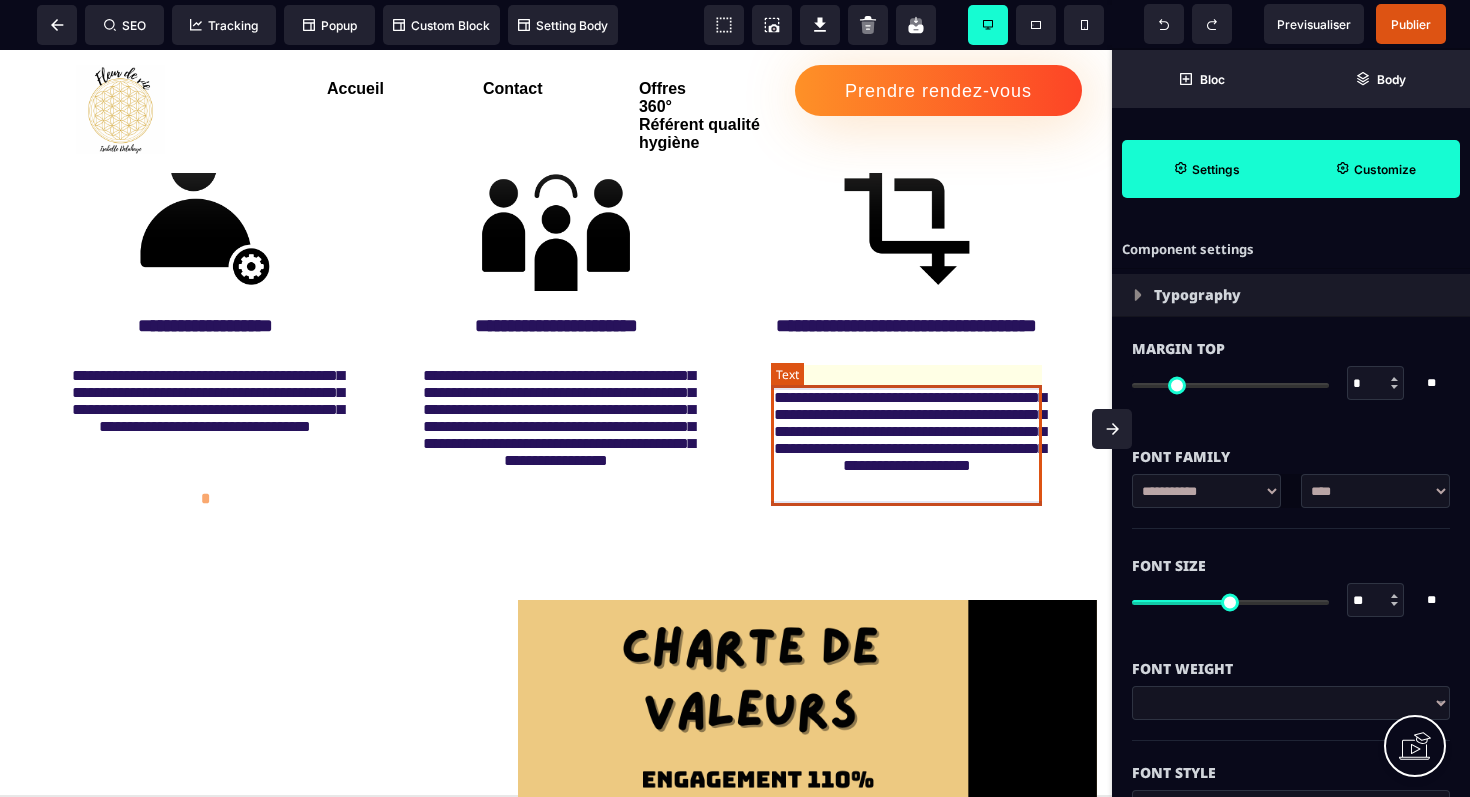 click on "**********" at bounding box center (906, 444) 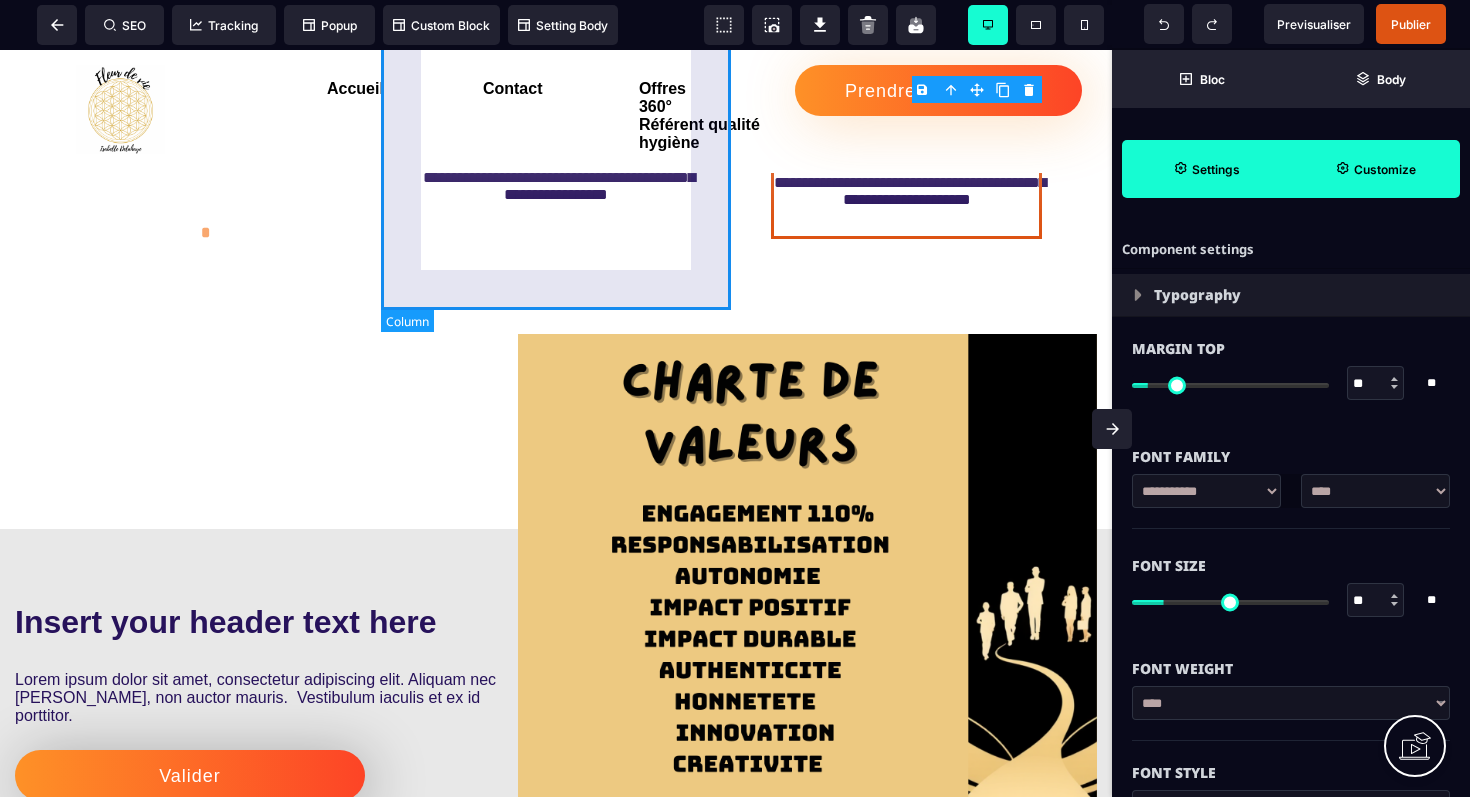 scroll, scrollTop: 1376, scrollLeft: 0, axis: vertical 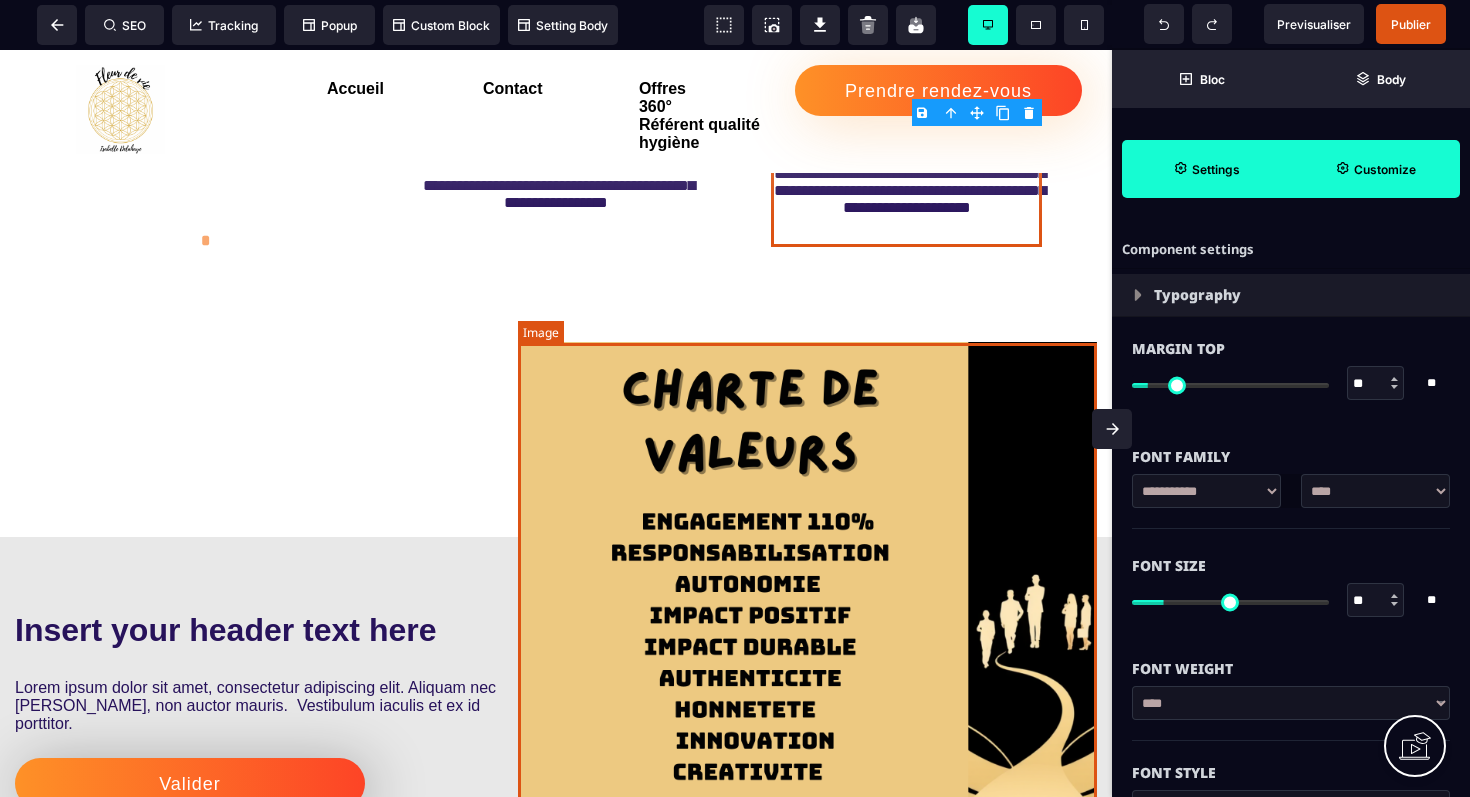 click at bounding box center (807, 573) 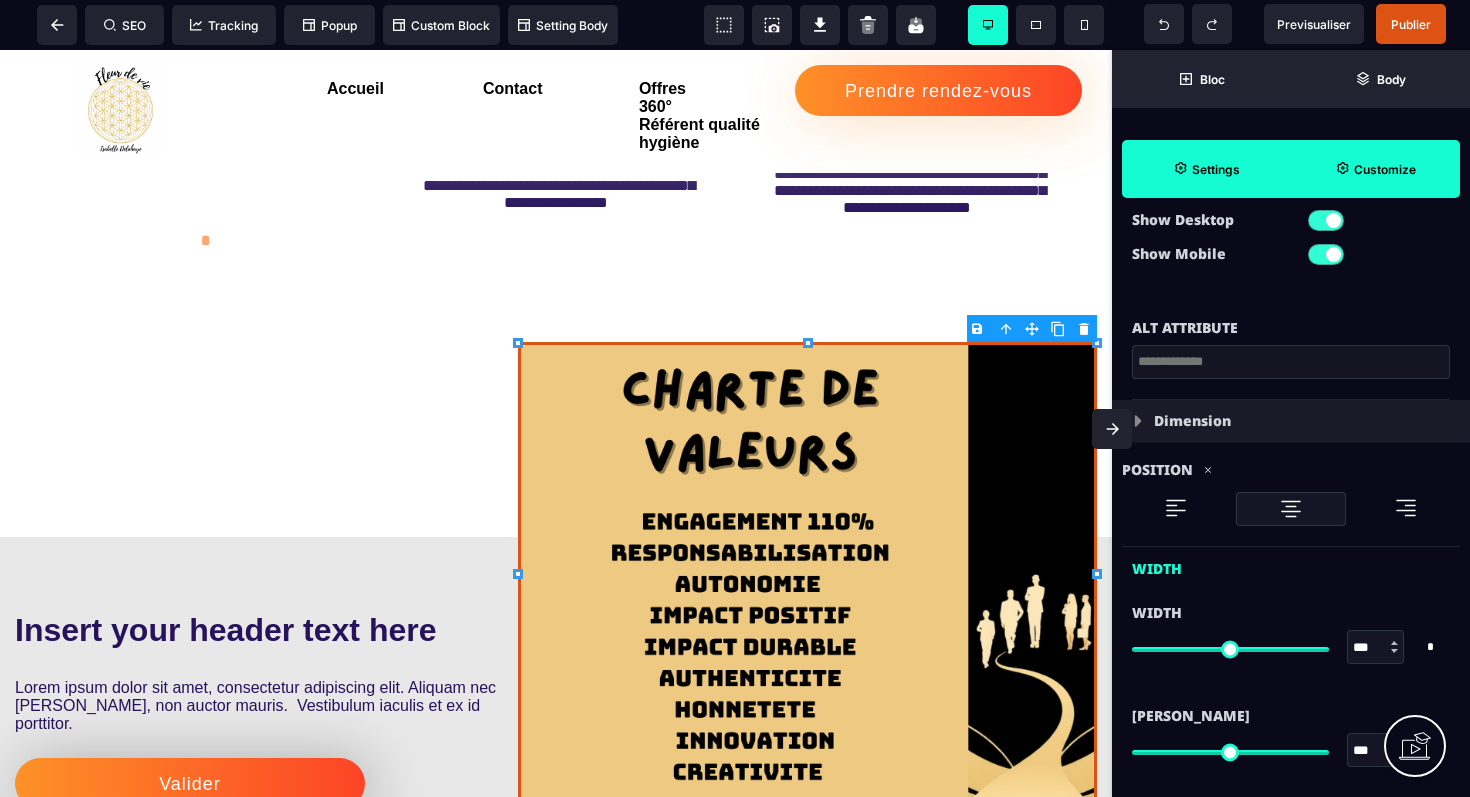 scroll, scrollTop: 444, scrollLeft: 0, axis: vertical 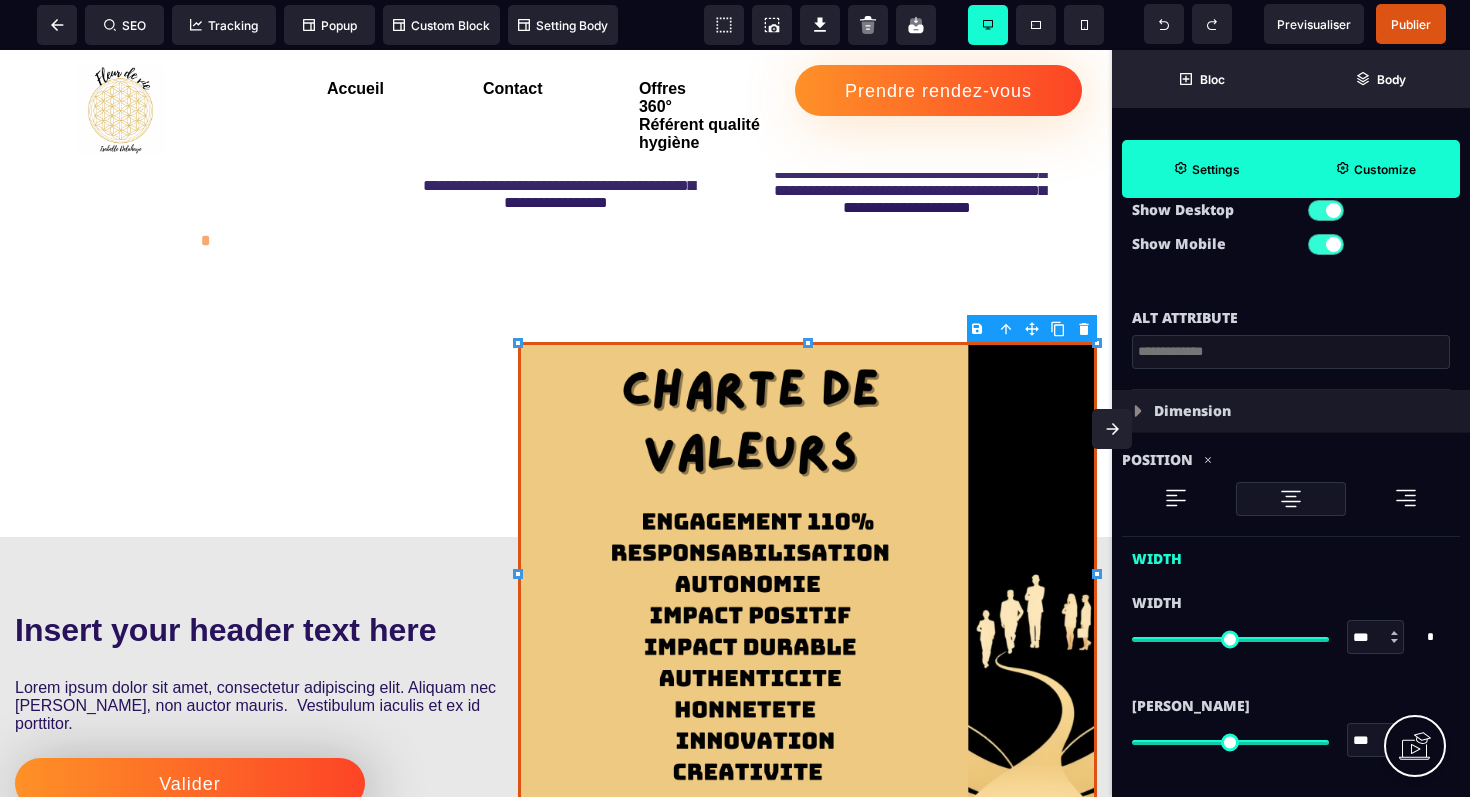 click on "Dimension" at bounding box center [1291, 411] 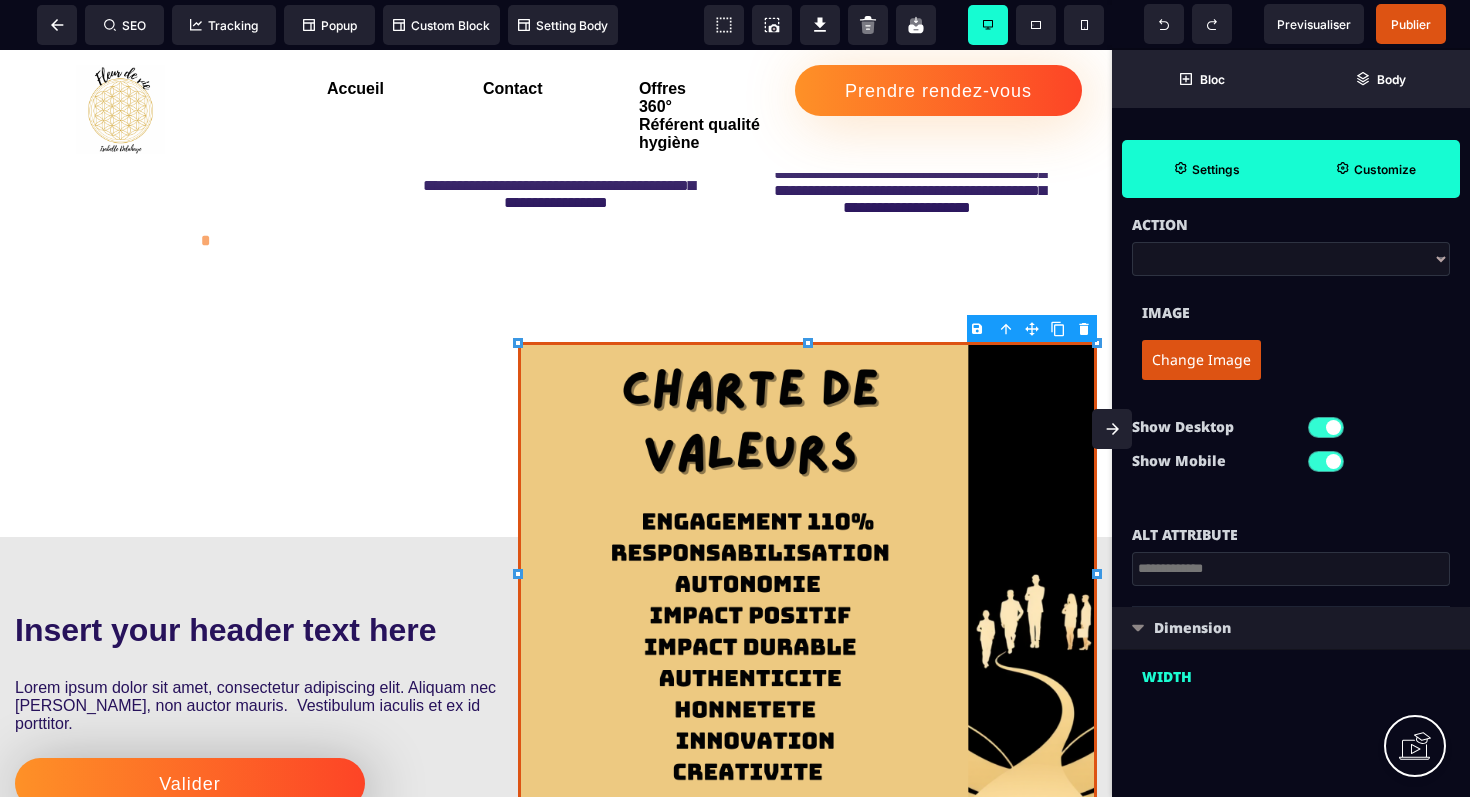 scroll, scrollTop: 227, scrollLeft: 0, axis: vertical 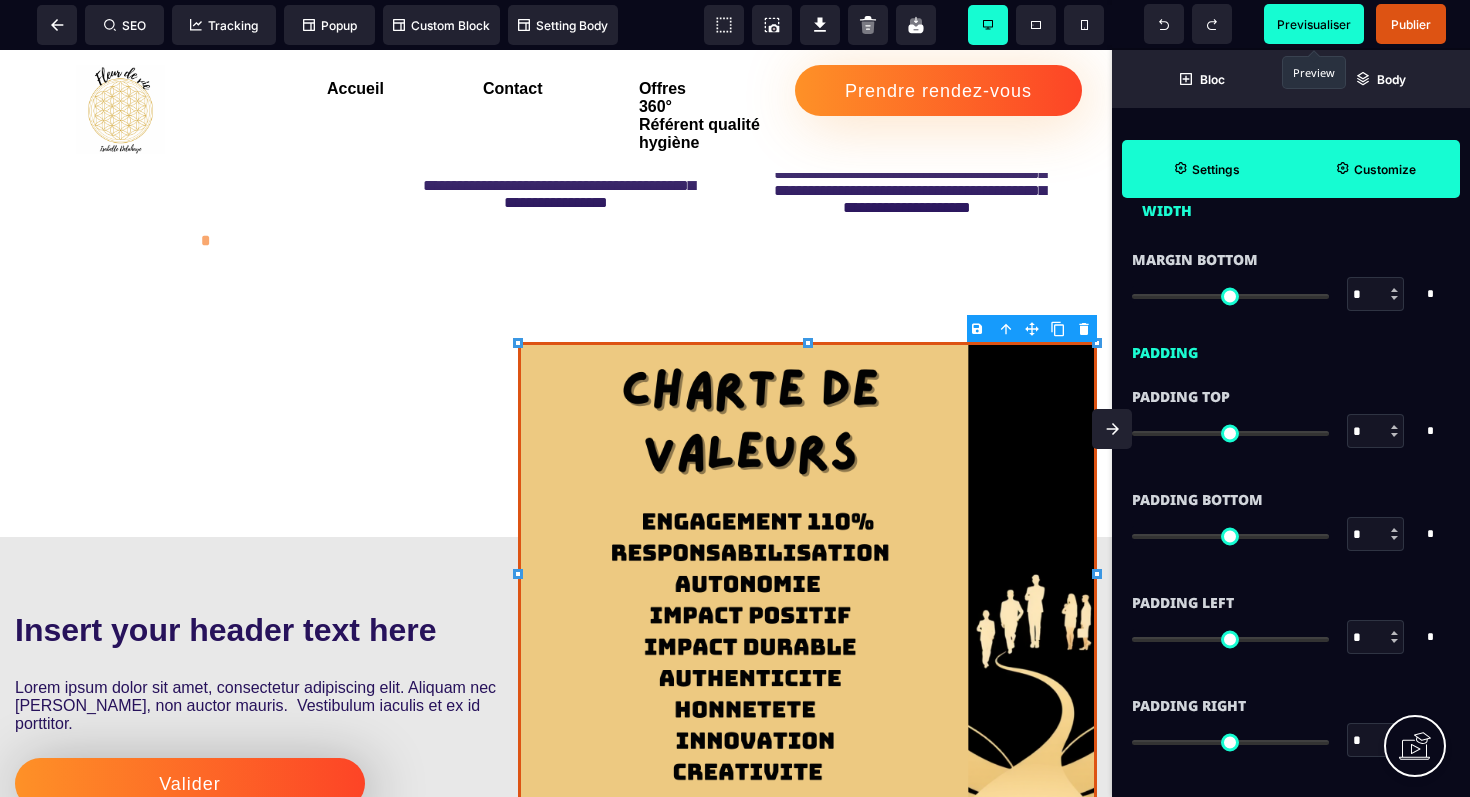 click on "Previsualiser" at bounding box center (1314, 24) 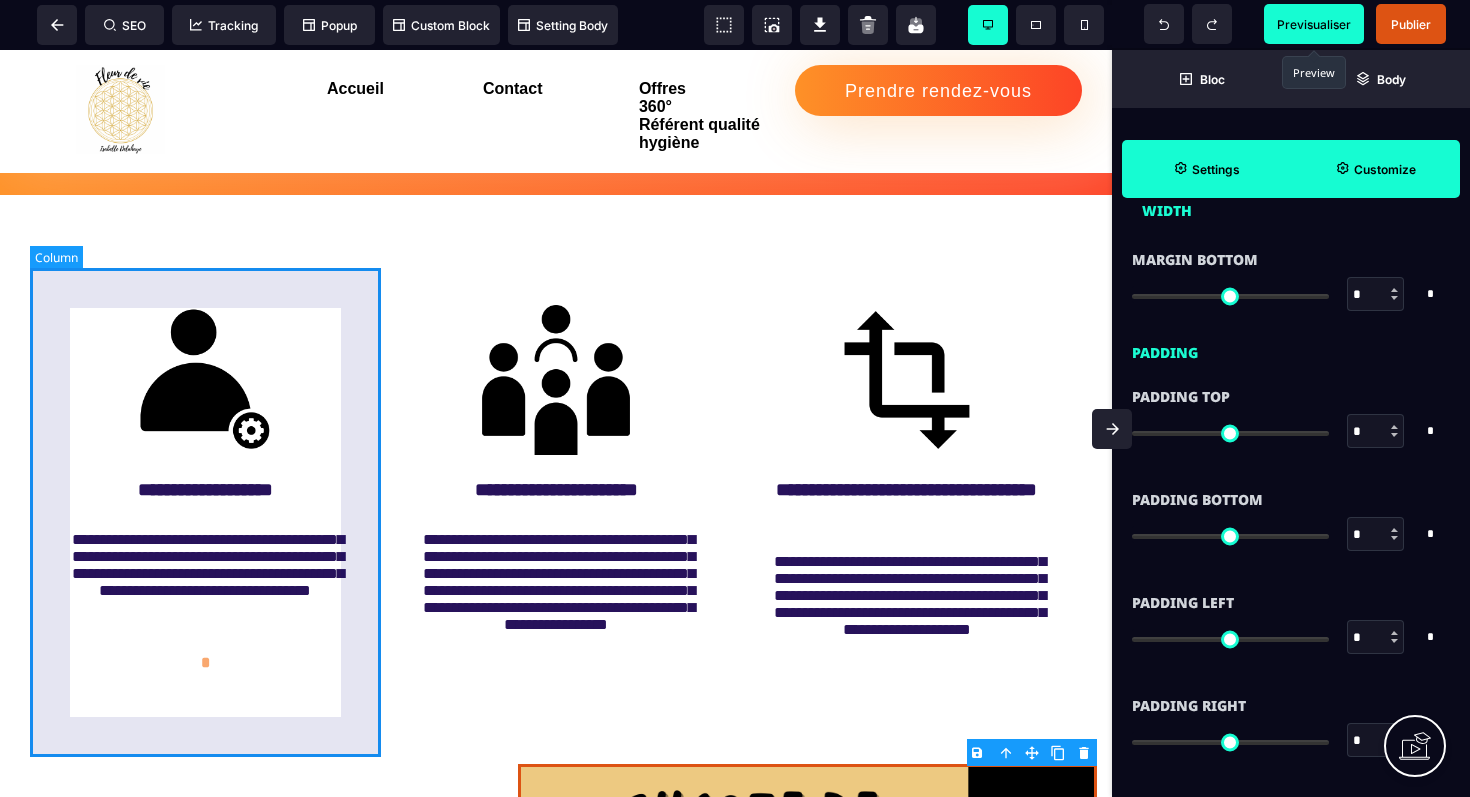 scroll, scrollTop: 952, scrollLeft: 0, axis: vertical 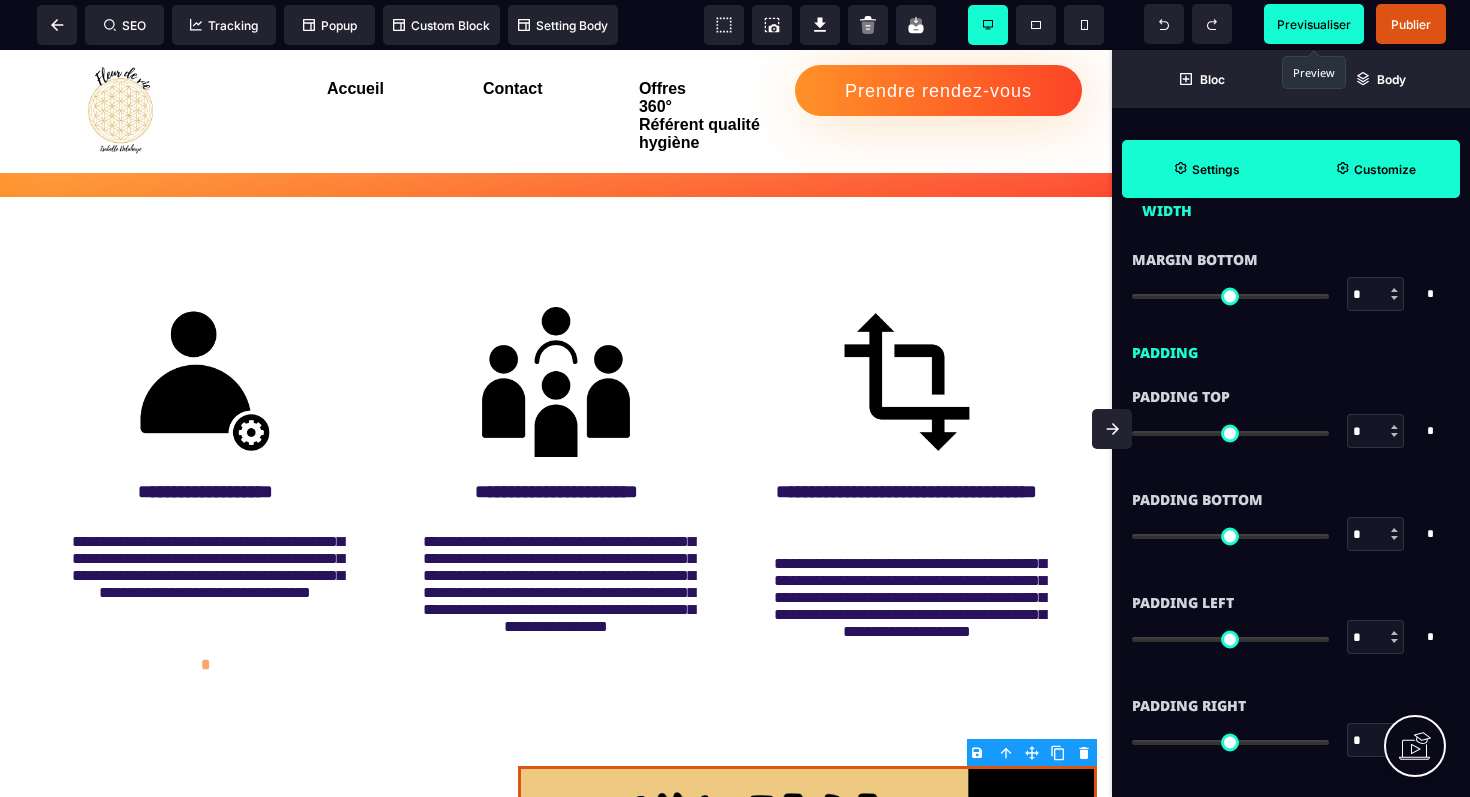 click on "Previsualiser" at bounding box center (1314, 24) 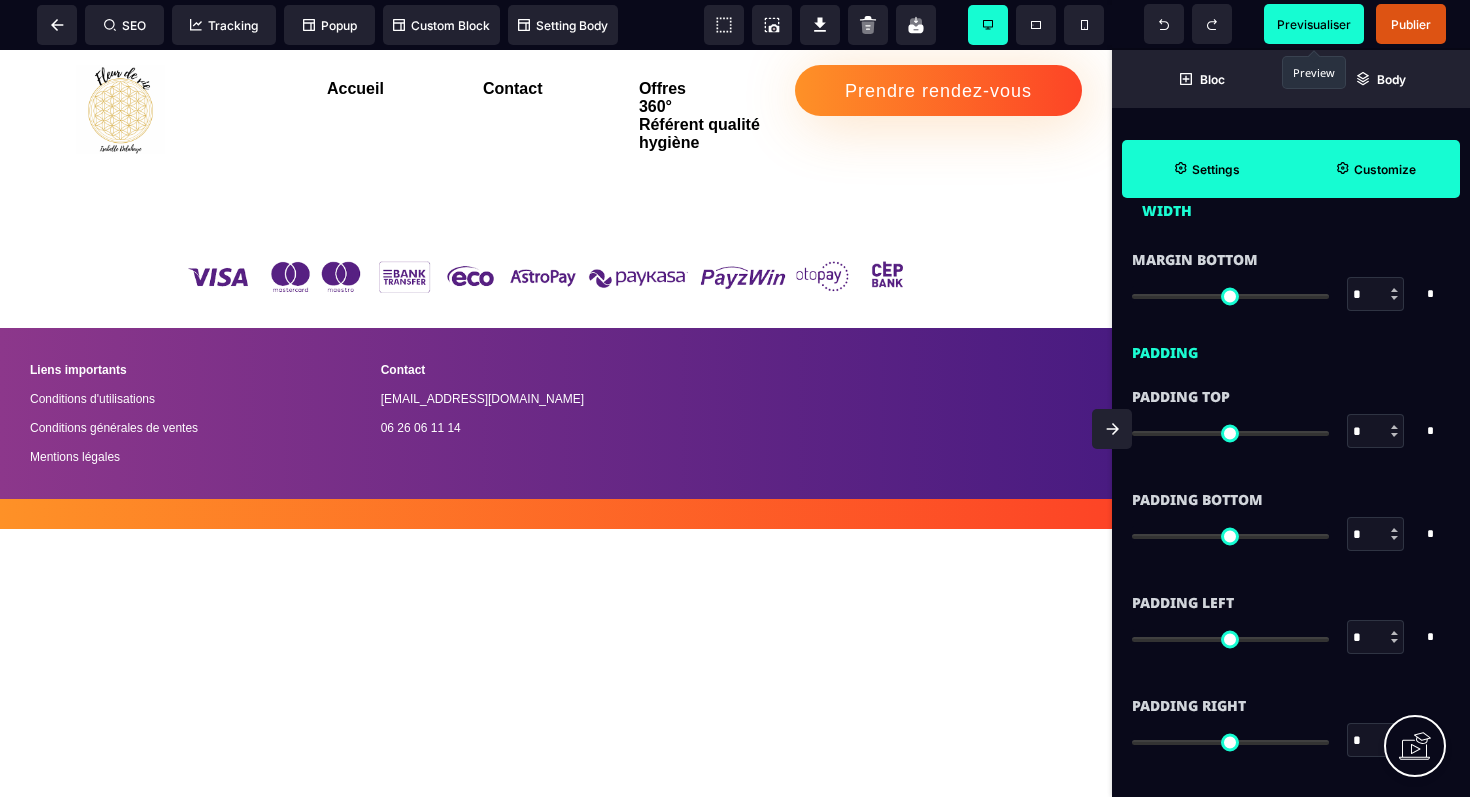scroll, scrollTop: 3550, scrollLeft: 0, axis: vertical 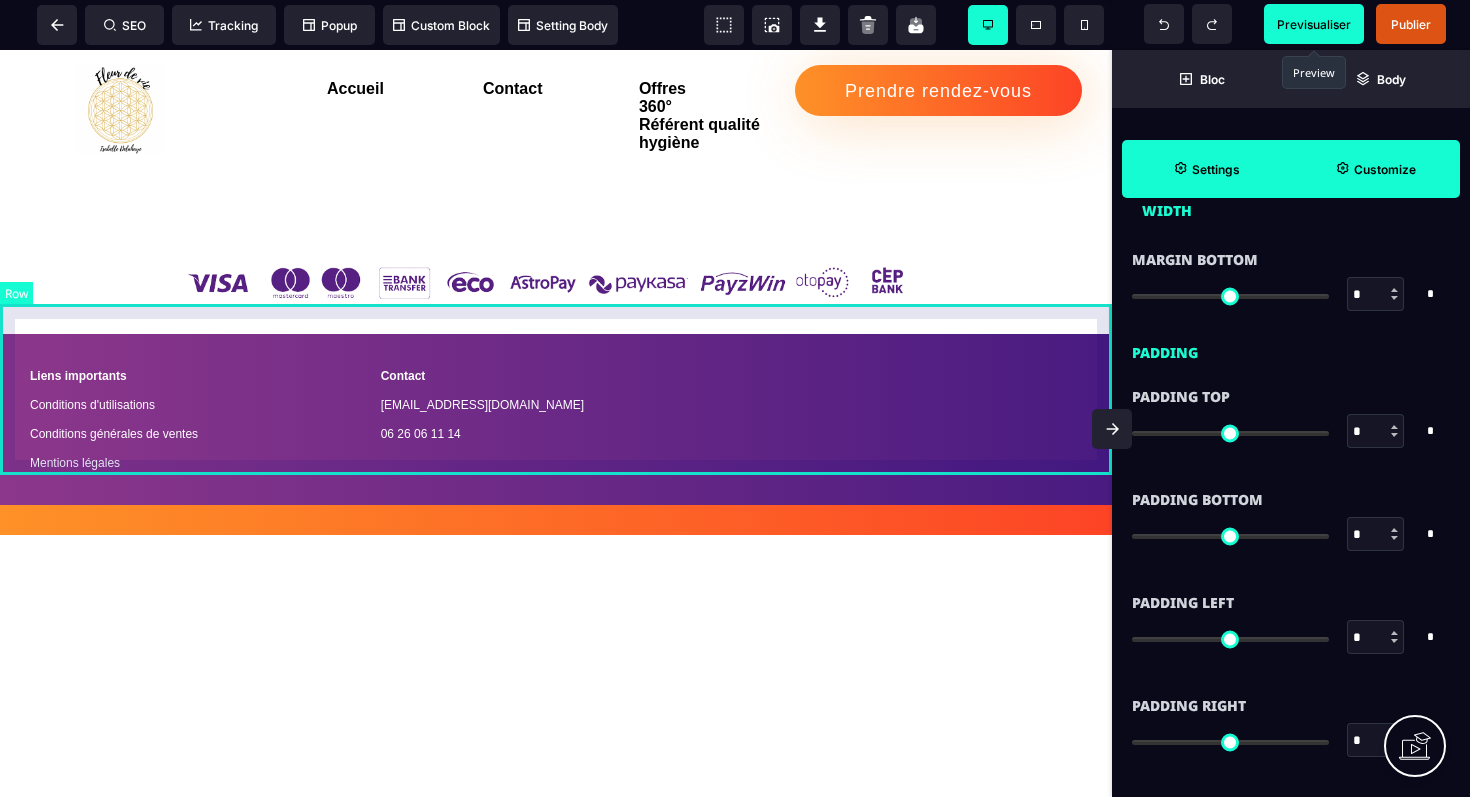click on "Liens importants Conditions d'utilisations Conditions générales de ventes Mentions légales Contact [EMAIL_ADDRESS][DOMAIN_NAME] 06 26 06 11 14" at bounding box center (556, 419) 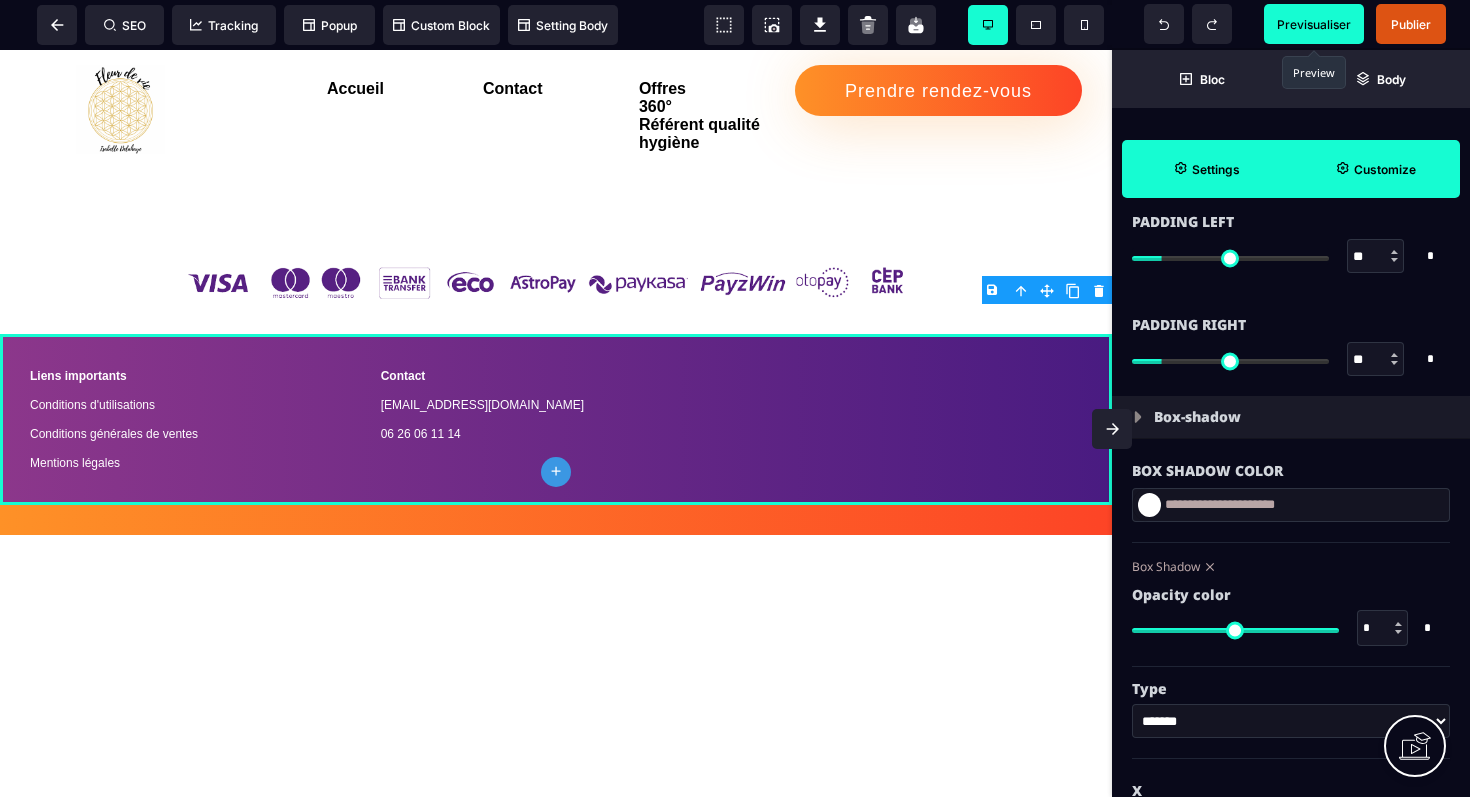 scroll, scrollTop: 1986, scrollLeft: 0, axis: vertical 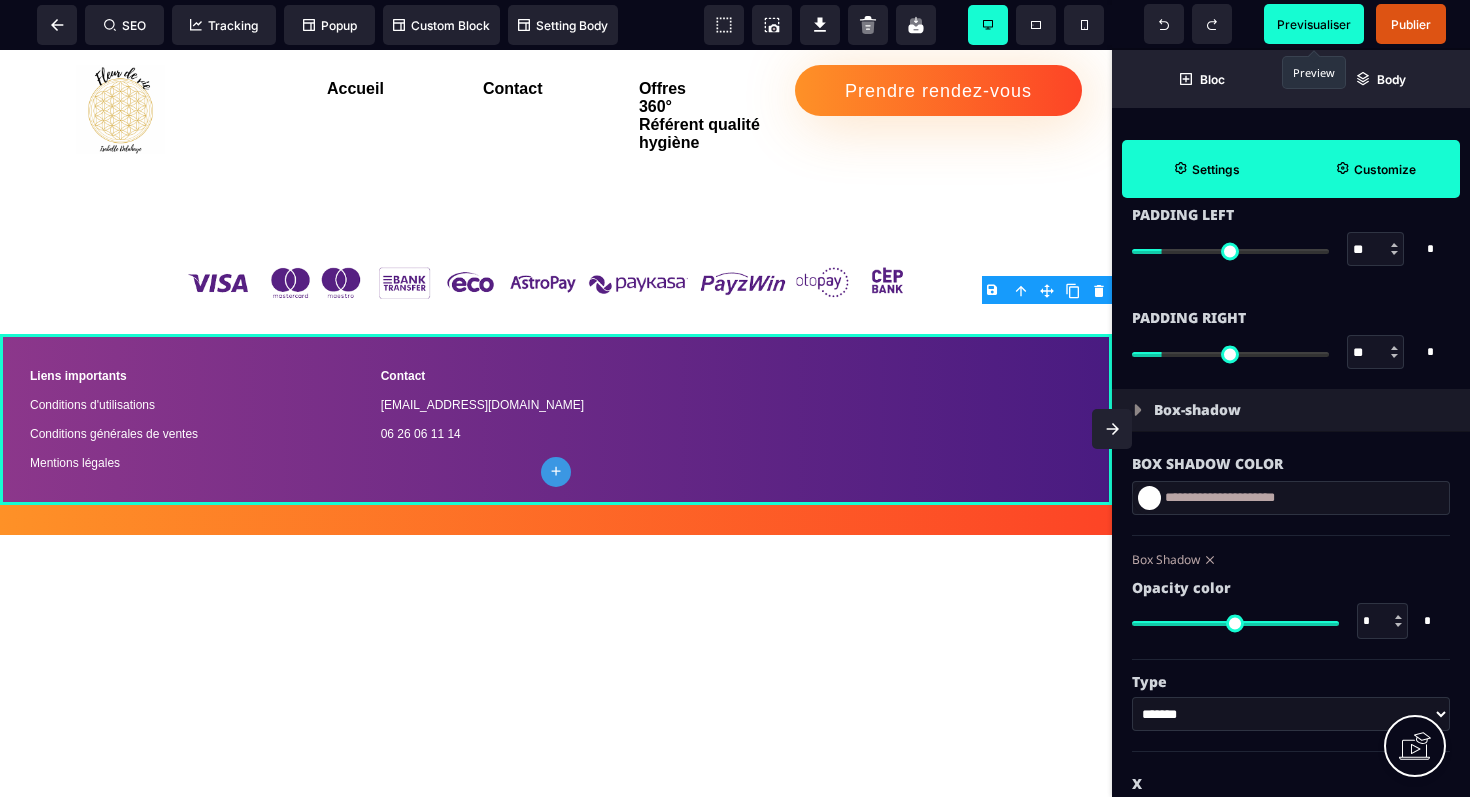 click at bounding box center [1149, 498] 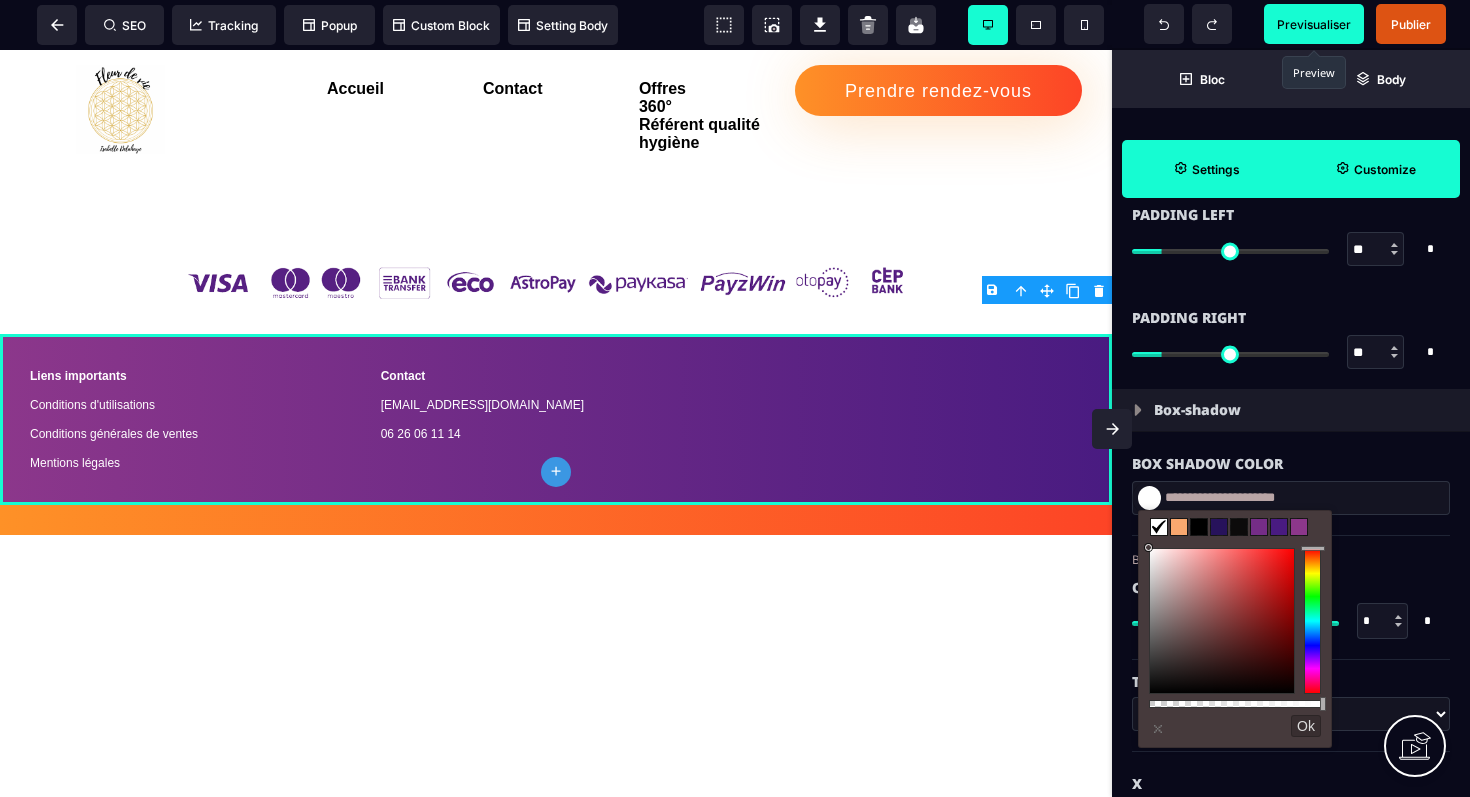 click at bounding box center [1199, 527] 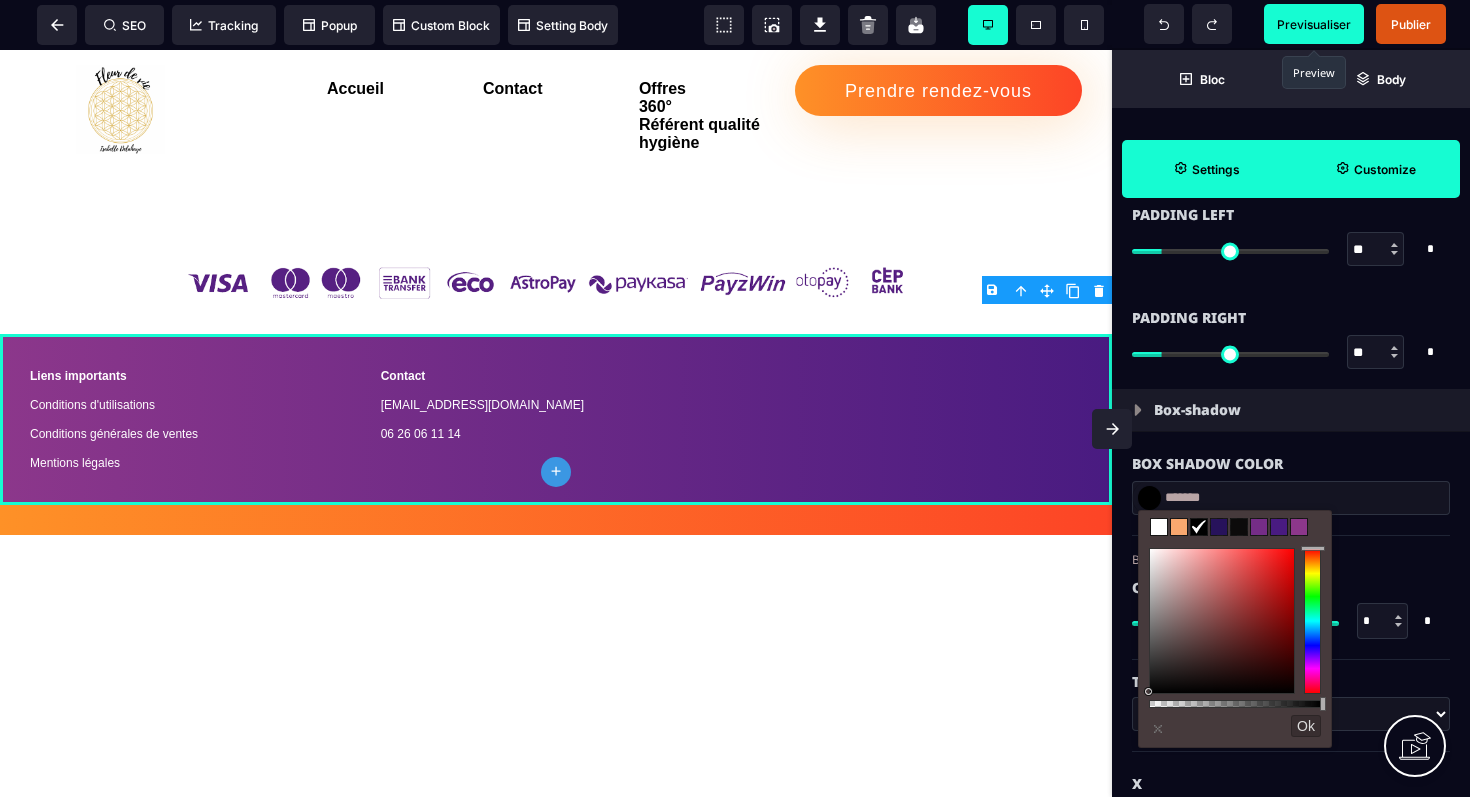 click on "Box Shadow Color" at bounding box center (1291, 464) 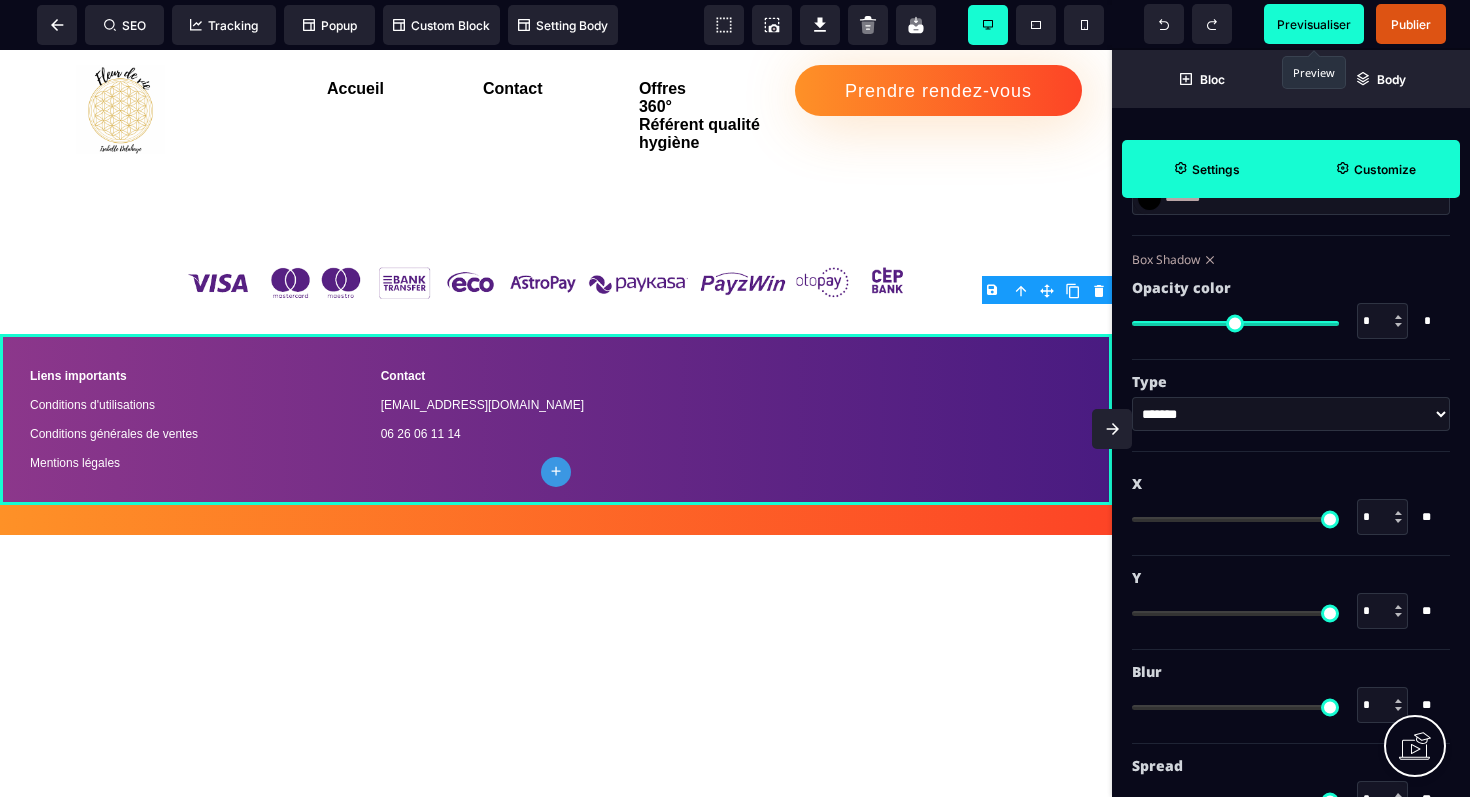 scroll, scrollTop: 2293, scrollLeft: 0, axis: vertical 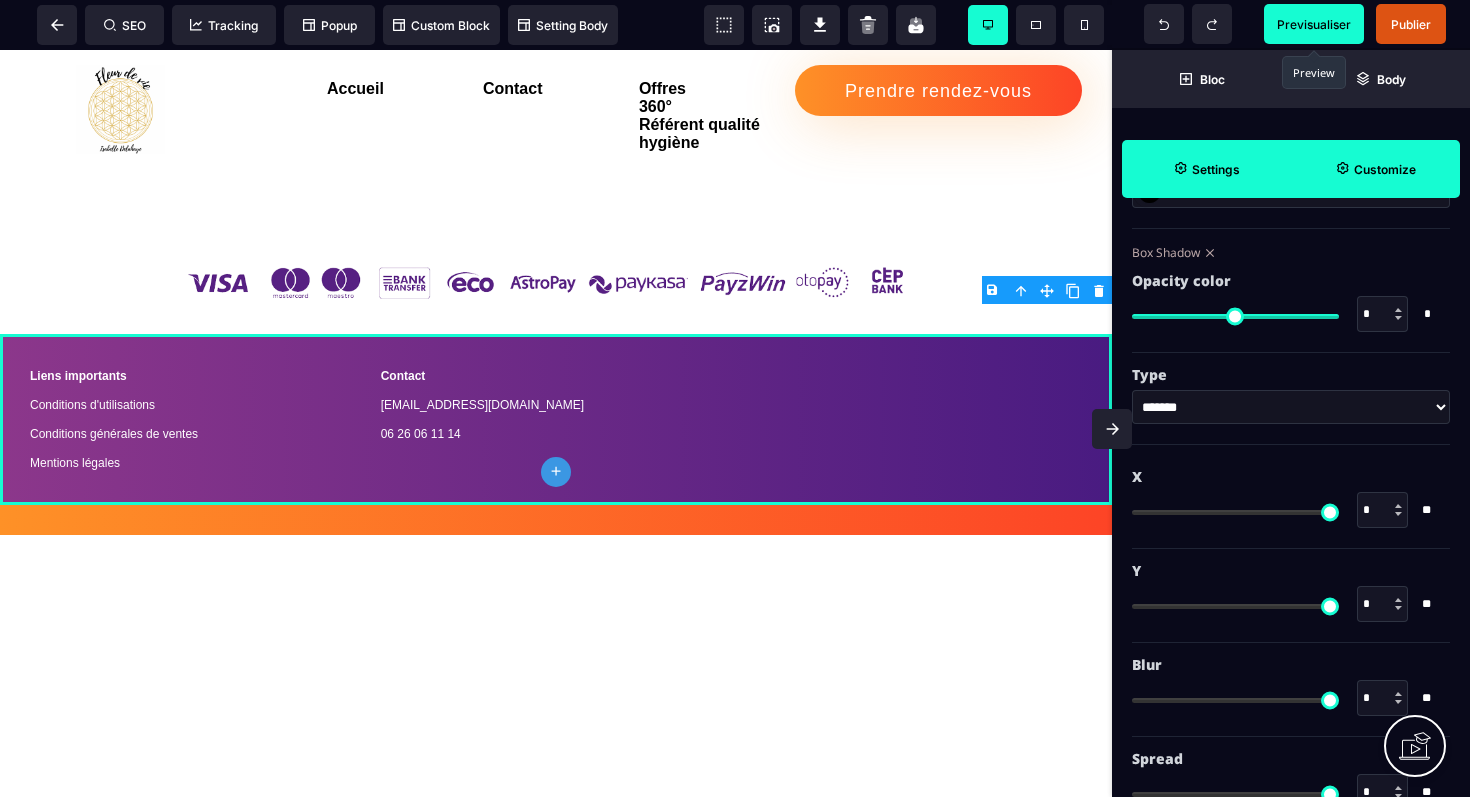 click on "******* * ******" at bounding box center [1291, 407] 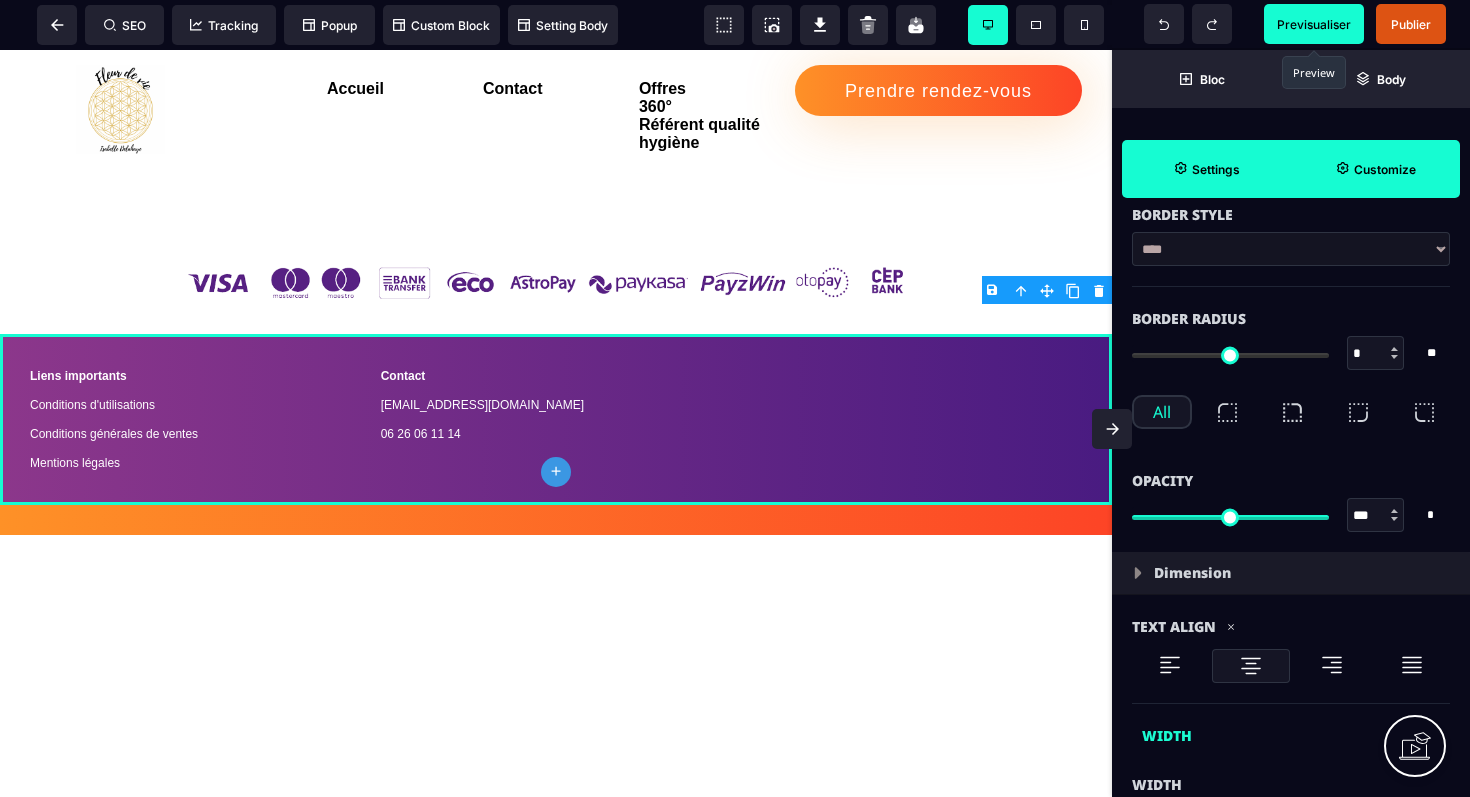 scroll, scrollTop: 712, scrollLeft: 0, axis: vertical 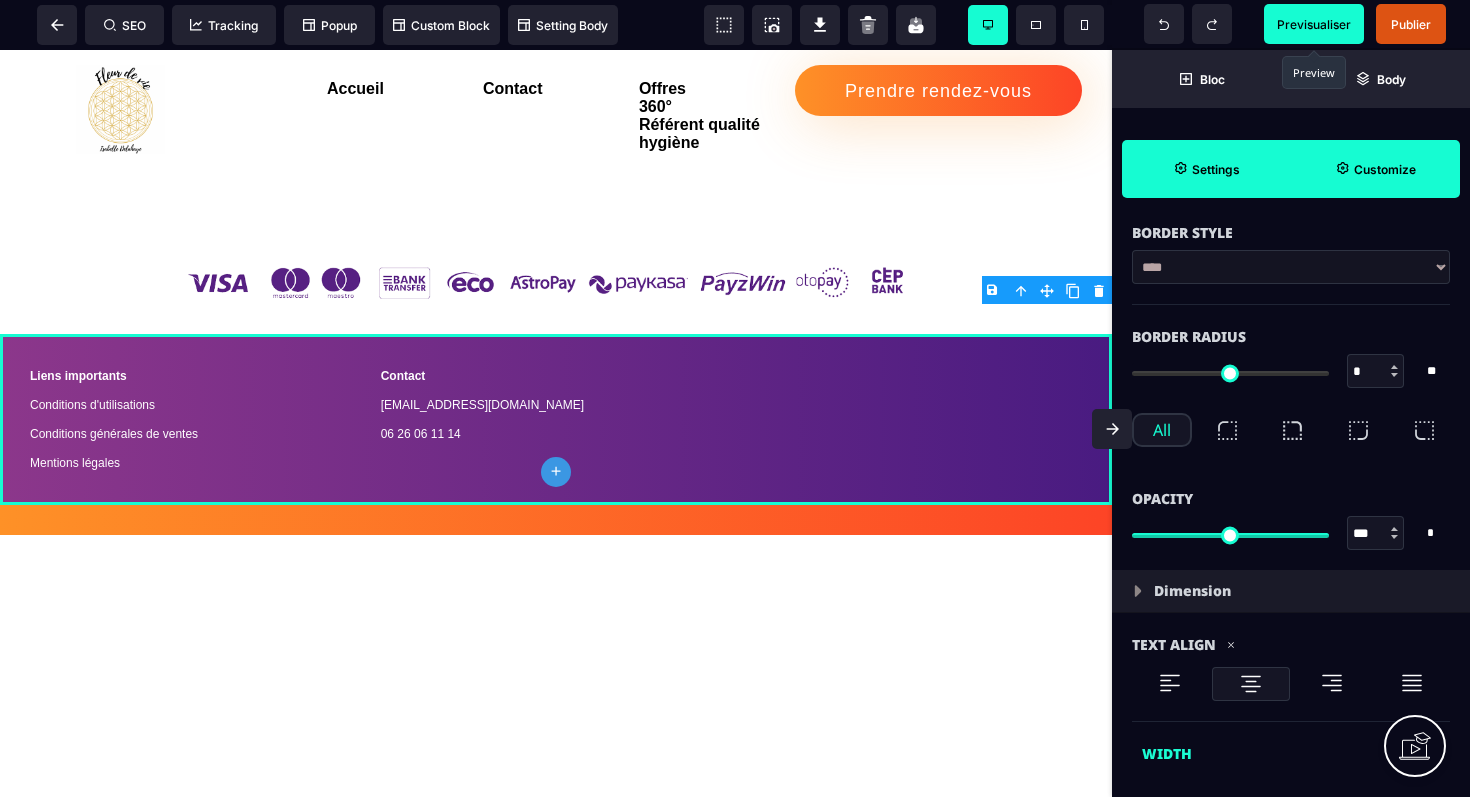 click on "Dimension" at bounding box center [1291, 591] 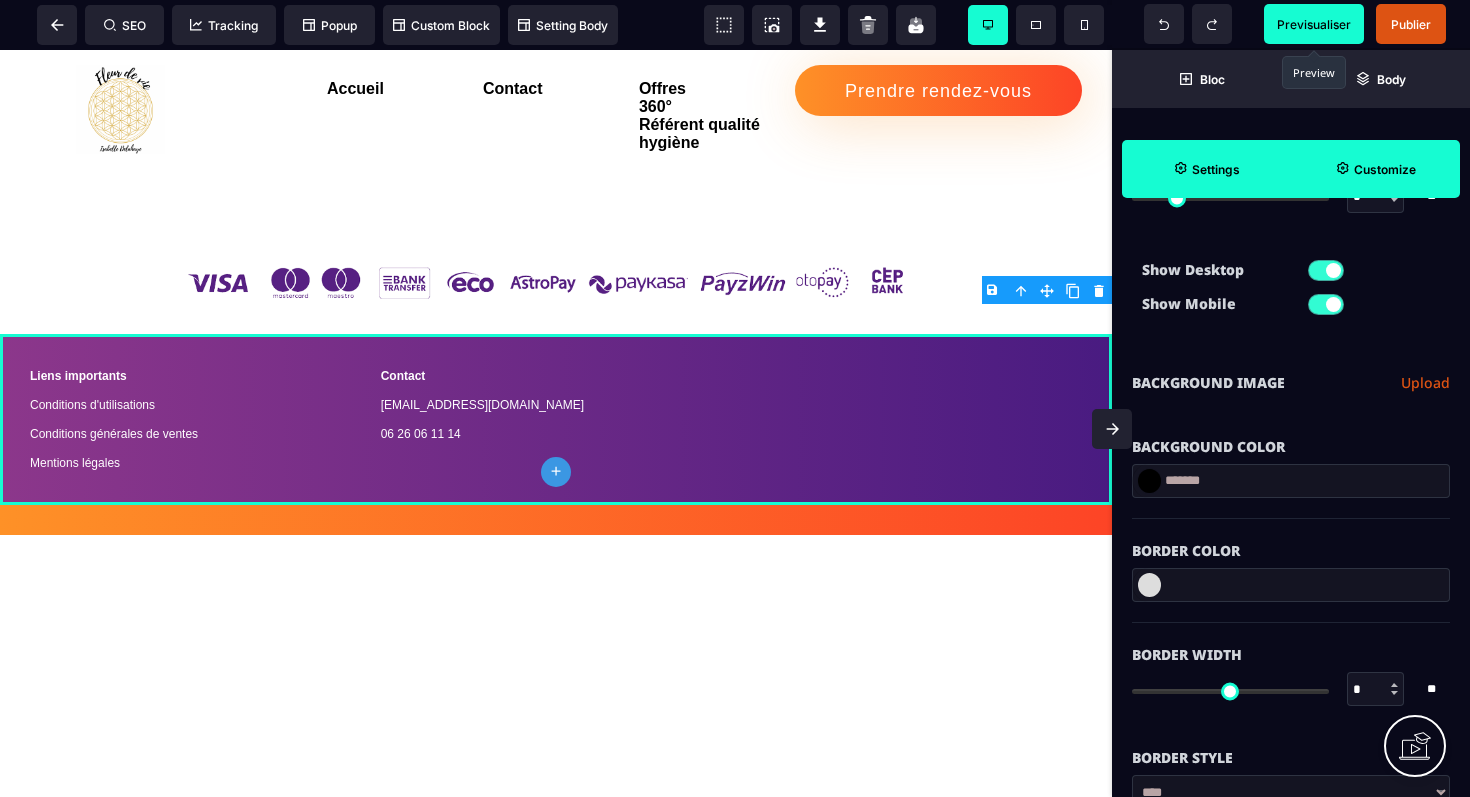 scroll, scrollTop: 190, scrollLeft: 0, axis: vertical 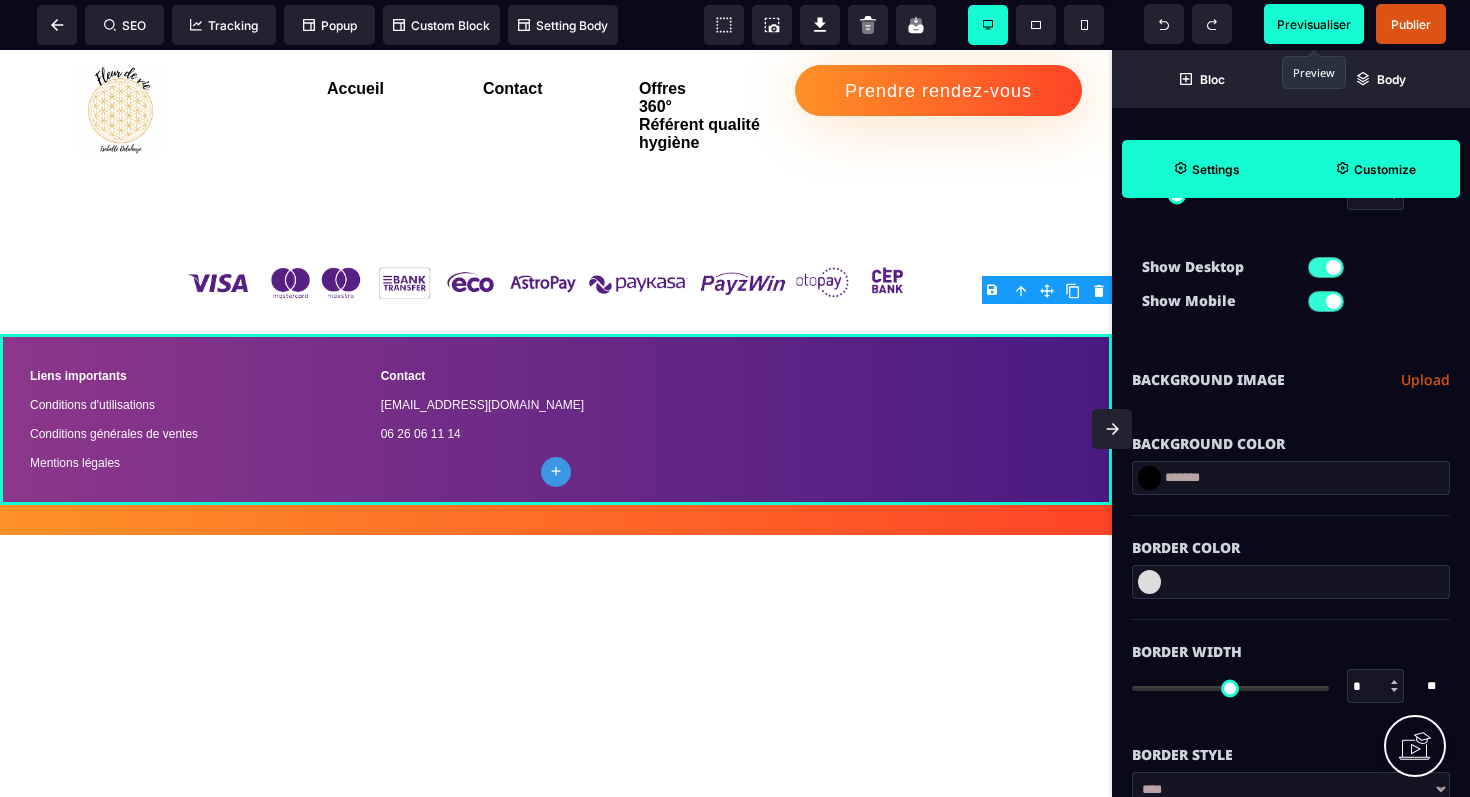click at bounding box center [1149, 478] 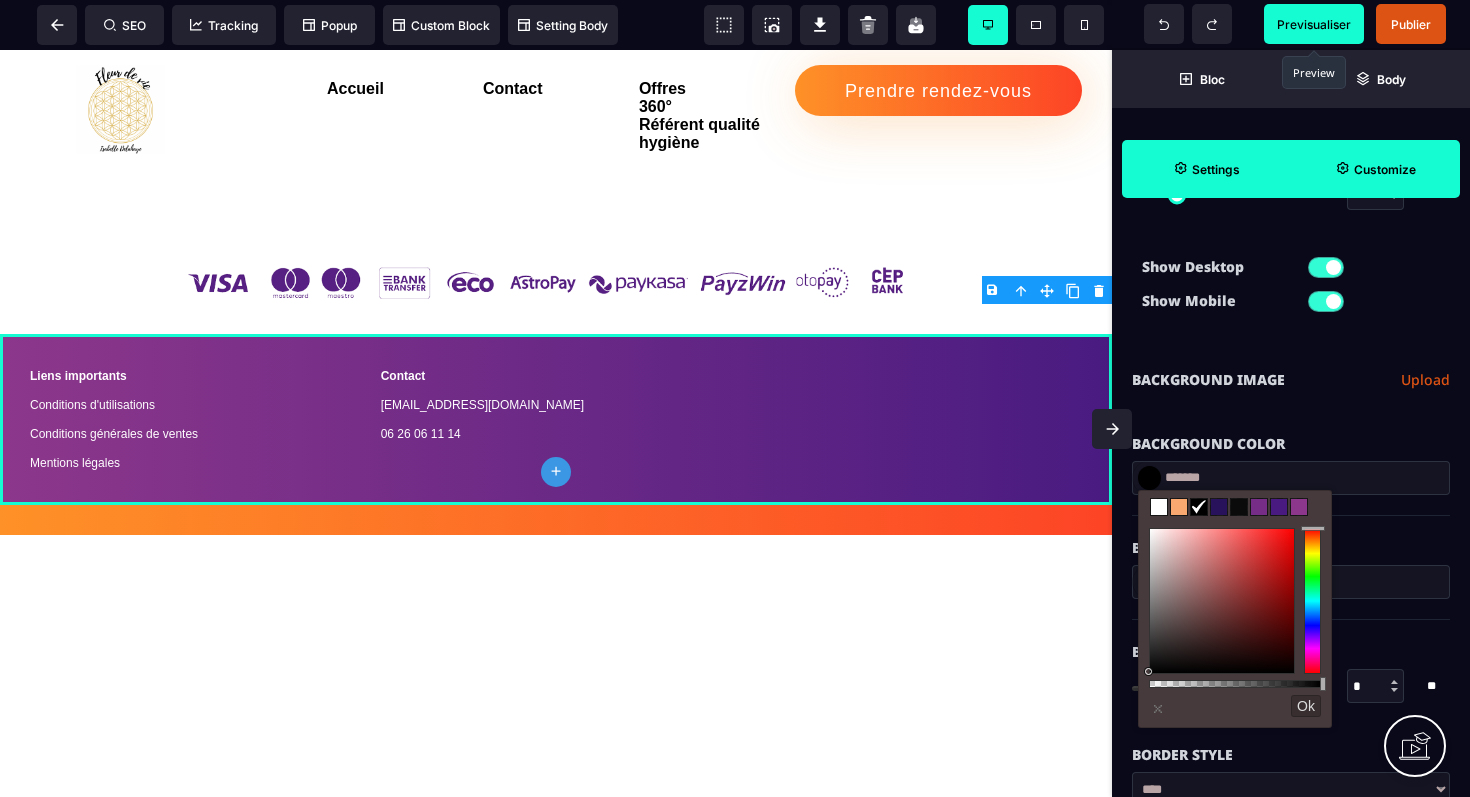 click at bounding box center [1219, 507] 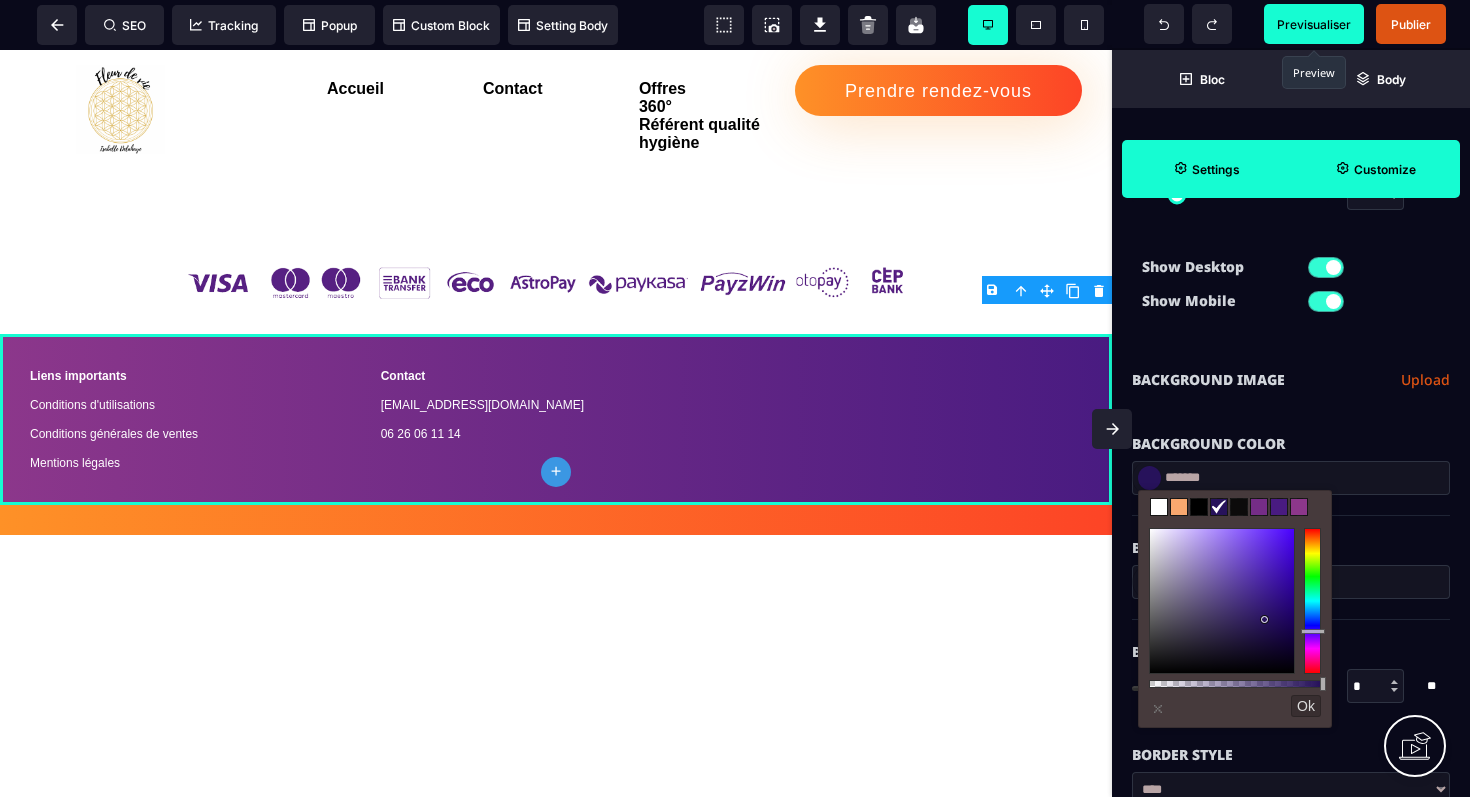 click at bounding box center (1159, 507) 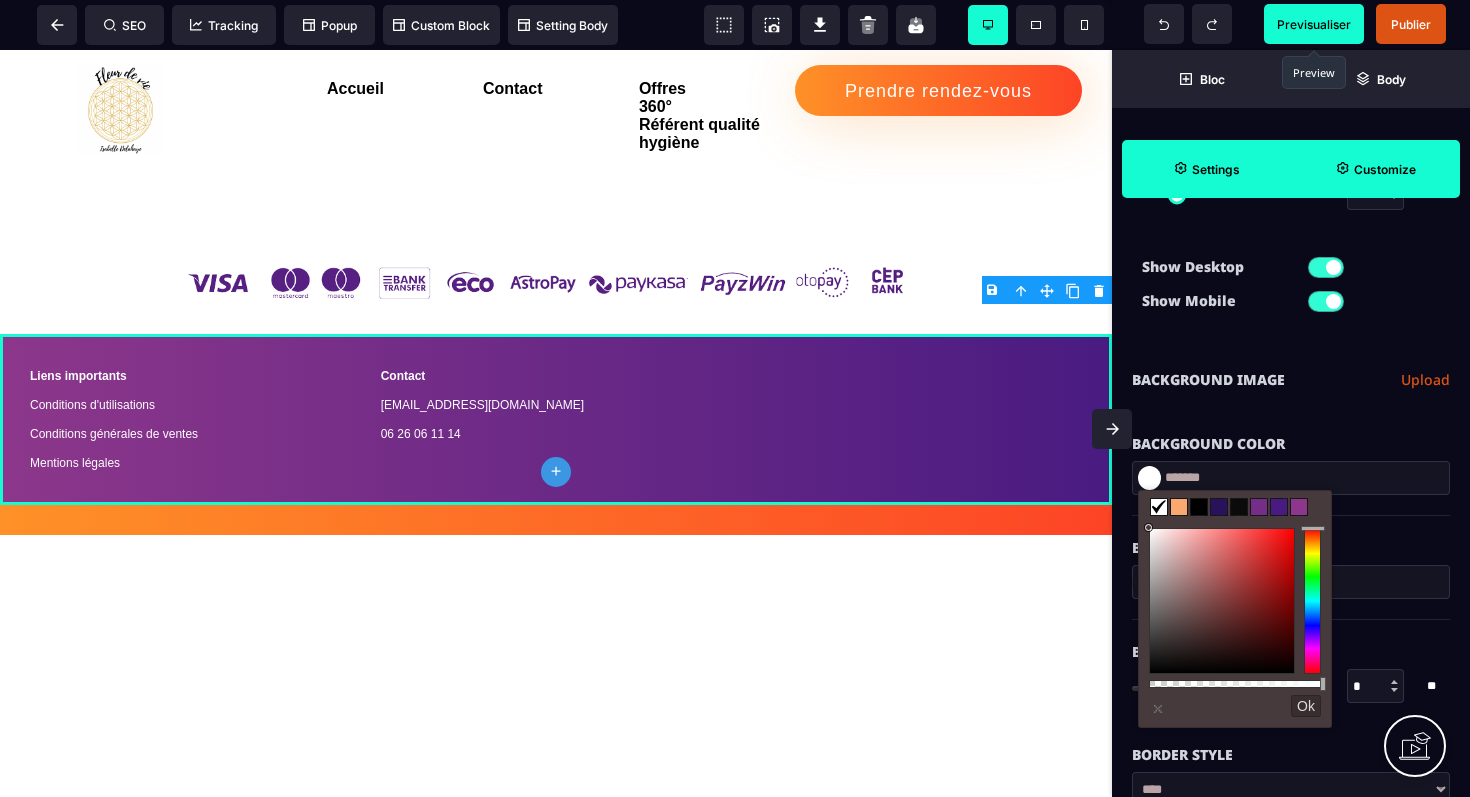 click on "Background Color" at bounding box center [1291, 434] 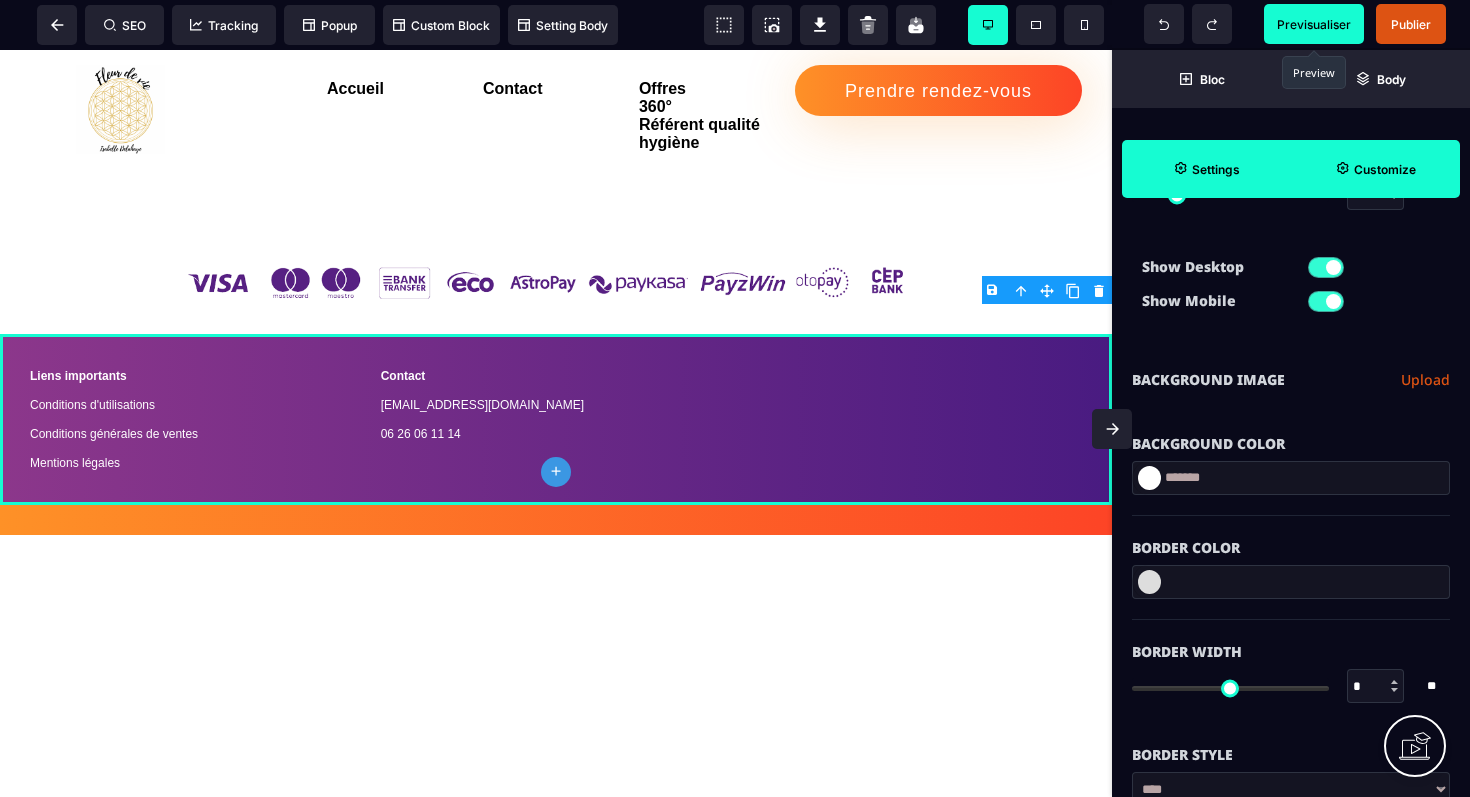 click at bounding box center (1291, 582) 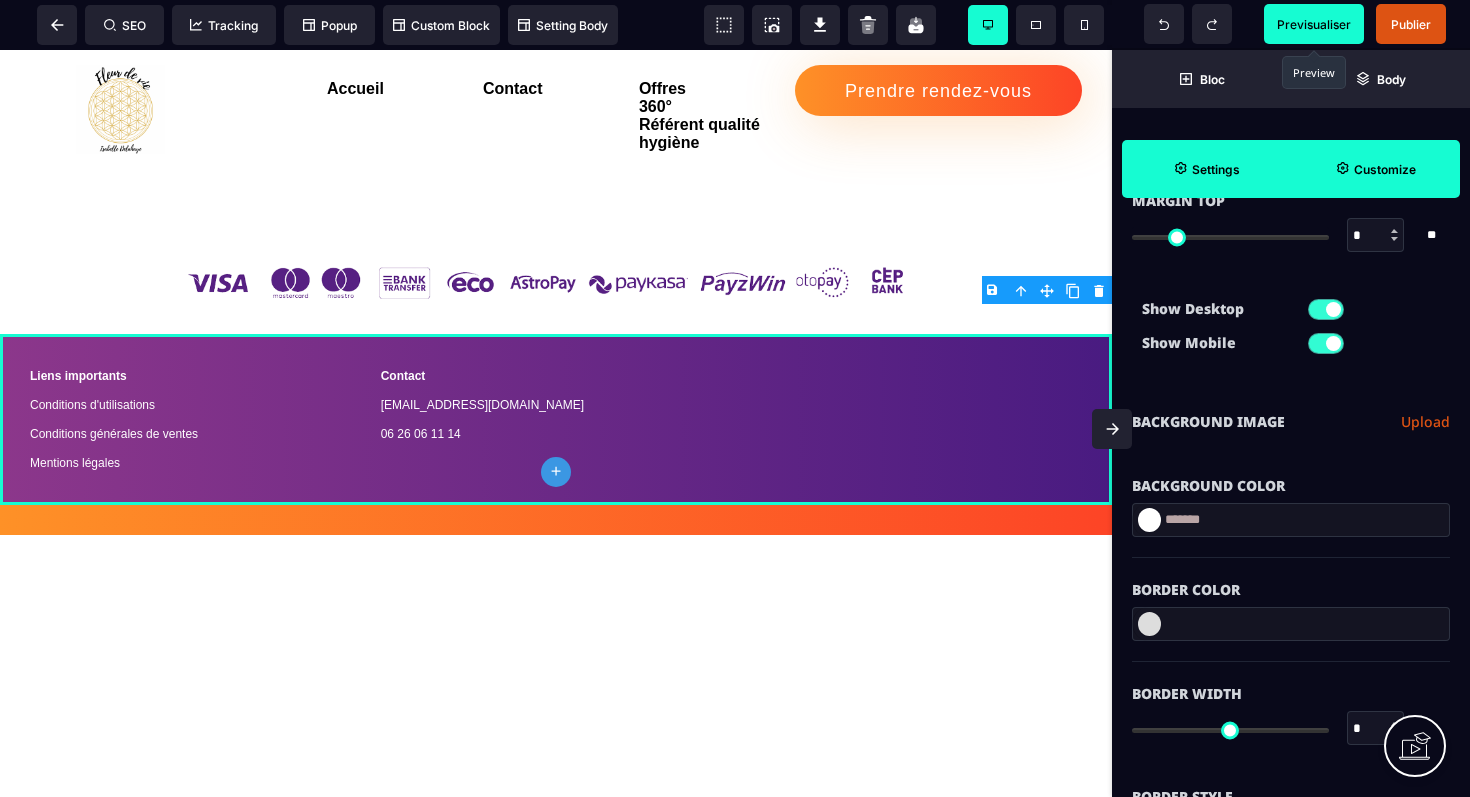 scroll, scrollTop: 0, scrollLeft: 0, axis: both 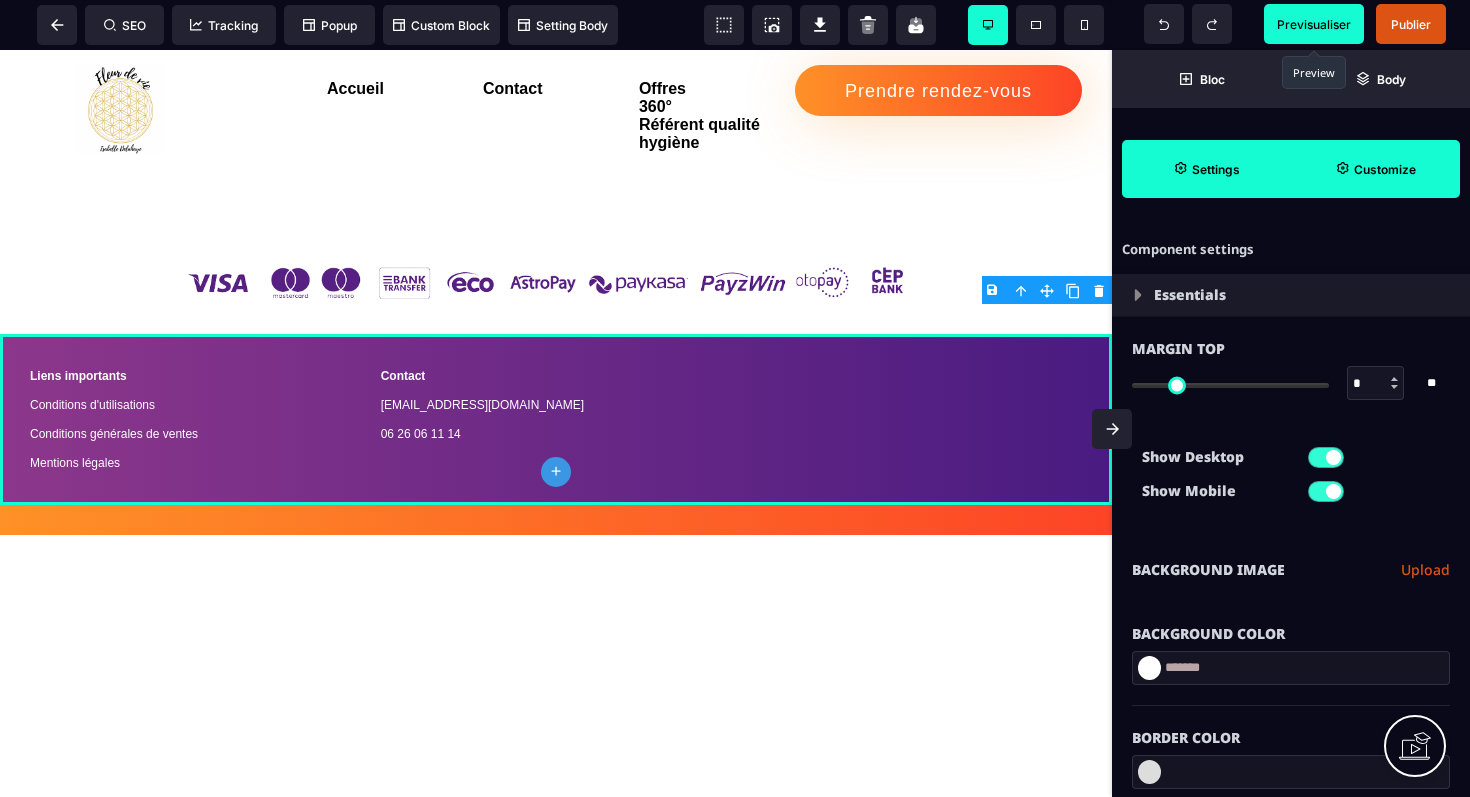 click on "Essentials" at bounding box center (1291, 295) 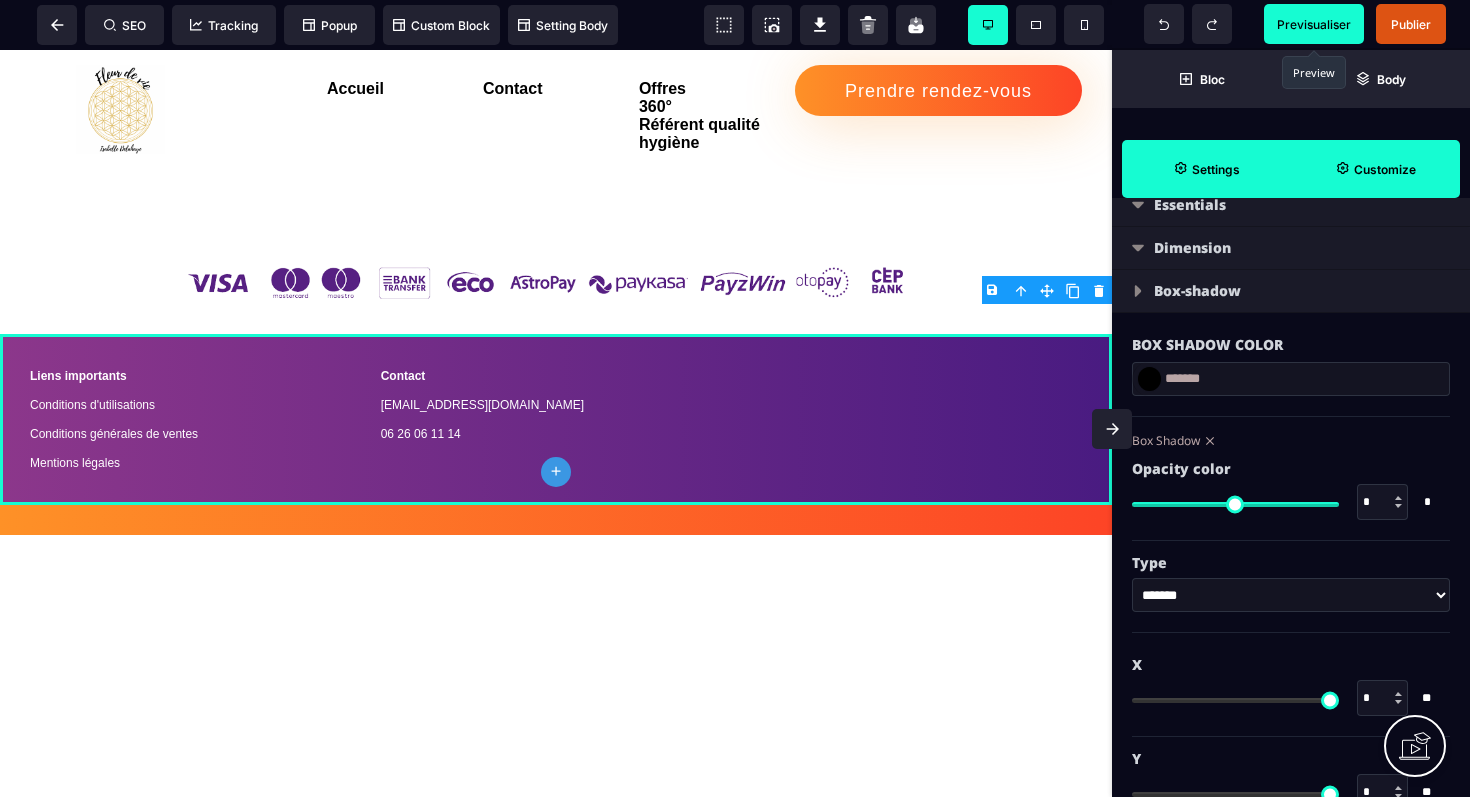 scroll, scrollTop: 0, scrollLeft: 0, axis: both 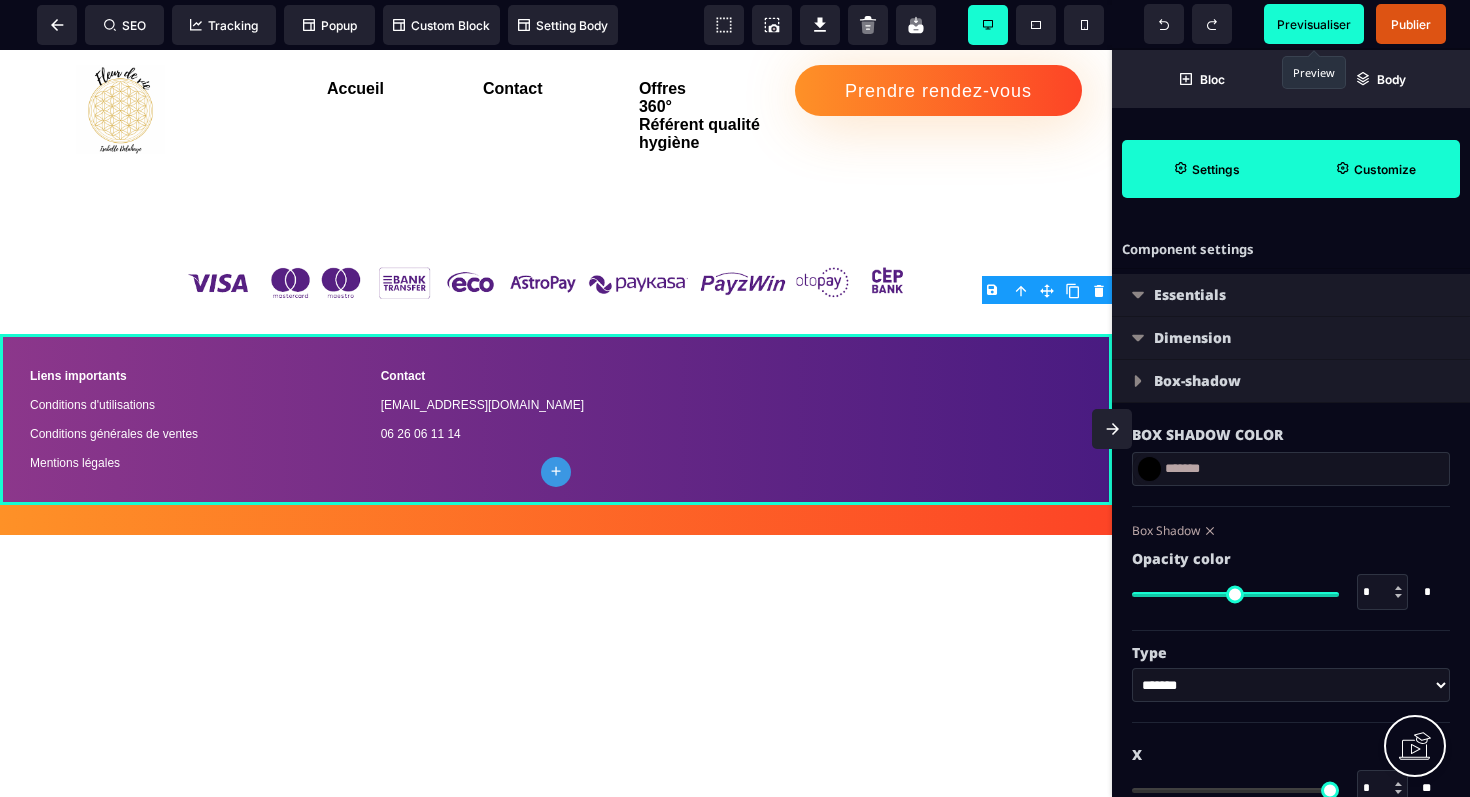 click on "Customize" at bounding box center [1375, 169] 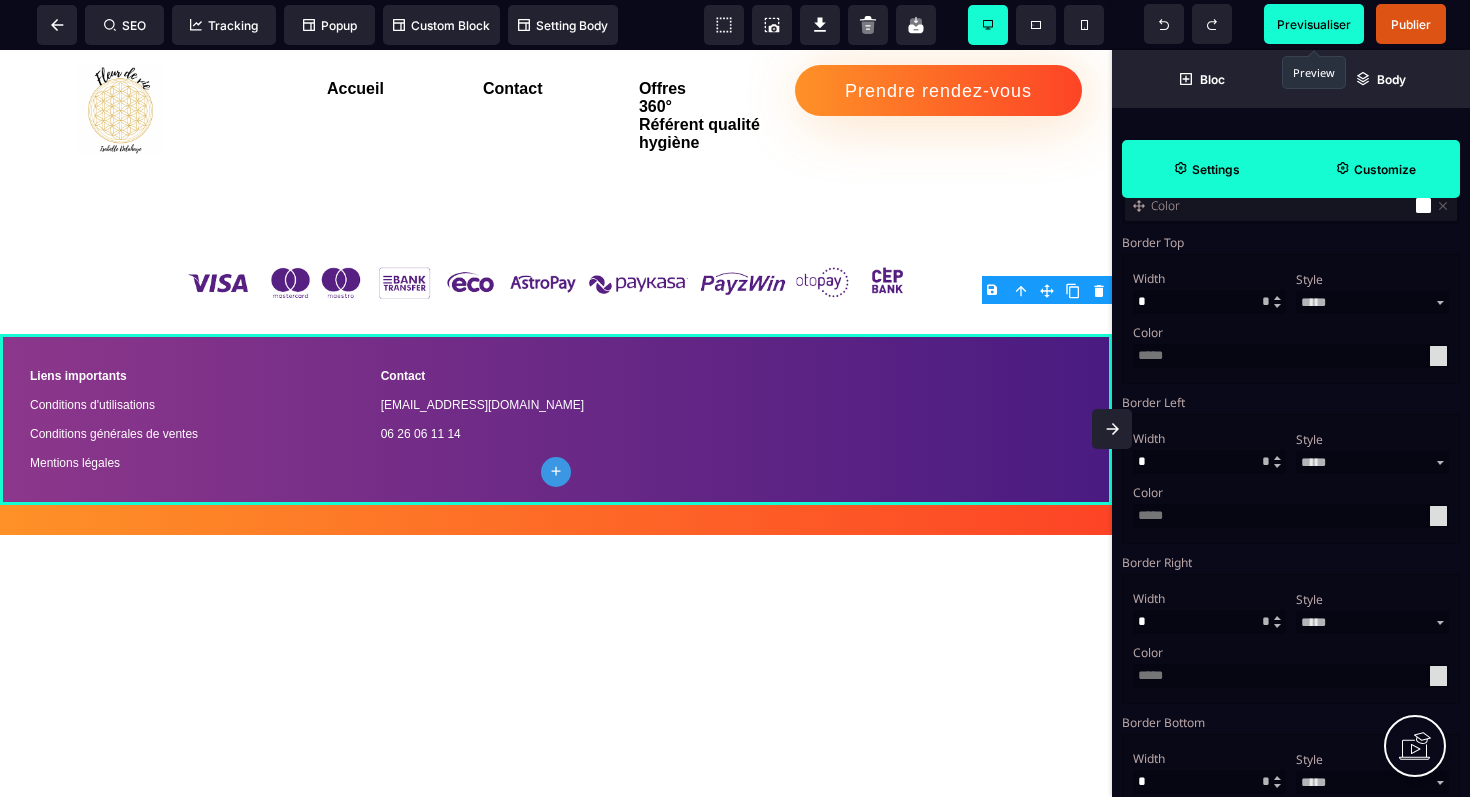 scroll, scrollTop: 1551, scrollLeft: 0, axis: vertical 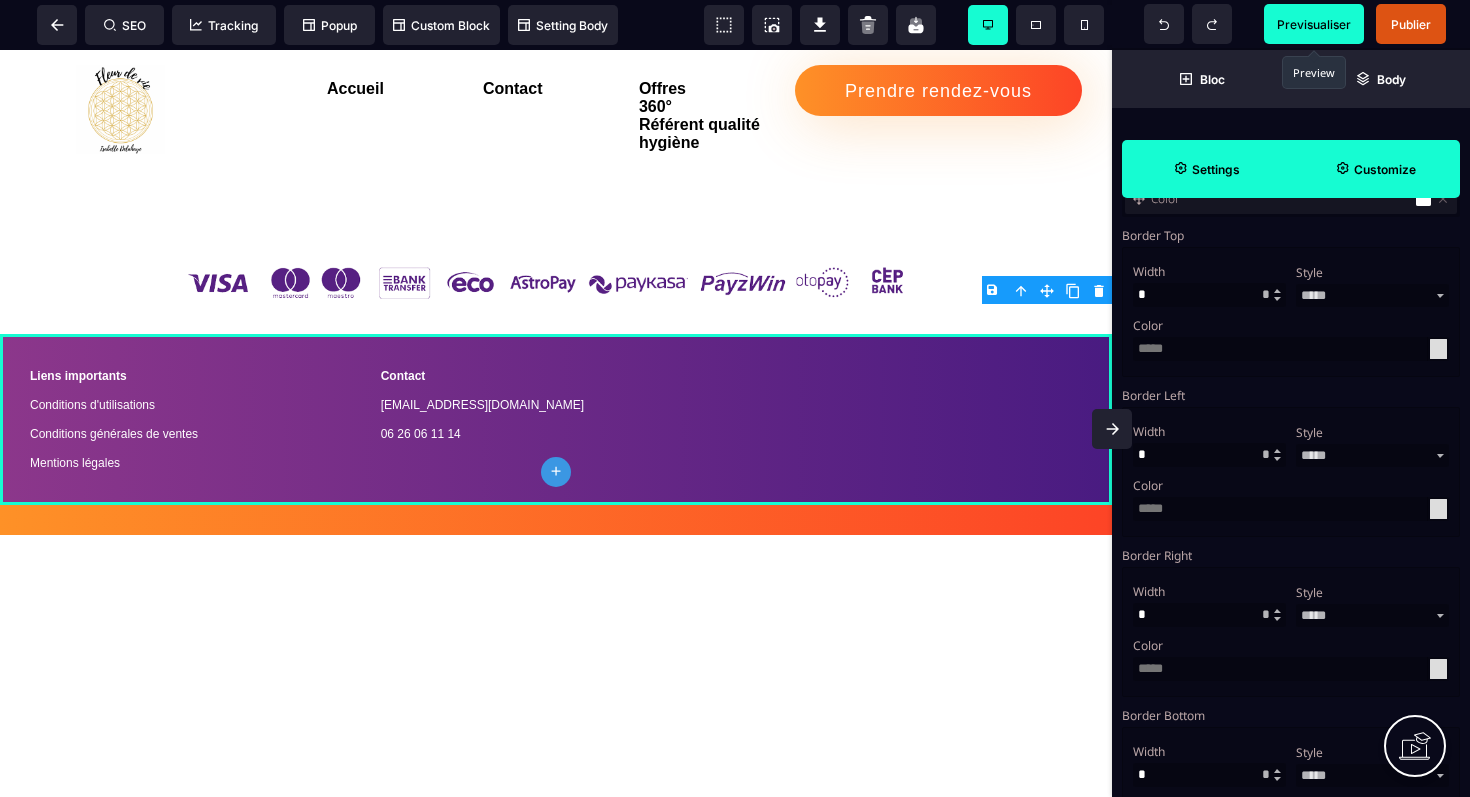 click on "Color" at bounding box center (1281, 198) 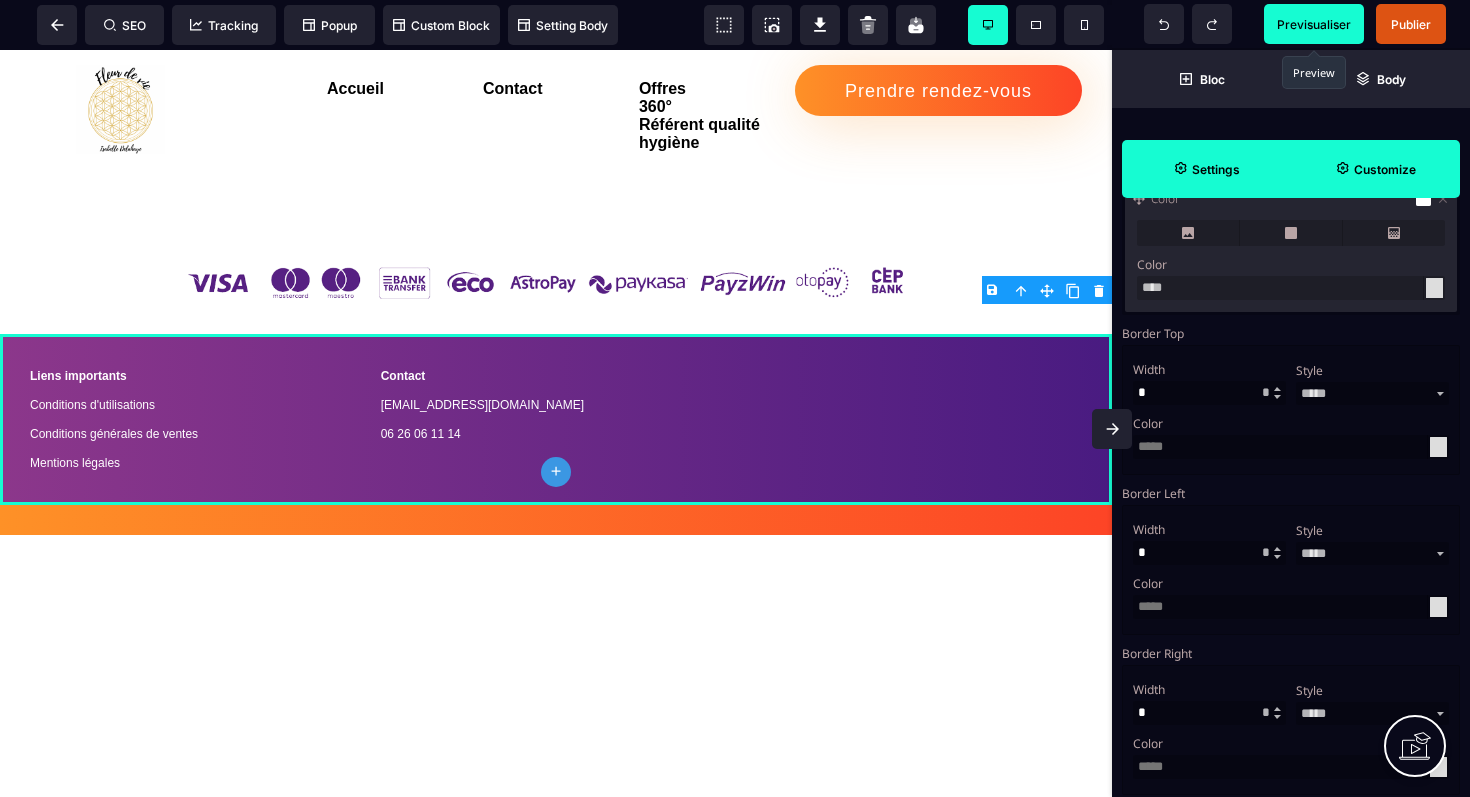 click at bounding box center (1423, 198) 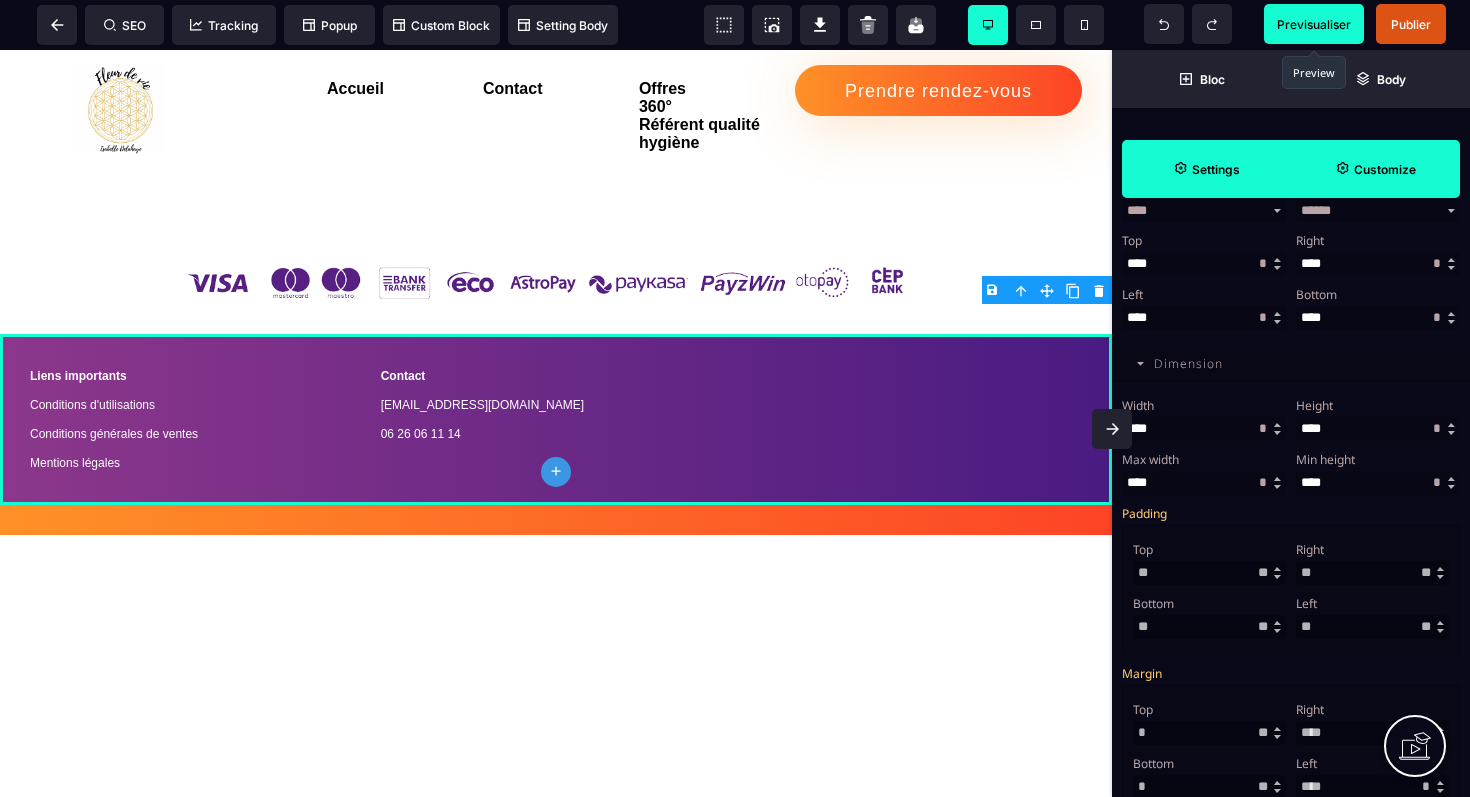 scroll, scrollTop: 189, scrollLeft: 0, axis: vertical 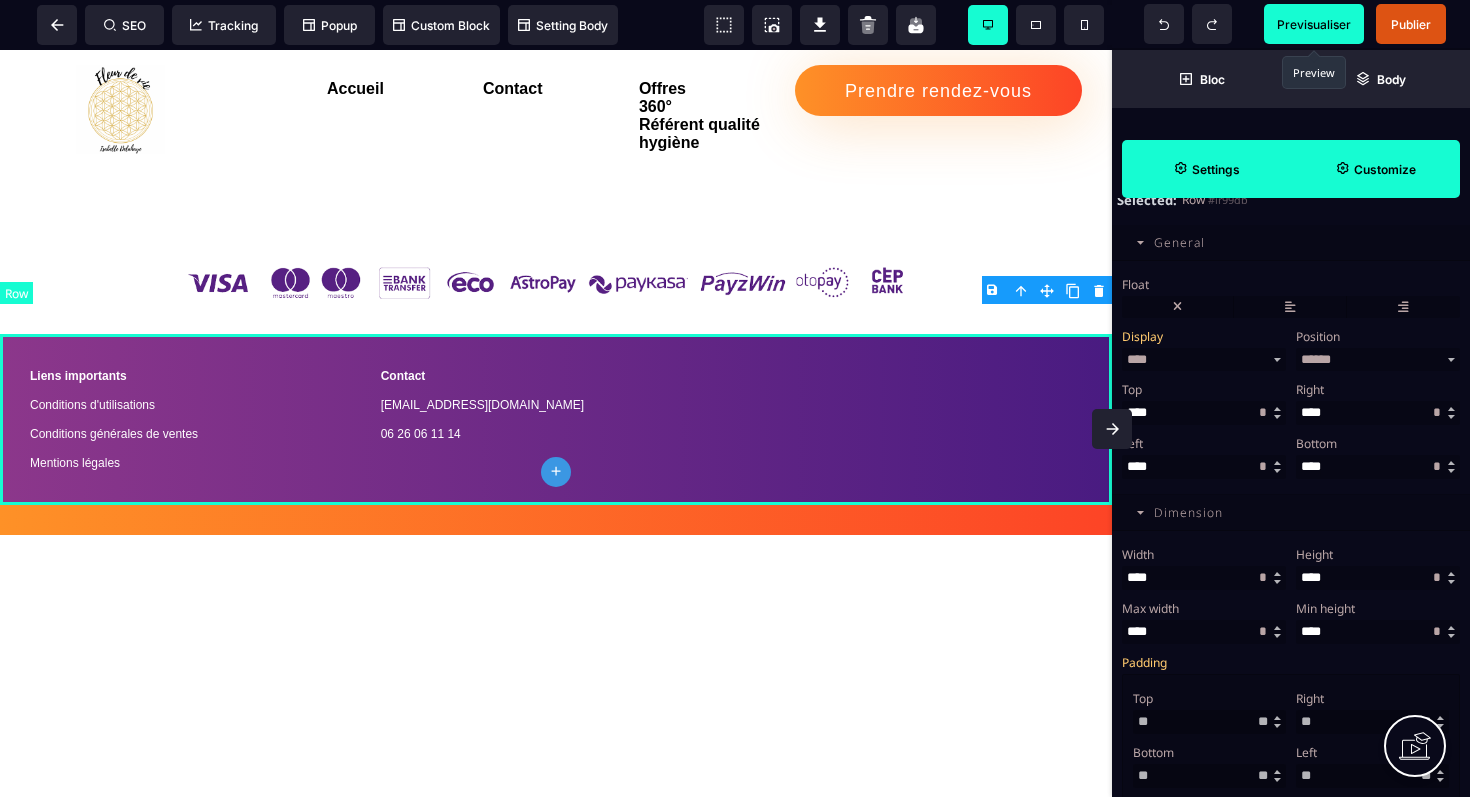 click on "Liens importants Conditions d'utilisations Conditions générales de ventes Mentions légales Contact [EMAIL_ADDRESS][DOMAIN_NAME] 06 26 06 11 14" at bounding box center (556, 419) 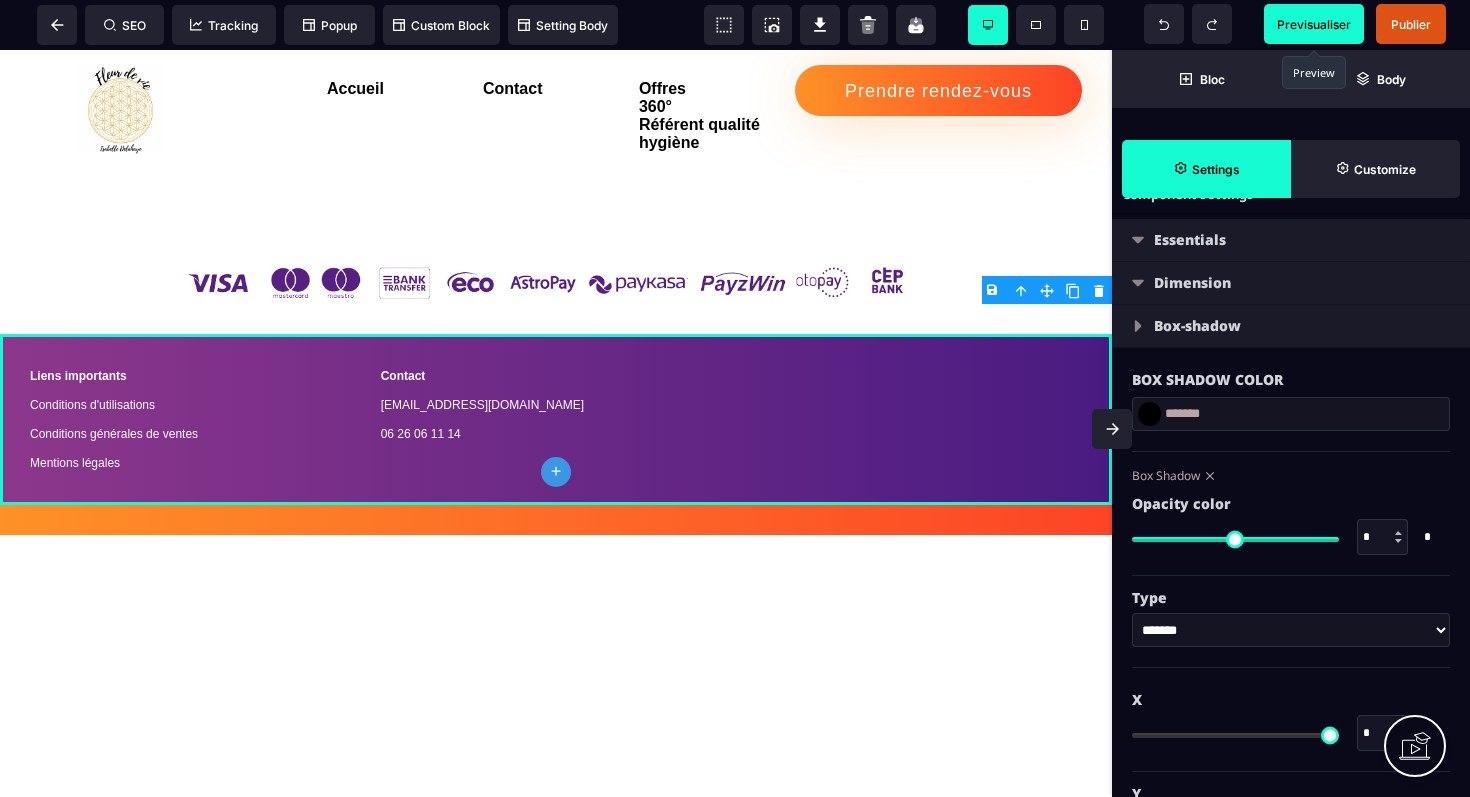 scroll, scrollTop: 0, scrollLeft: 0, axis: both 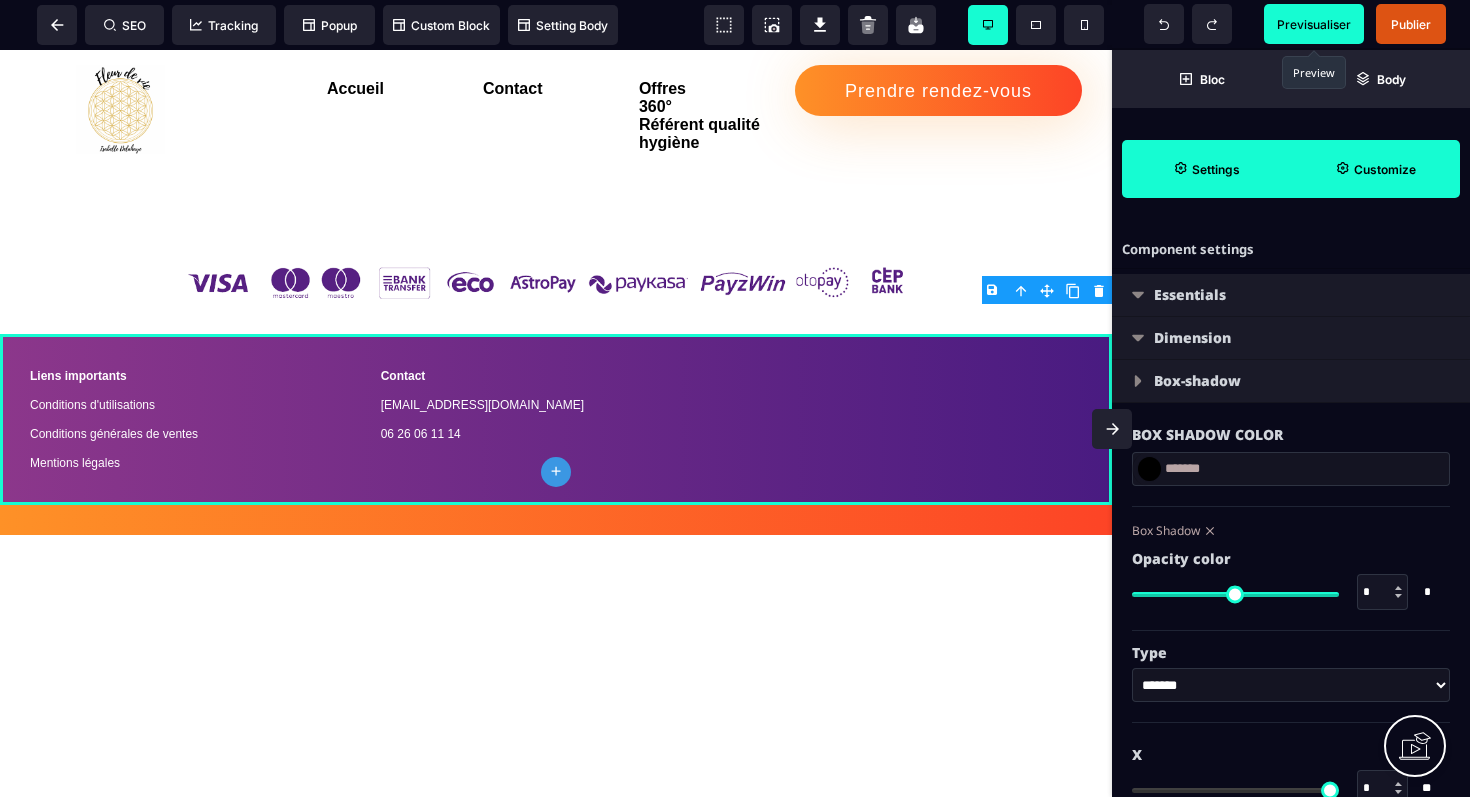 click on "Customize" at bounding box center [1375, 169] 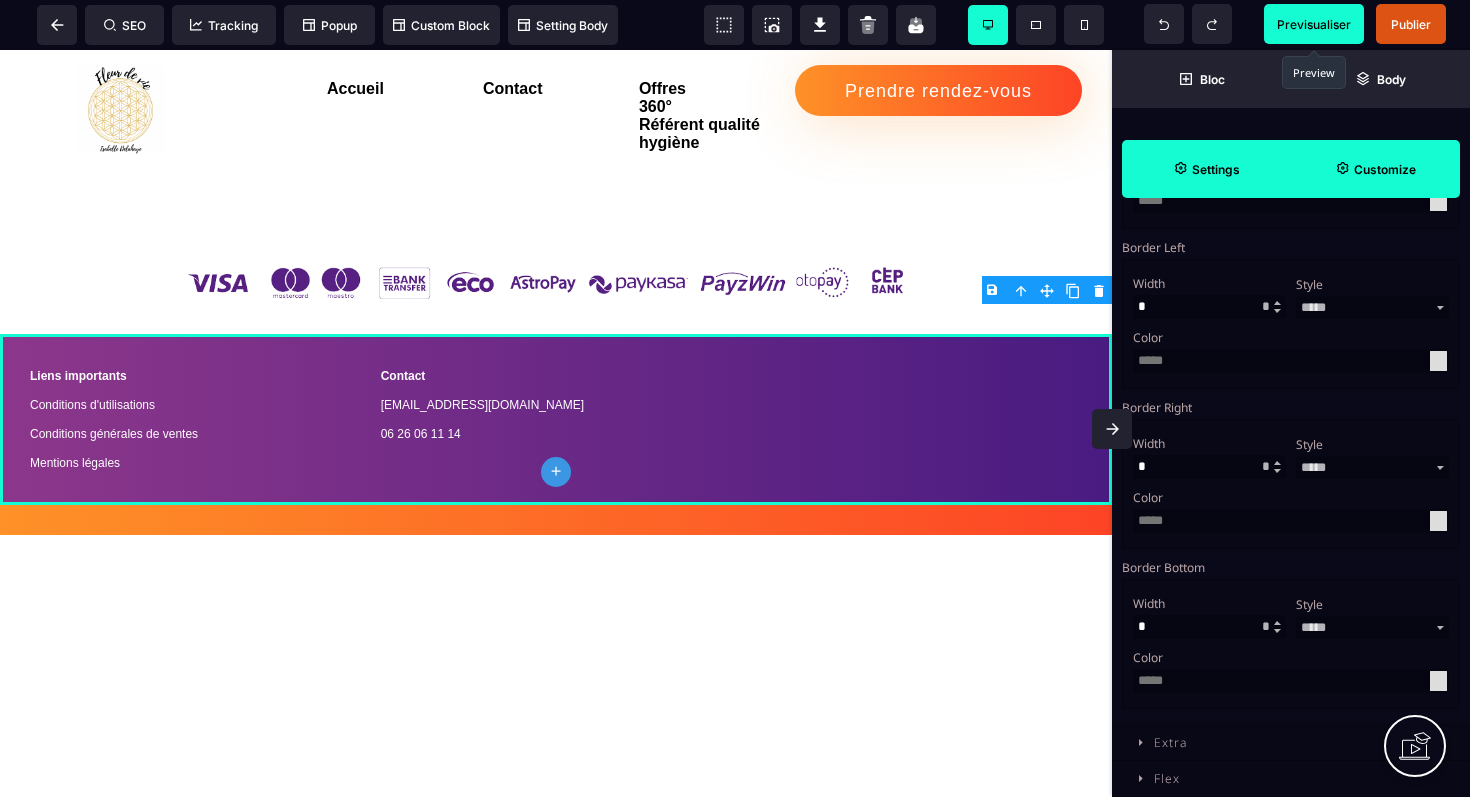 scroll, scrollTop: 1878, scrollLeft: 0, axis: vertical 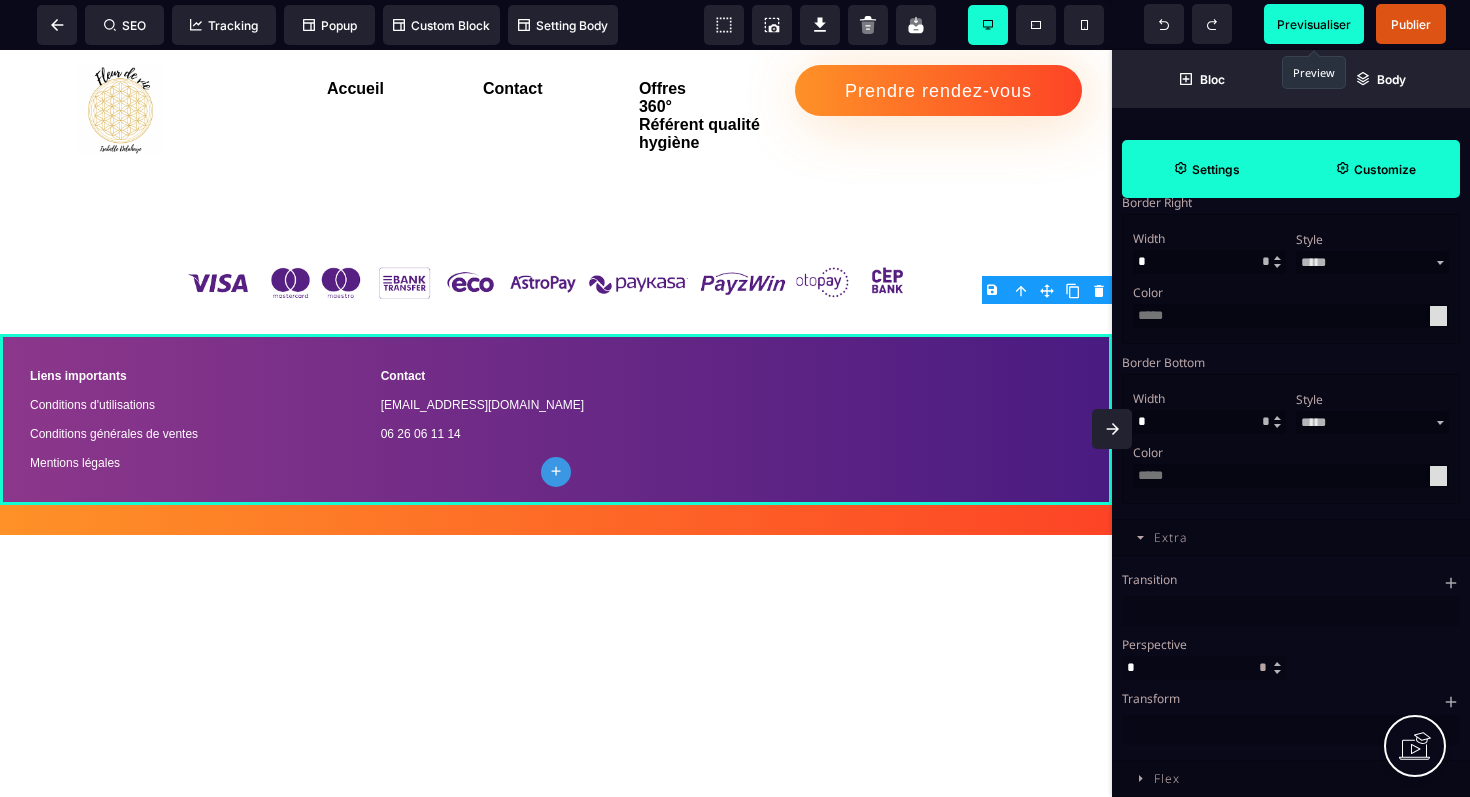 click on "Settings" at bounding box center [1216, 169] 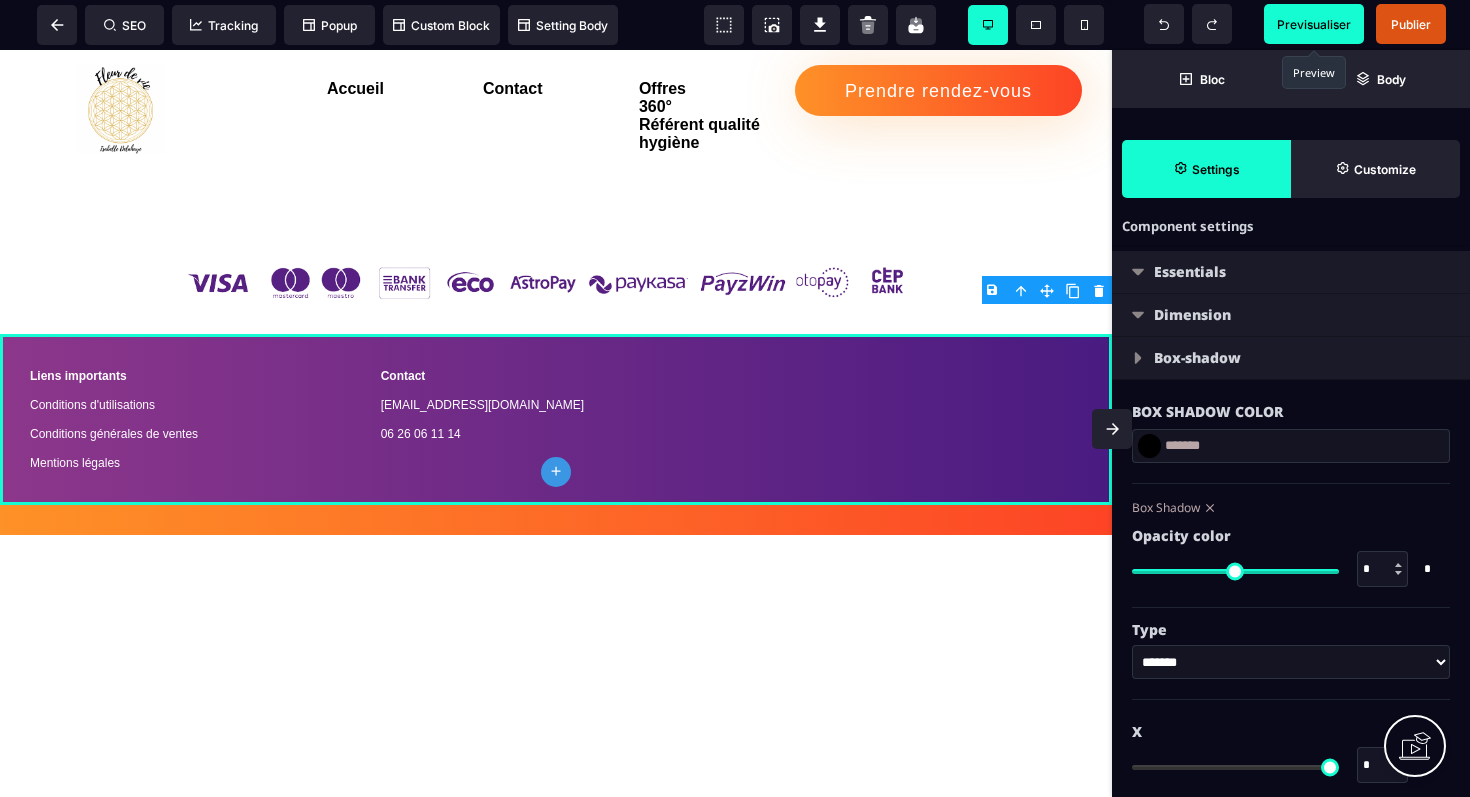 scroll, scrollTop: 0, scrollLeft: 0, axis: both 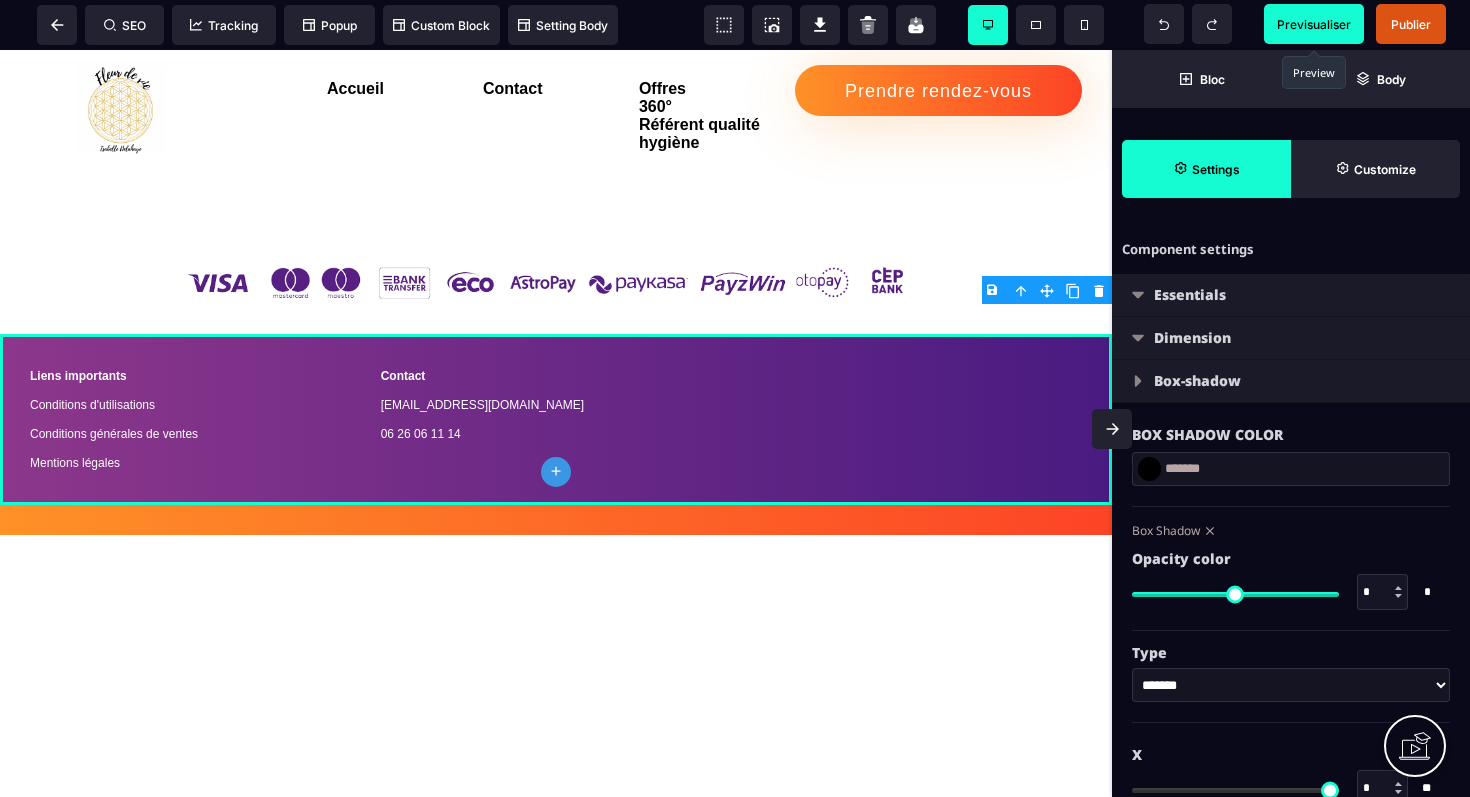 click at bounding box center [1127, 399] 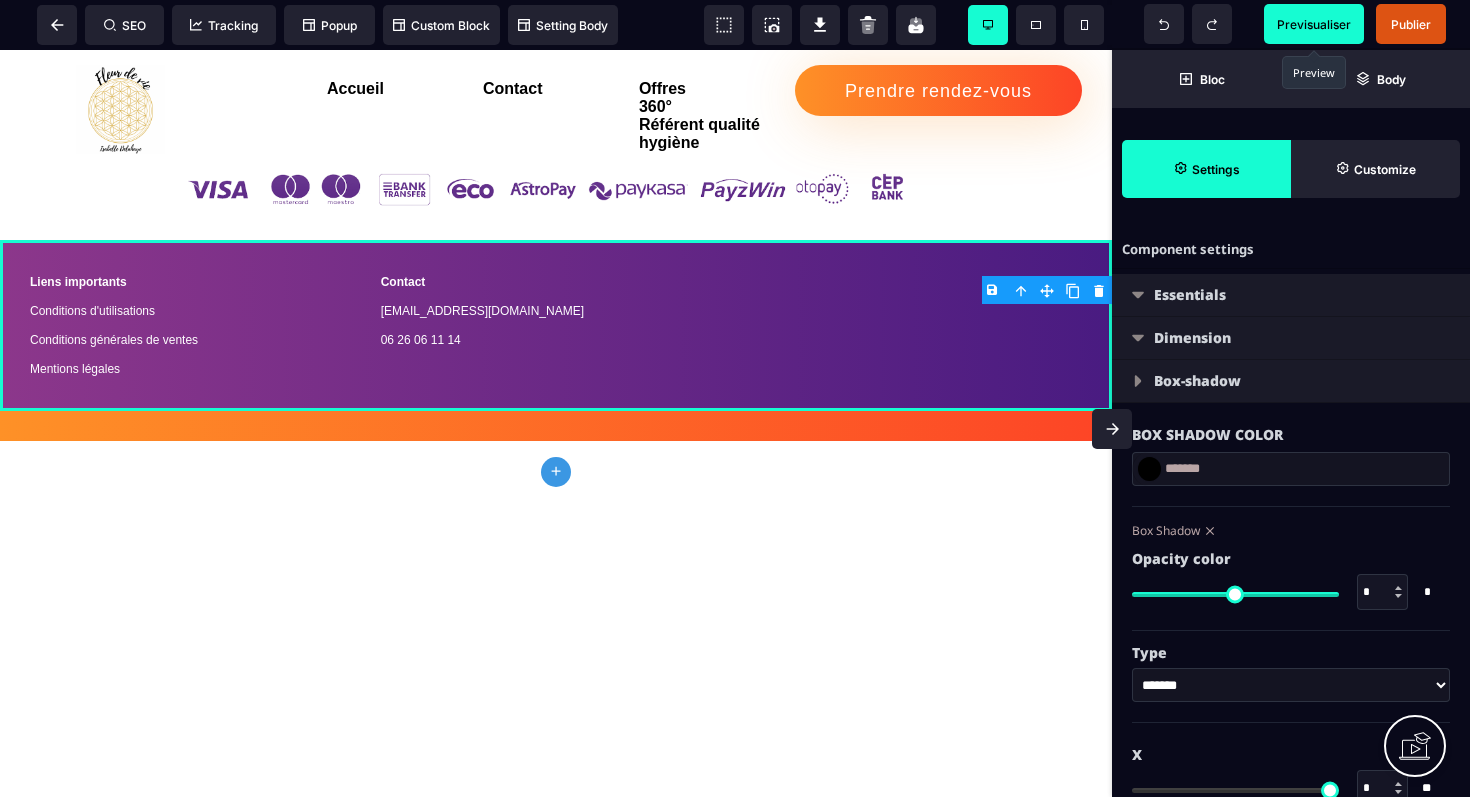 scroll, scrollTop: 3482, scrollLeft: 0, axis: vertical 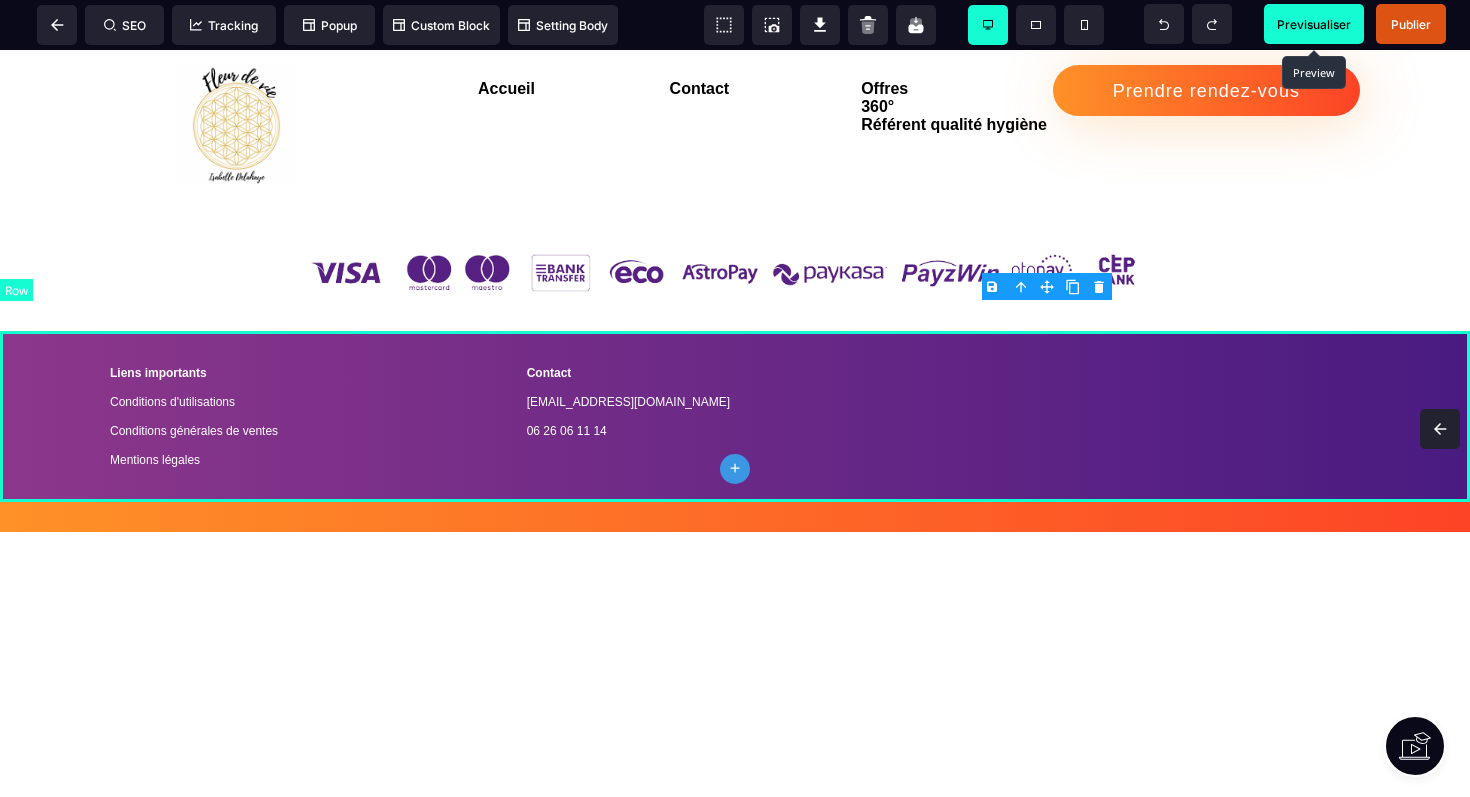 click on "Liens importants Conditions d'utilisations Conditions générales de ventes Mentions légales Contact [EMAIL_ADDRESS][DOMAIN_NAME] 06 26 06 11 14" at bounding box center [735, 416] 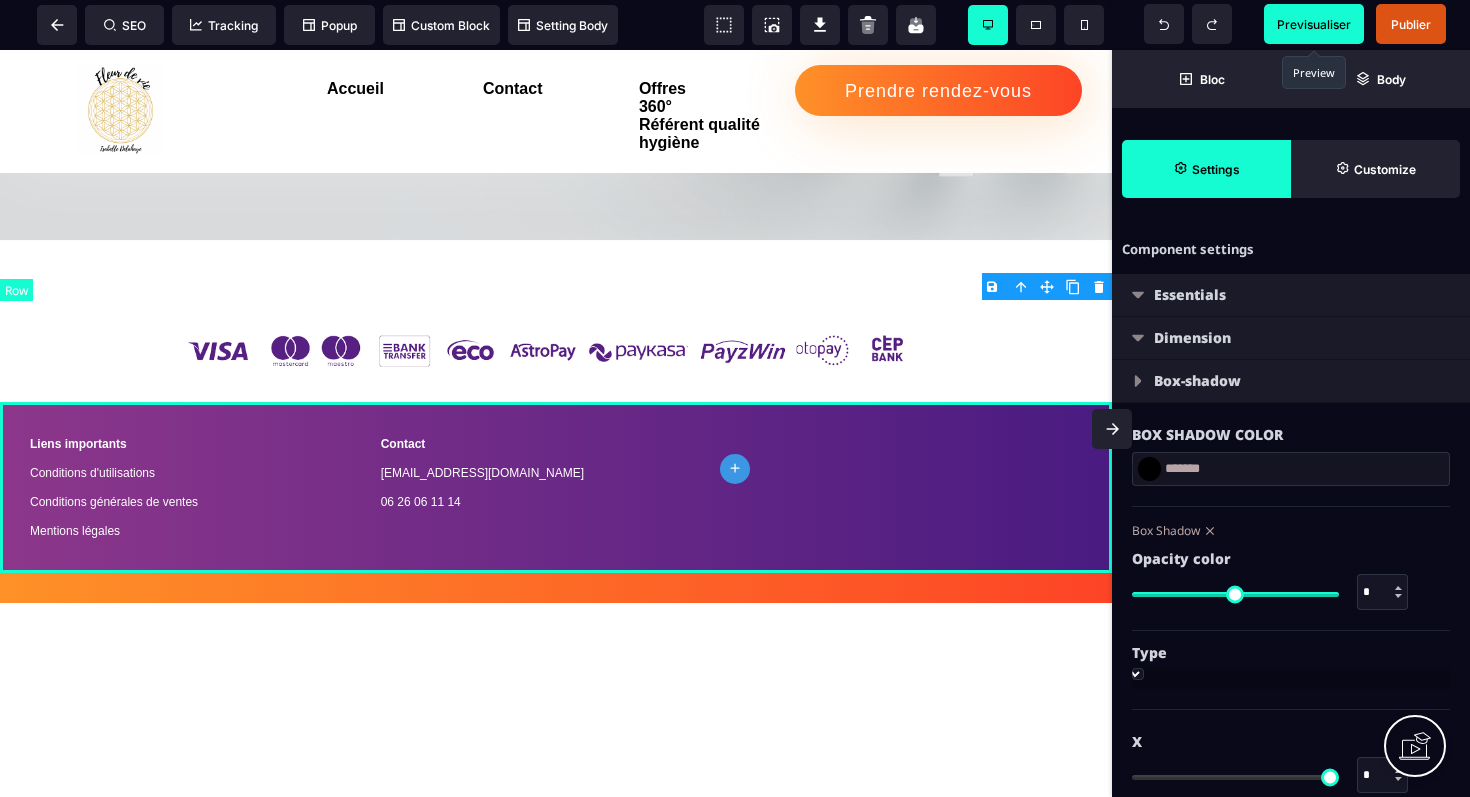 scroll, scrollTop: 3550, scrollLeft: 0, axis: vertical 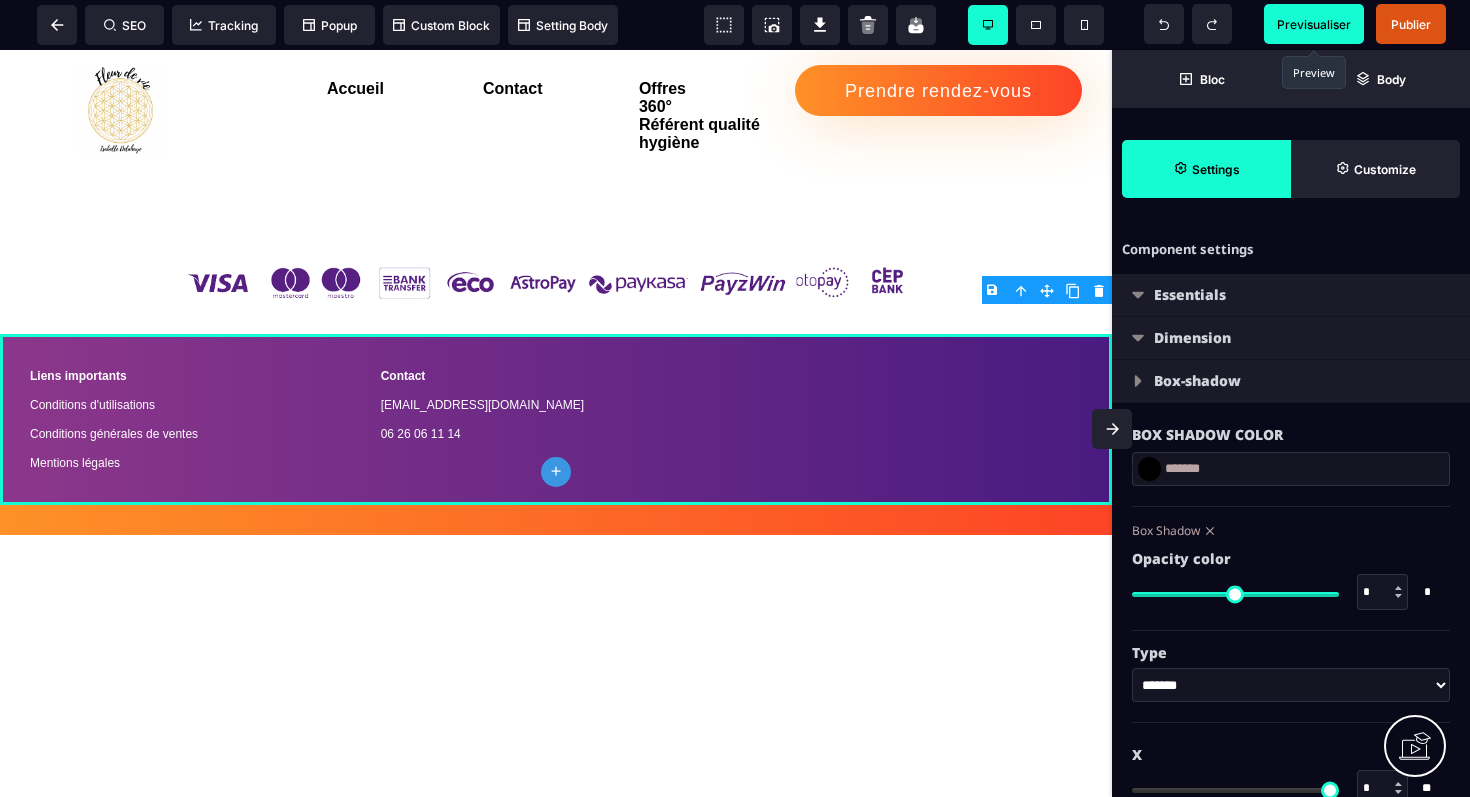 click at bounding box center [1138, 295] 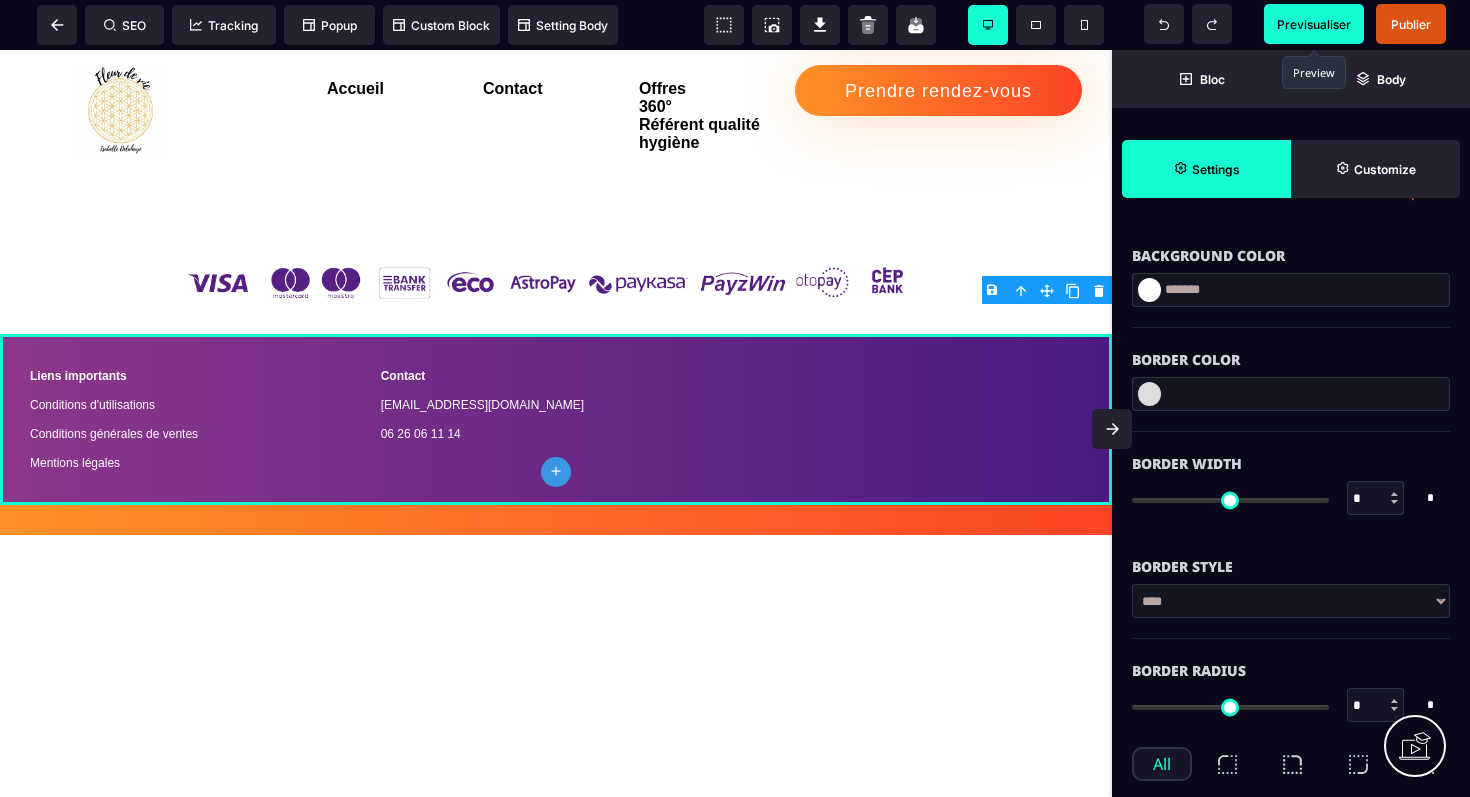 scroll, scrollTop: 357, scrollLeft: 0, axis: vertical 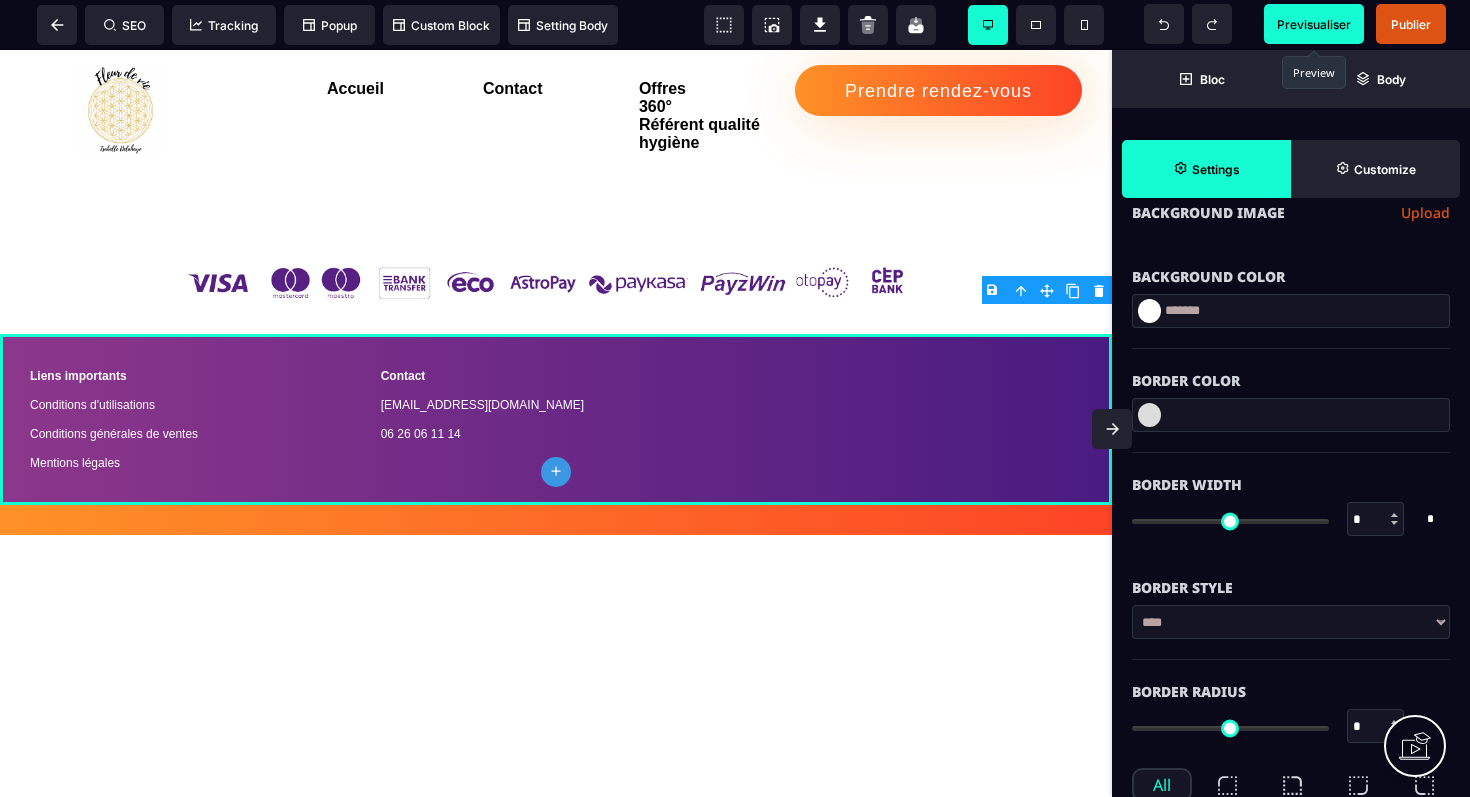 click at bounding box center [1149, 311] 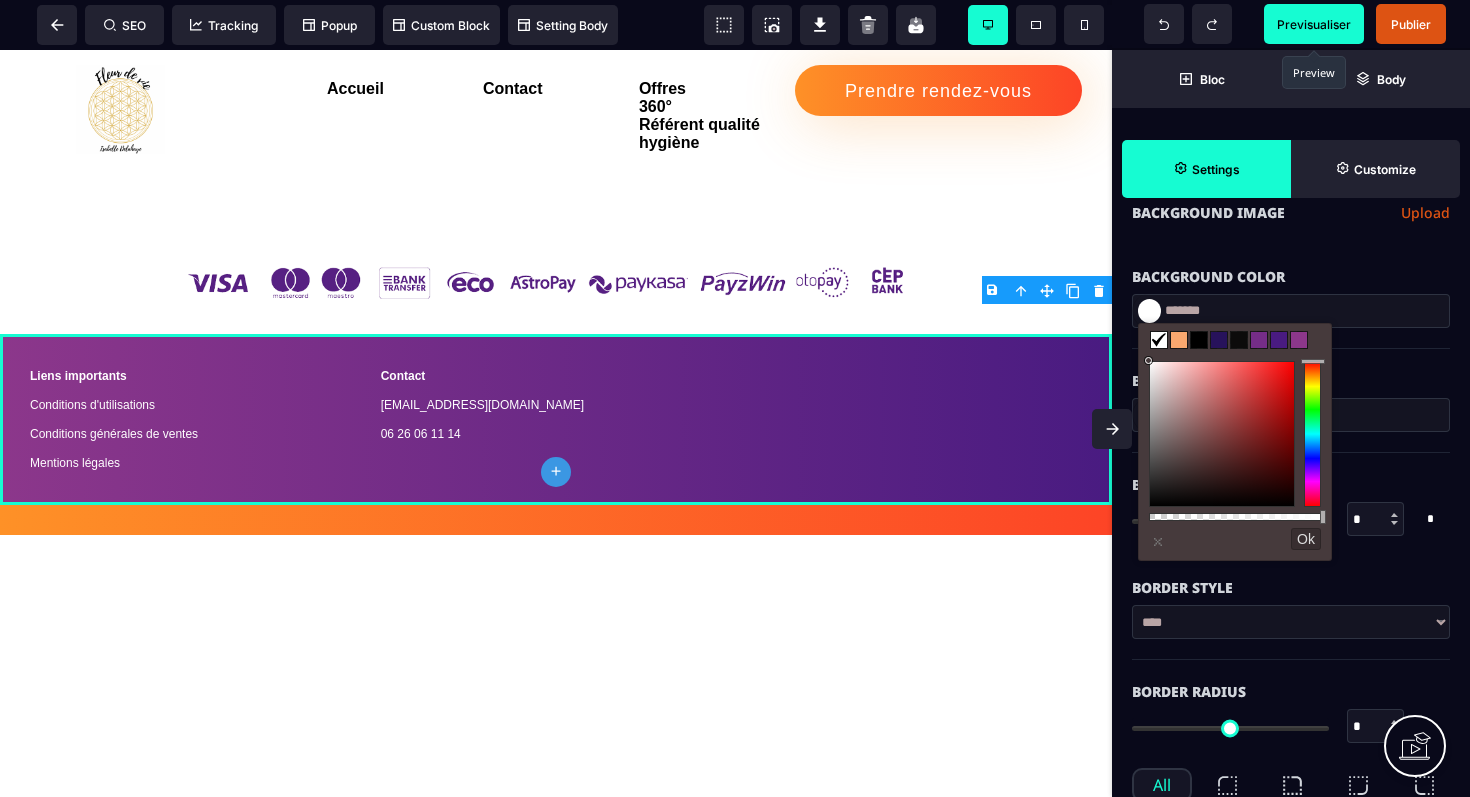 click at bounding box center [1219, 340] 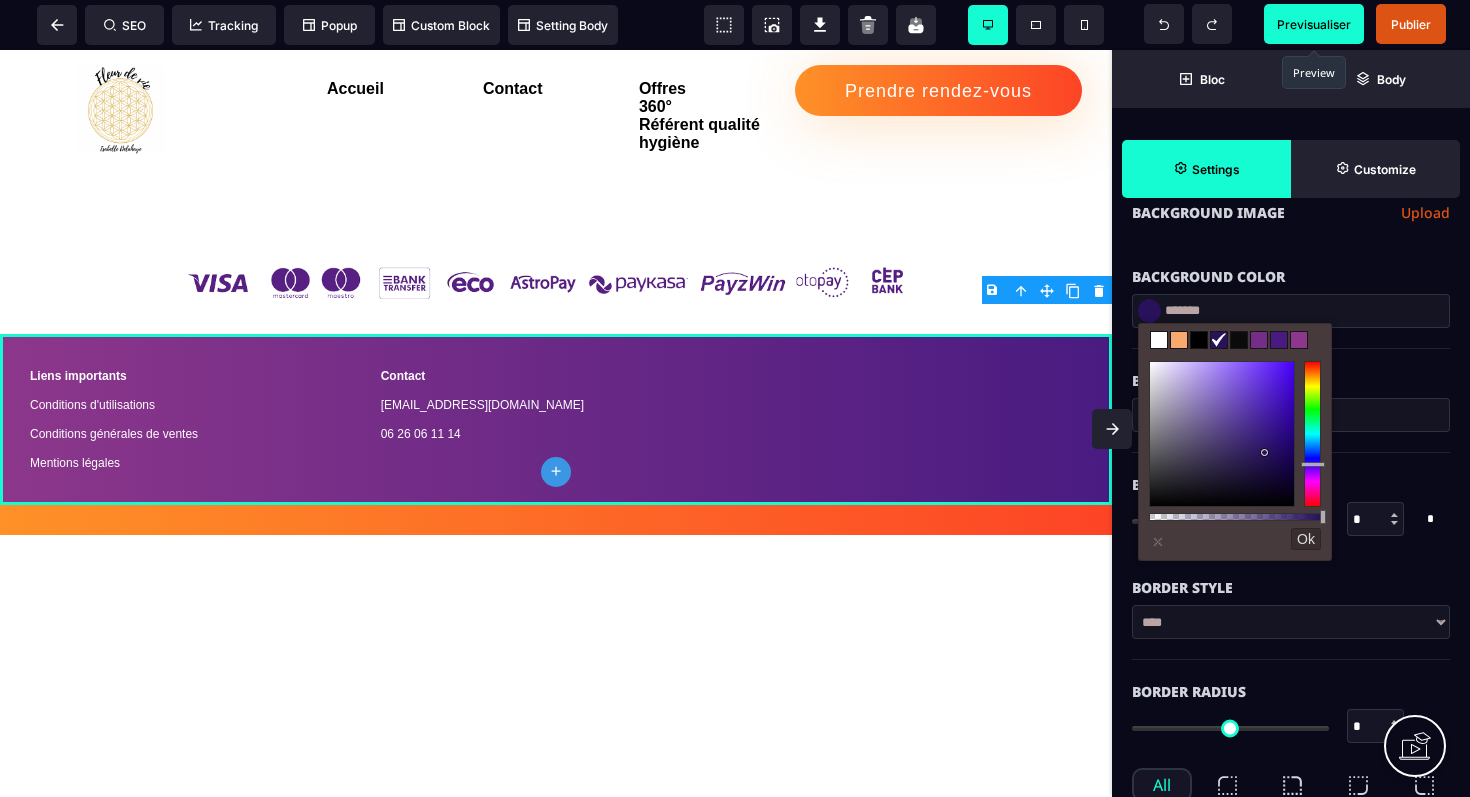 click at bounding box center [1159, 340] 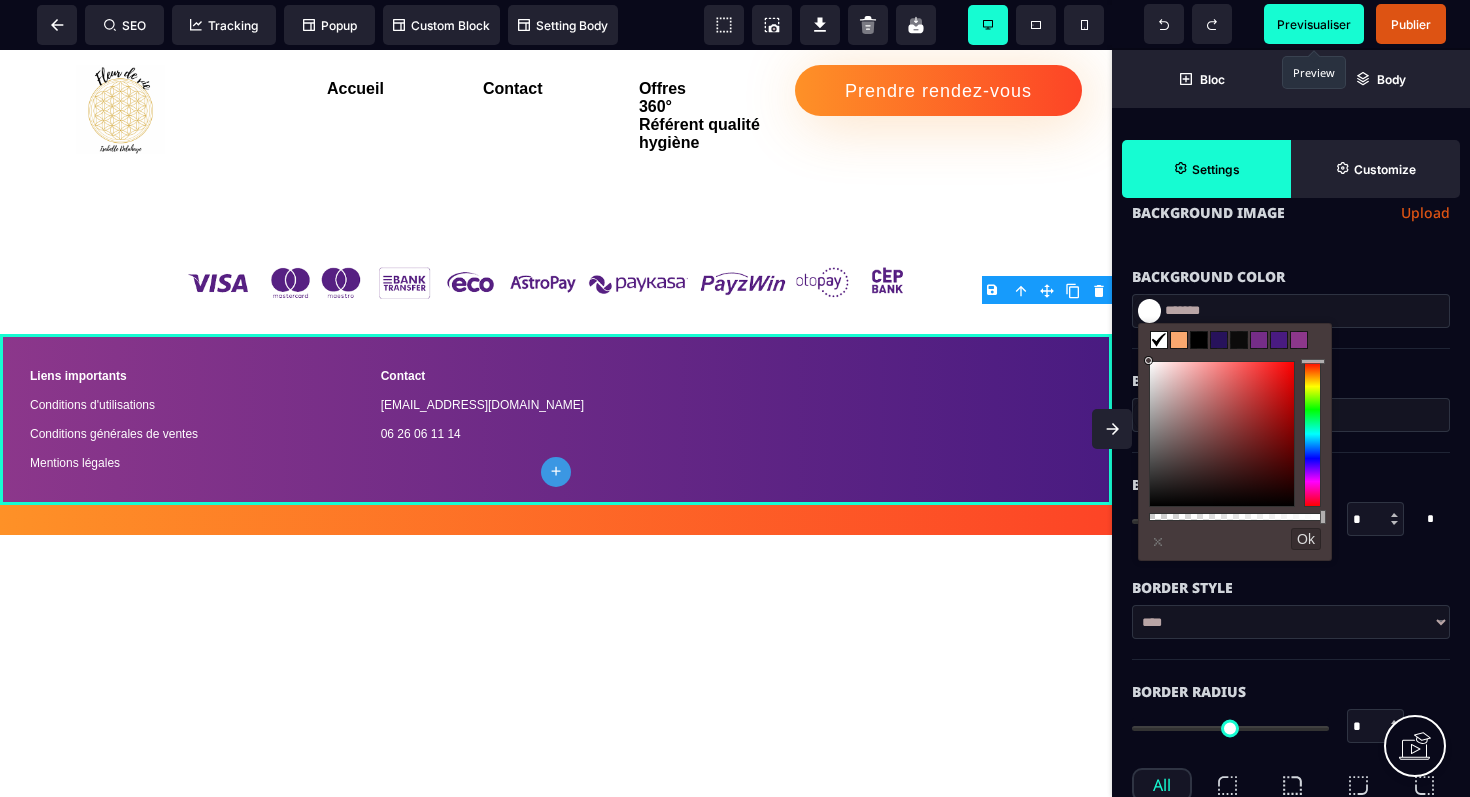 click on "Background Color" at bounding box center (1291, 267) 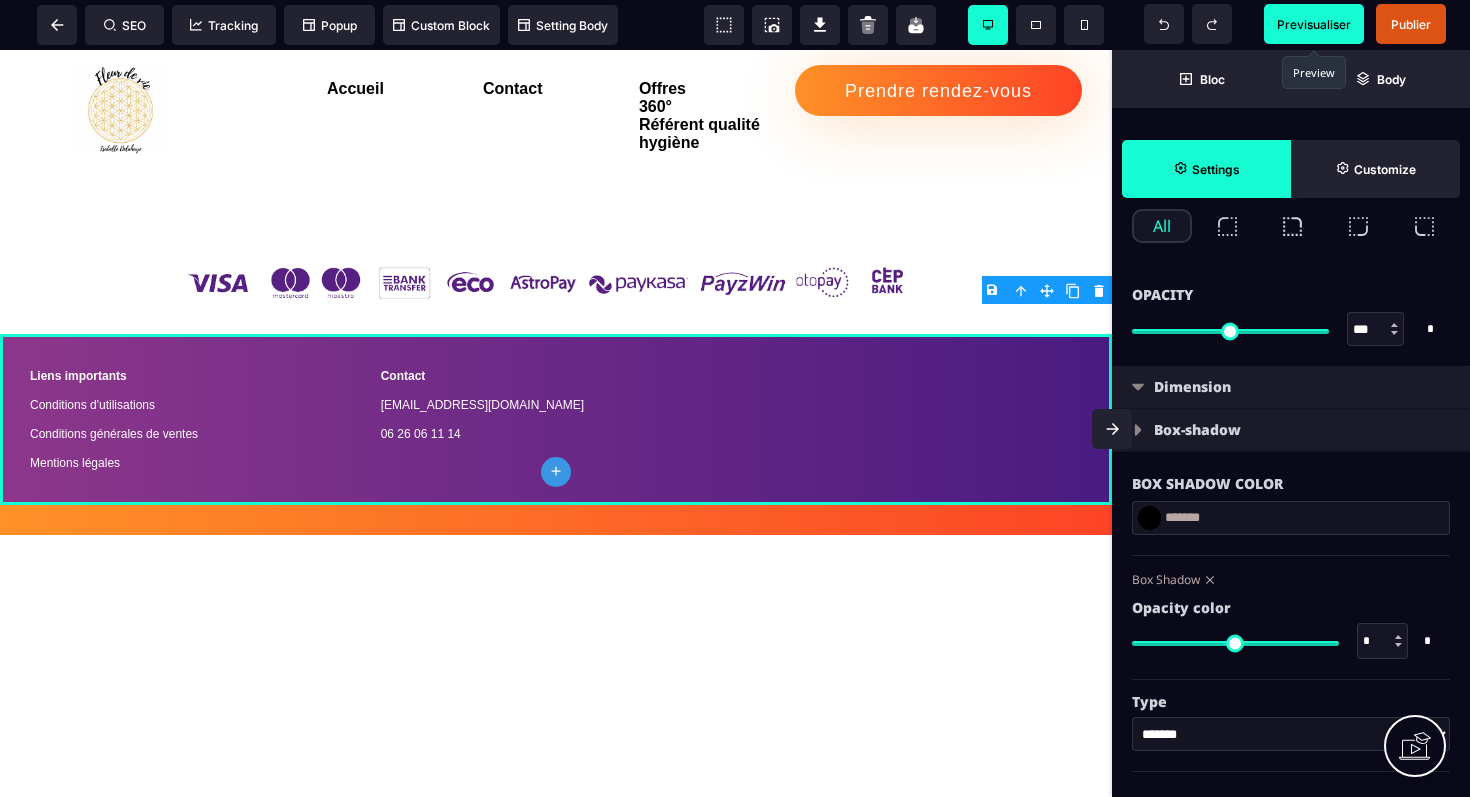 scroll, scrollTop: 923, scrollLeft: 0, axis: vertical 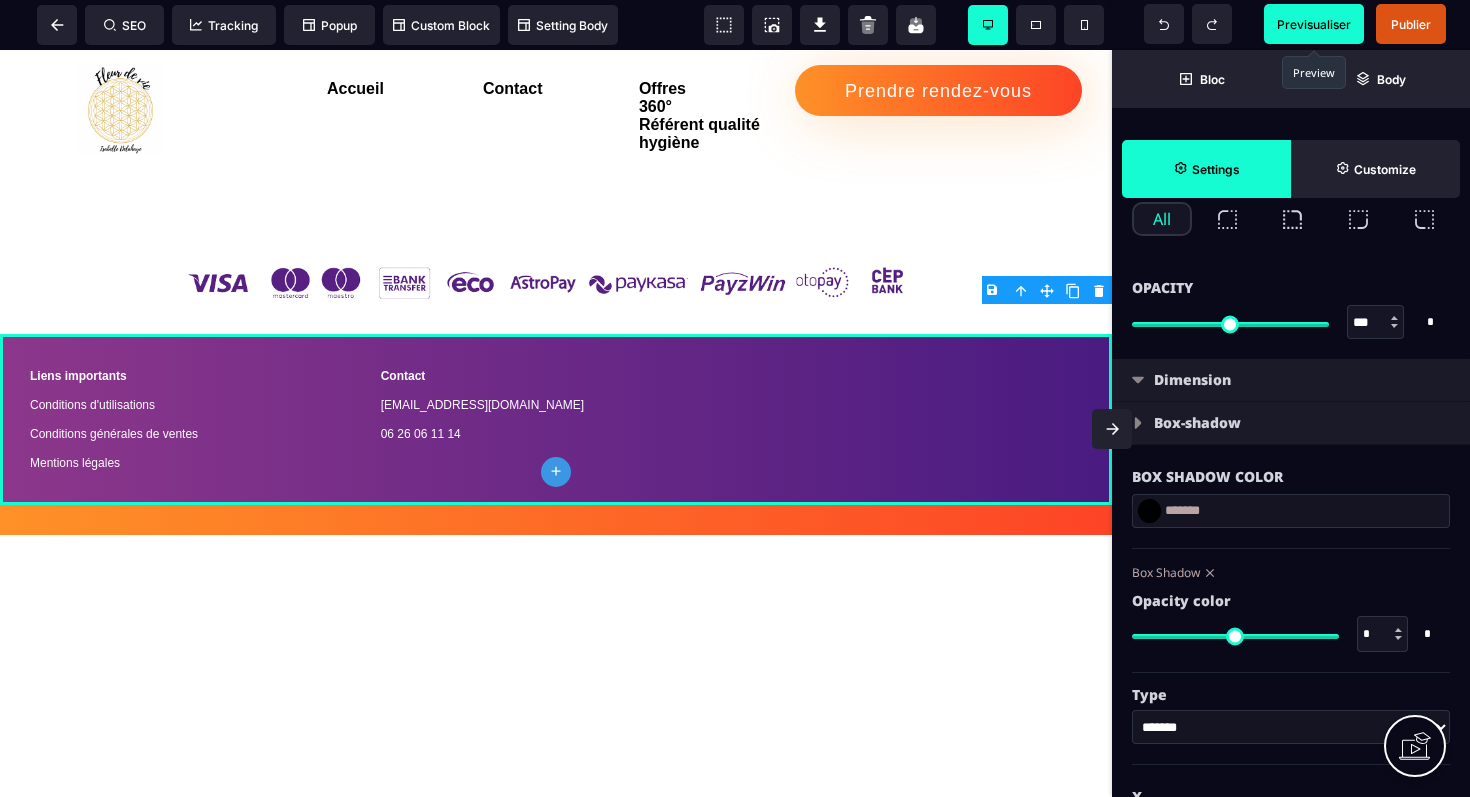 click at bounding box center (1127, 399) 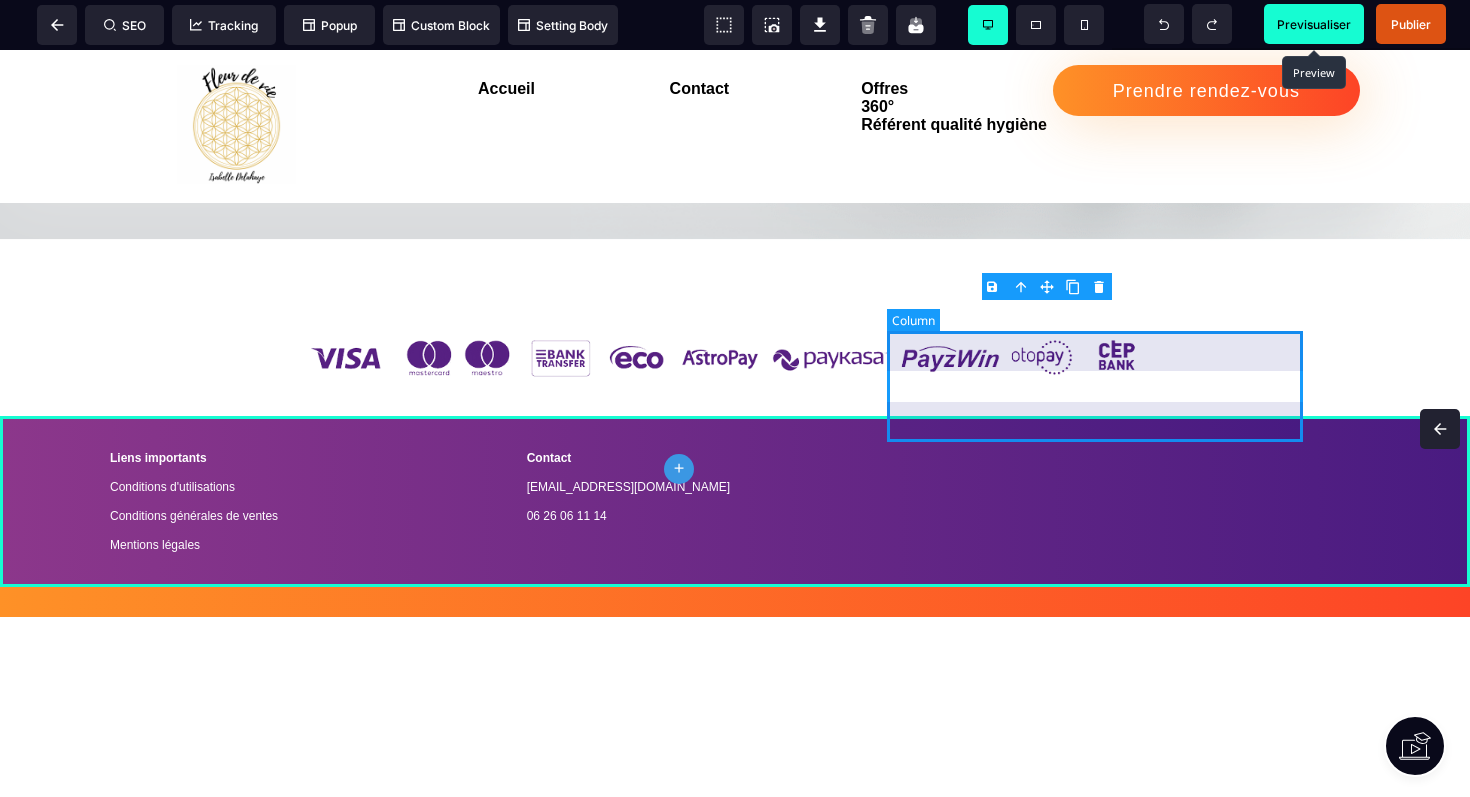 scroll, scrollTop: 0, scrollLeft: 0, axis: both 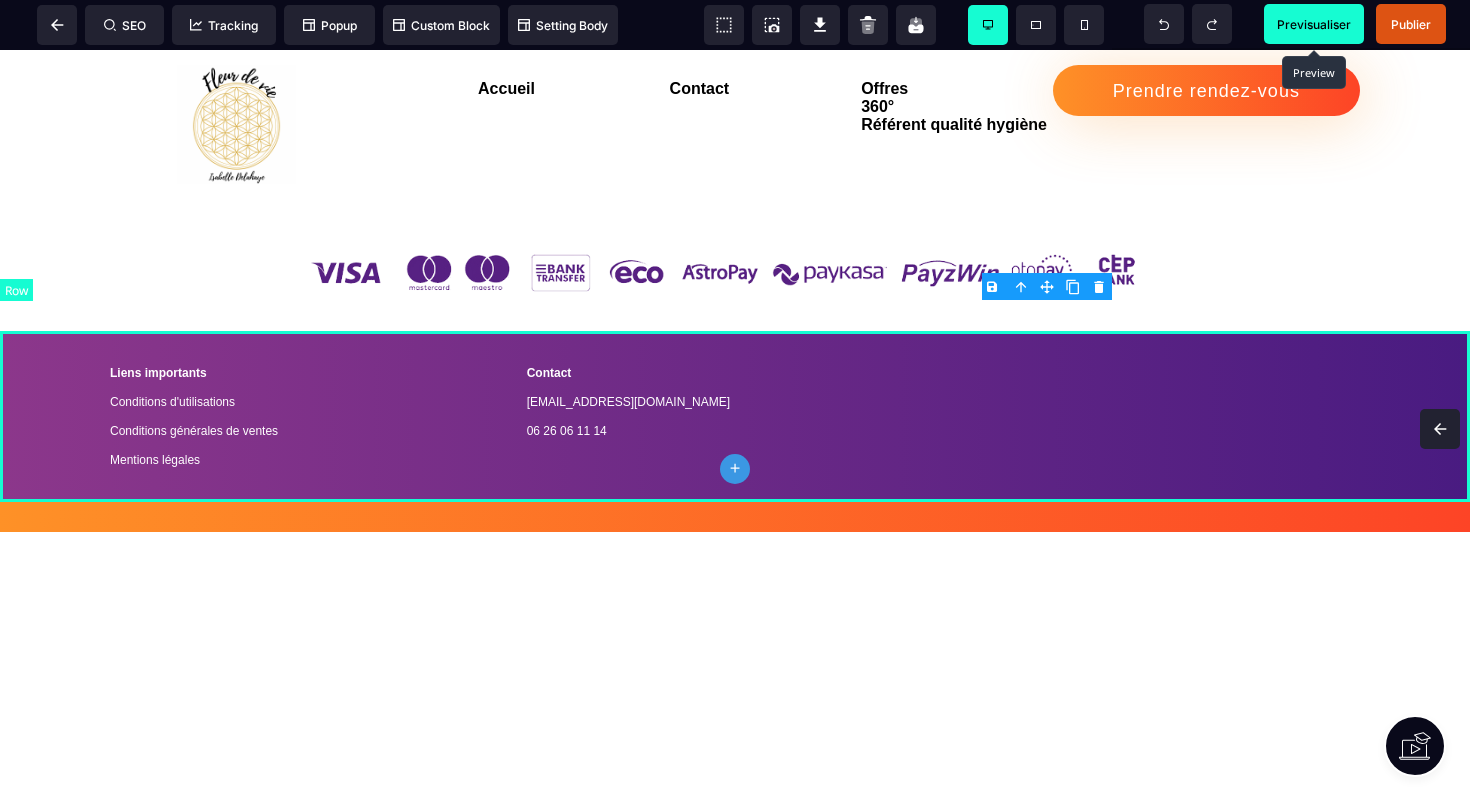 click on "Liens importants Conditions d'utilisations Conditions générales de ventes Mentions légales Contact [EMAIL_ADDRESS][DOMAIN_NAME] 06 26 06 11 14" at bounding box center (735, 416) 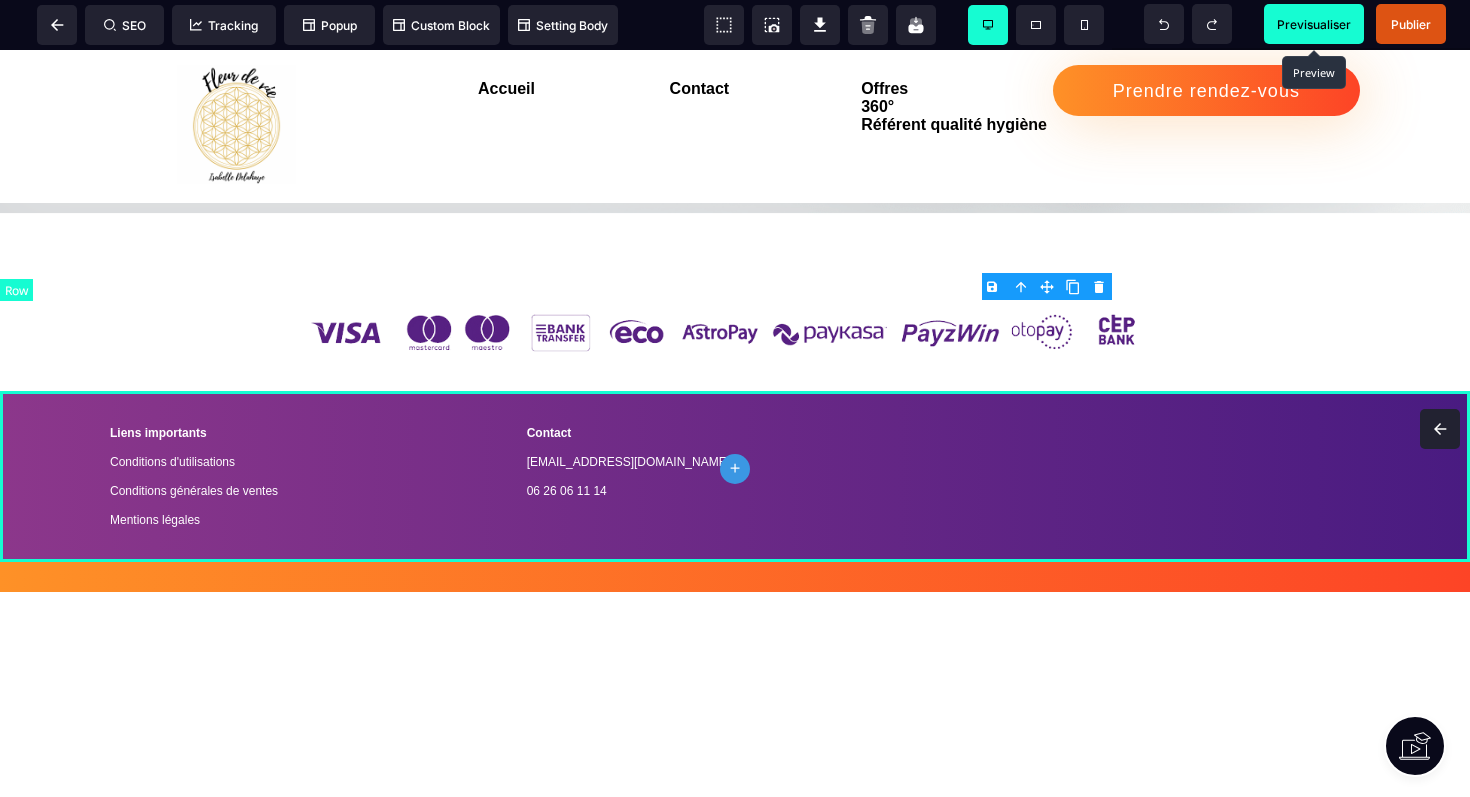 scroll, scrollTop: 3550, scrollLeft: 0, axis: vertical 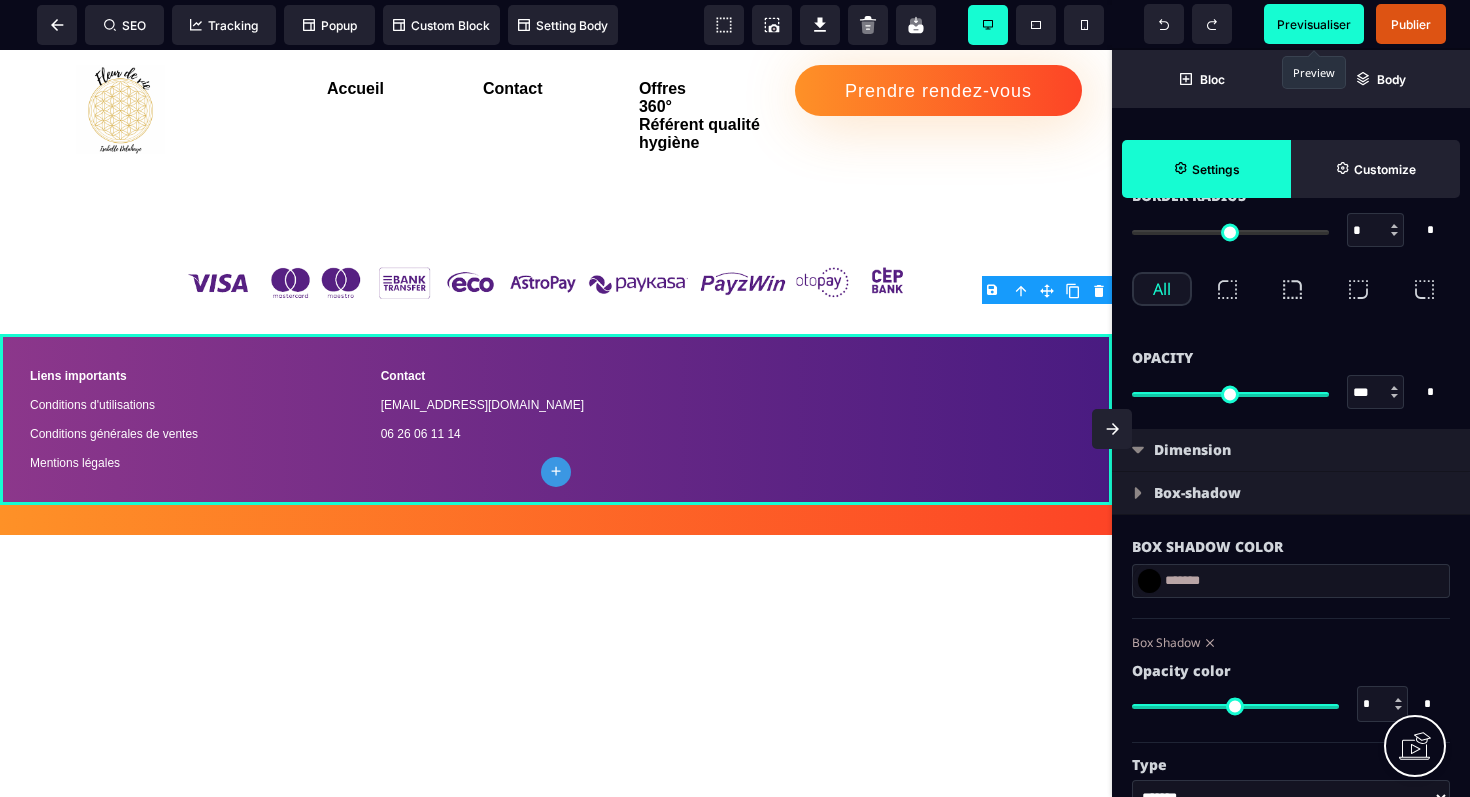 click at bounding box center (1138, 450) 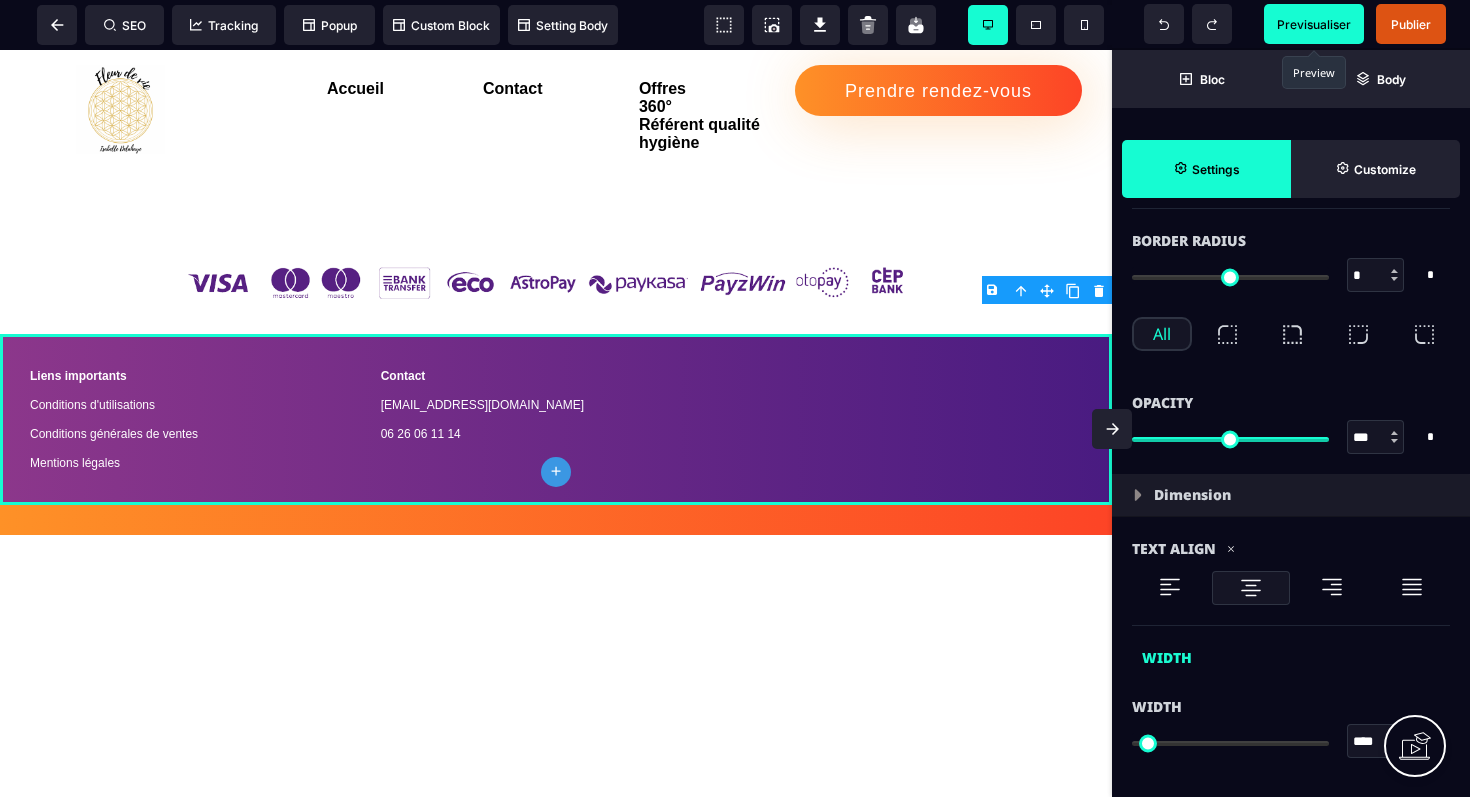 scroll, scrollTop: 842, scrollLeft: 0, axis: vertical 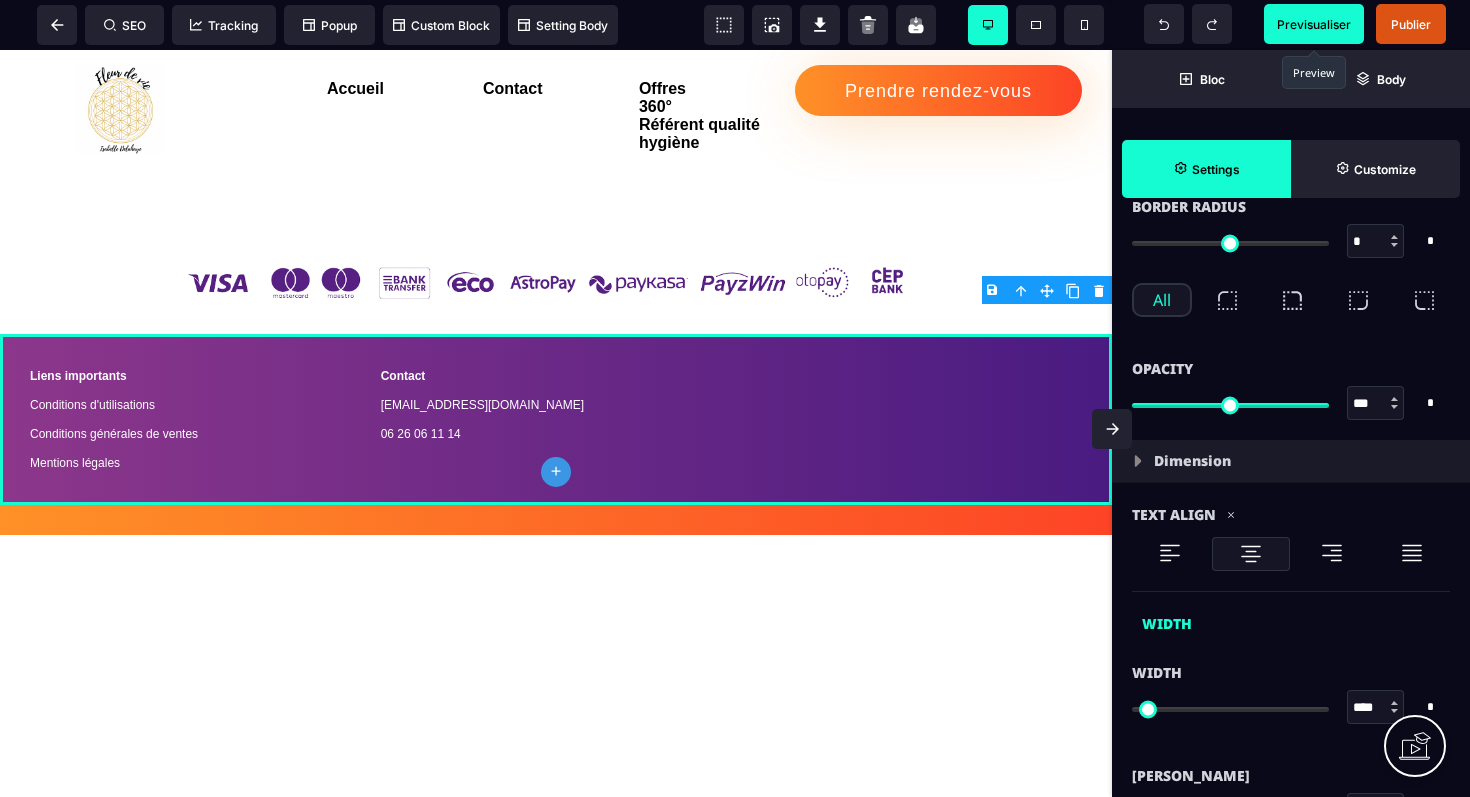 click at bounding box center [1138, 461] 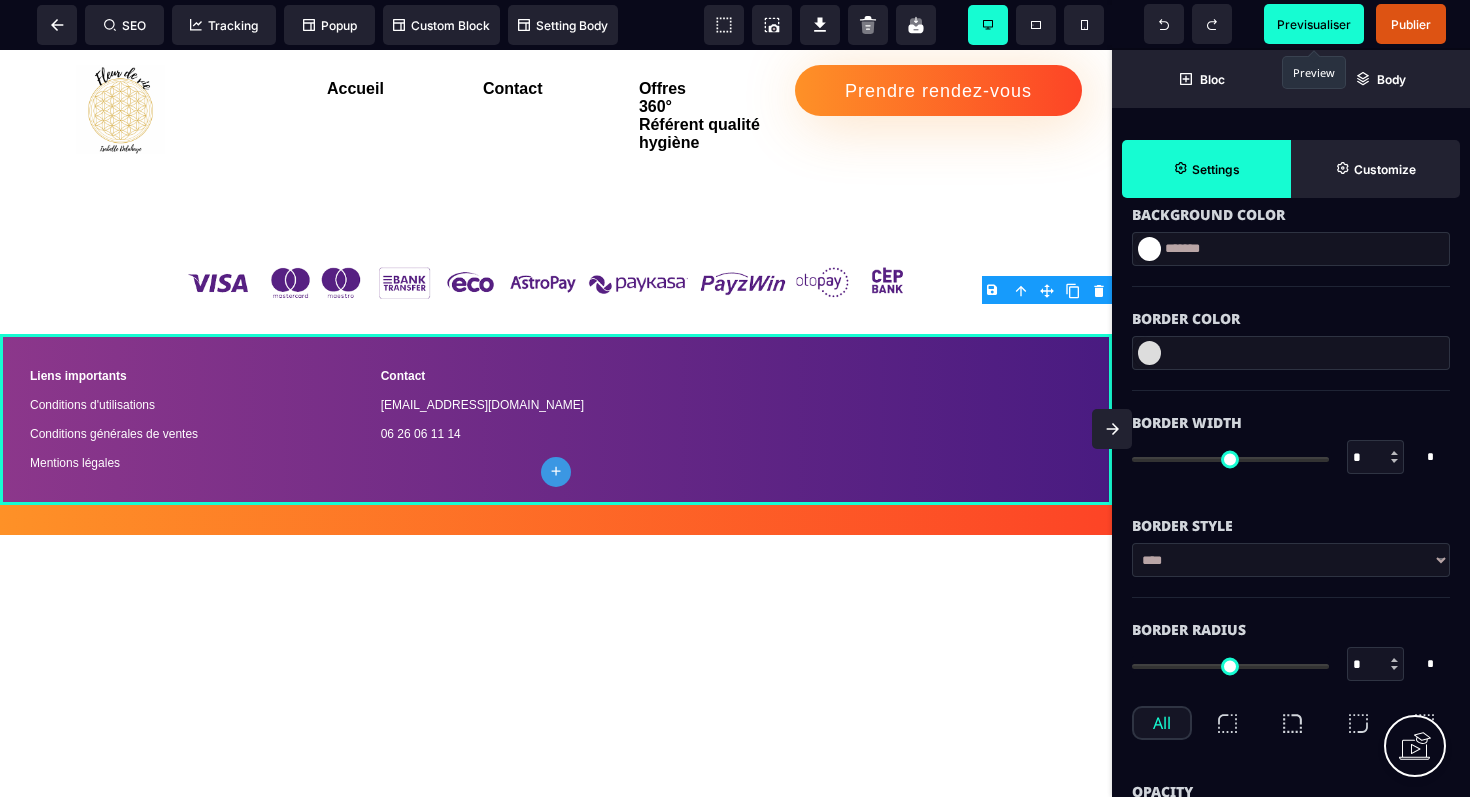 scroll, scrollTop: 448, scrollLeft: 0, axis: vertical 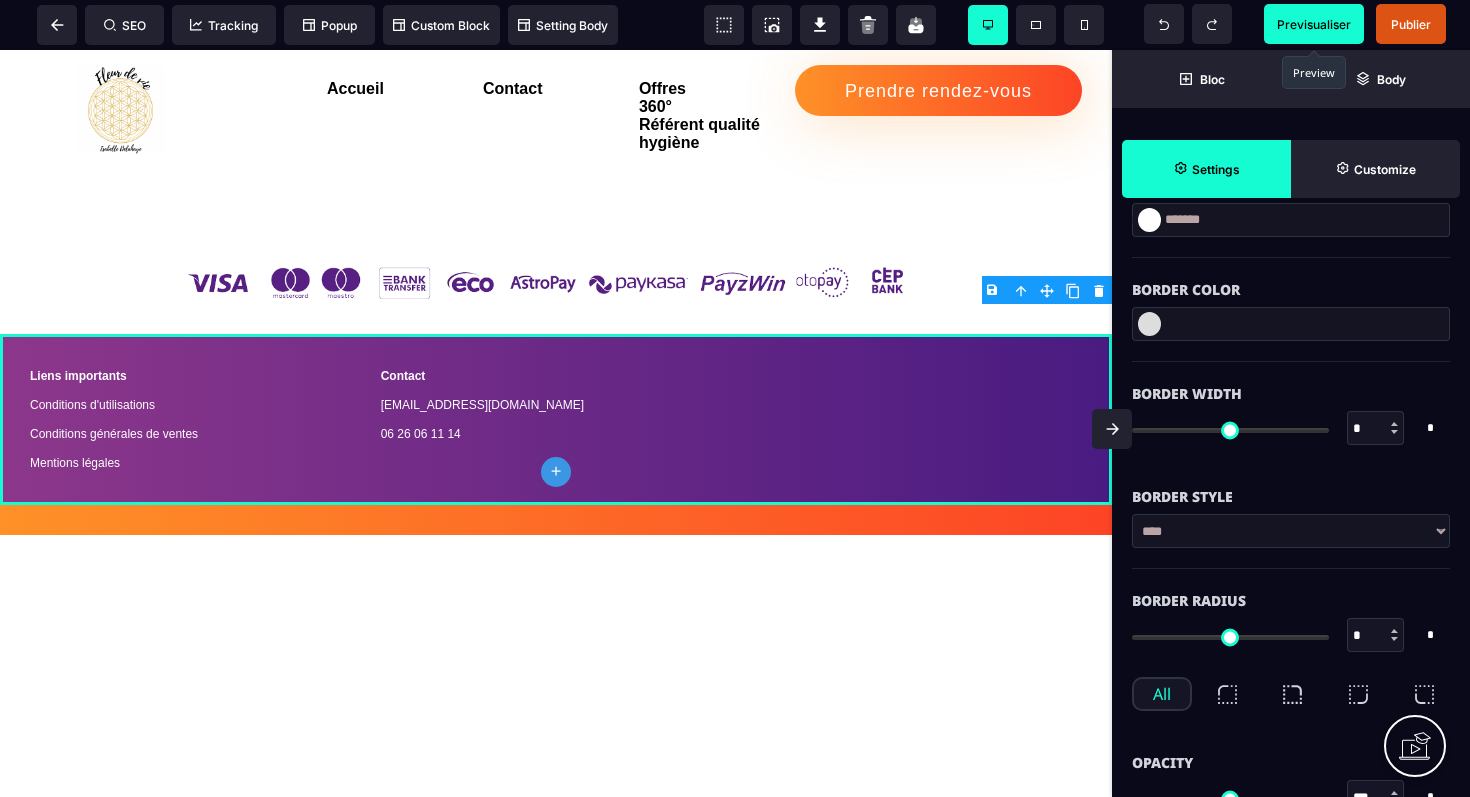 click at bounding box center (1149, 220) 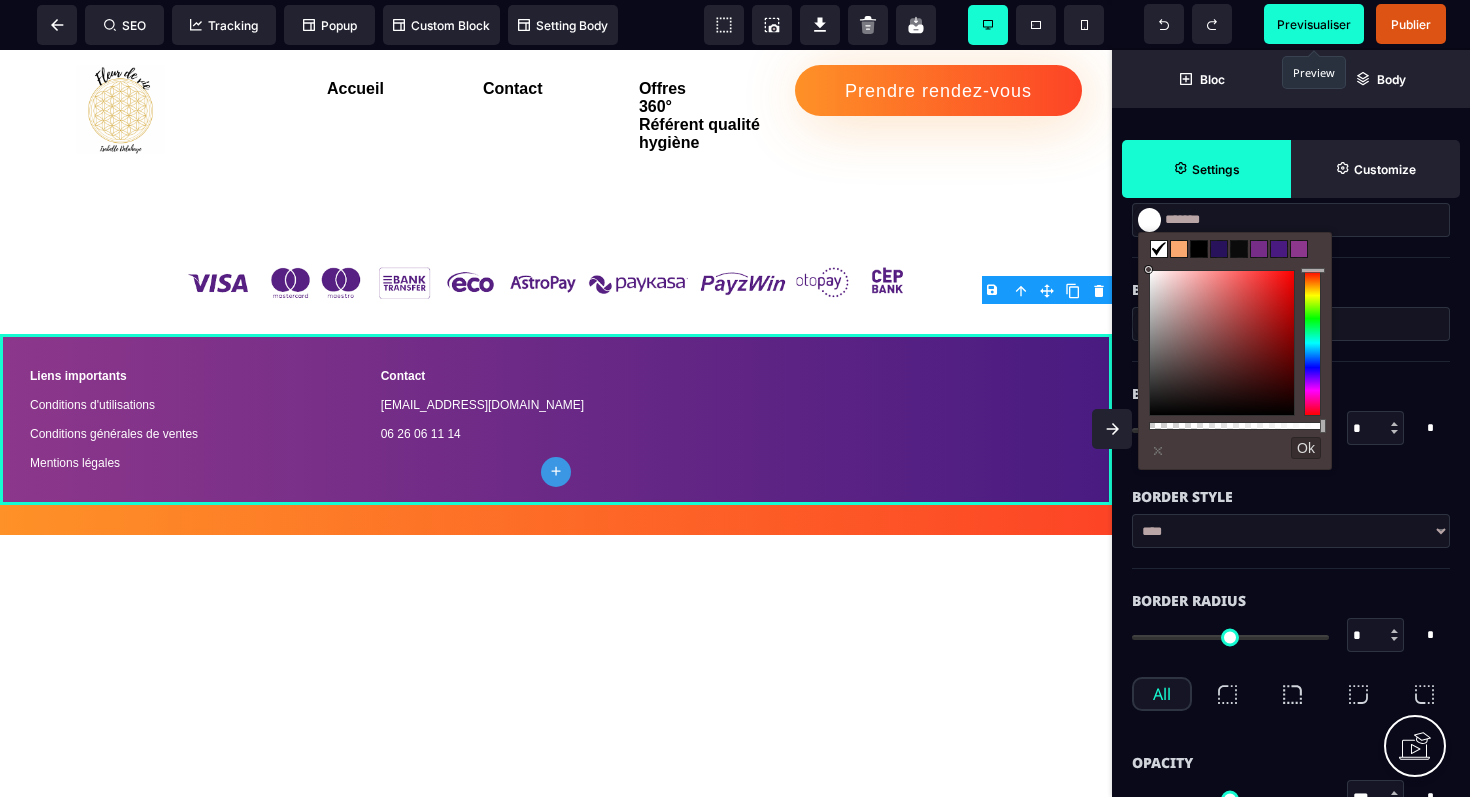 click on "Border Color" at bounding box center (1291, 280) 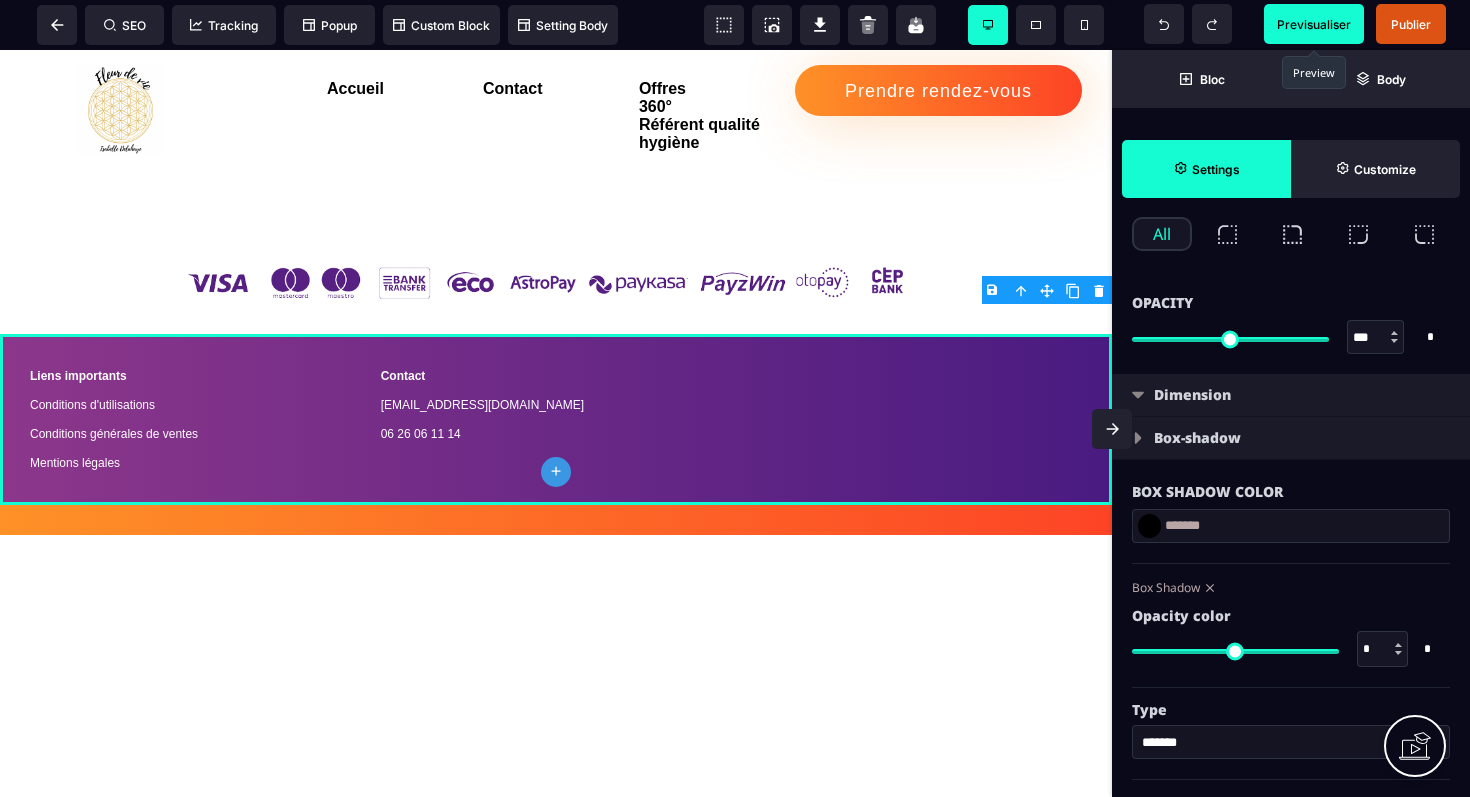 scroll, scrollTop: 928, scrollLeft: 0, axis: vertical 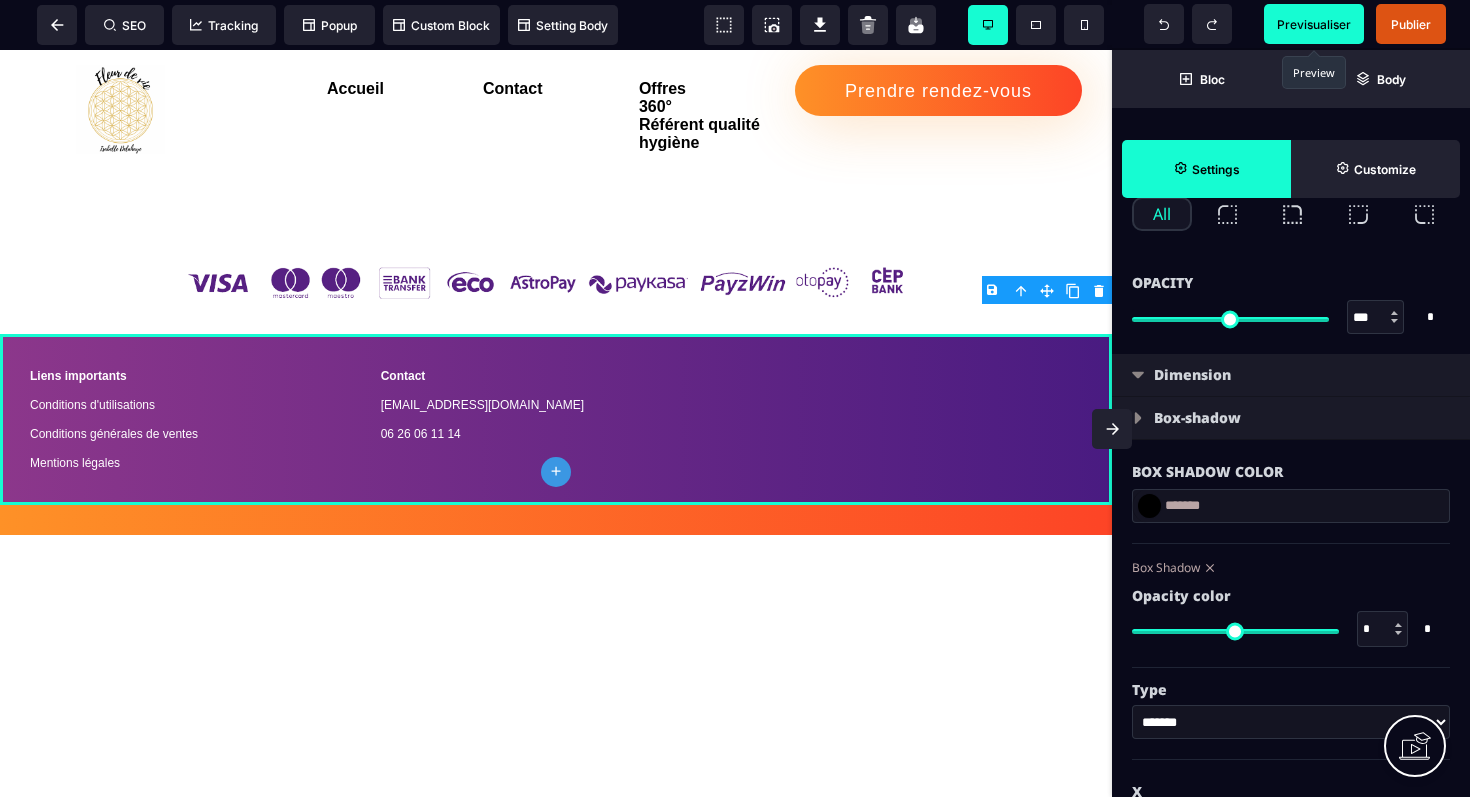 click at bounding box center [1127, 399] 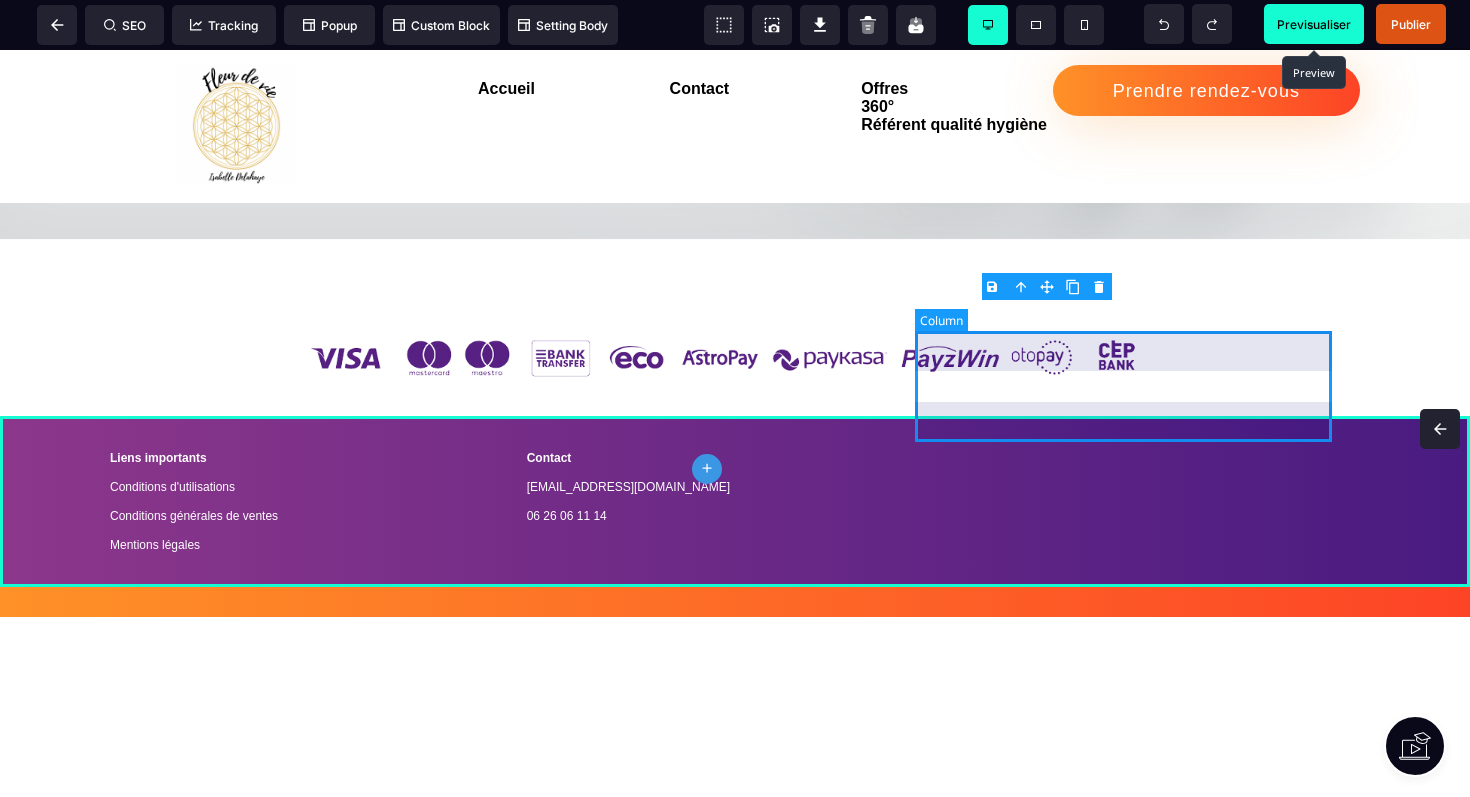 scroll, scrollTop: 0, scrollLeft: 0, axis: both 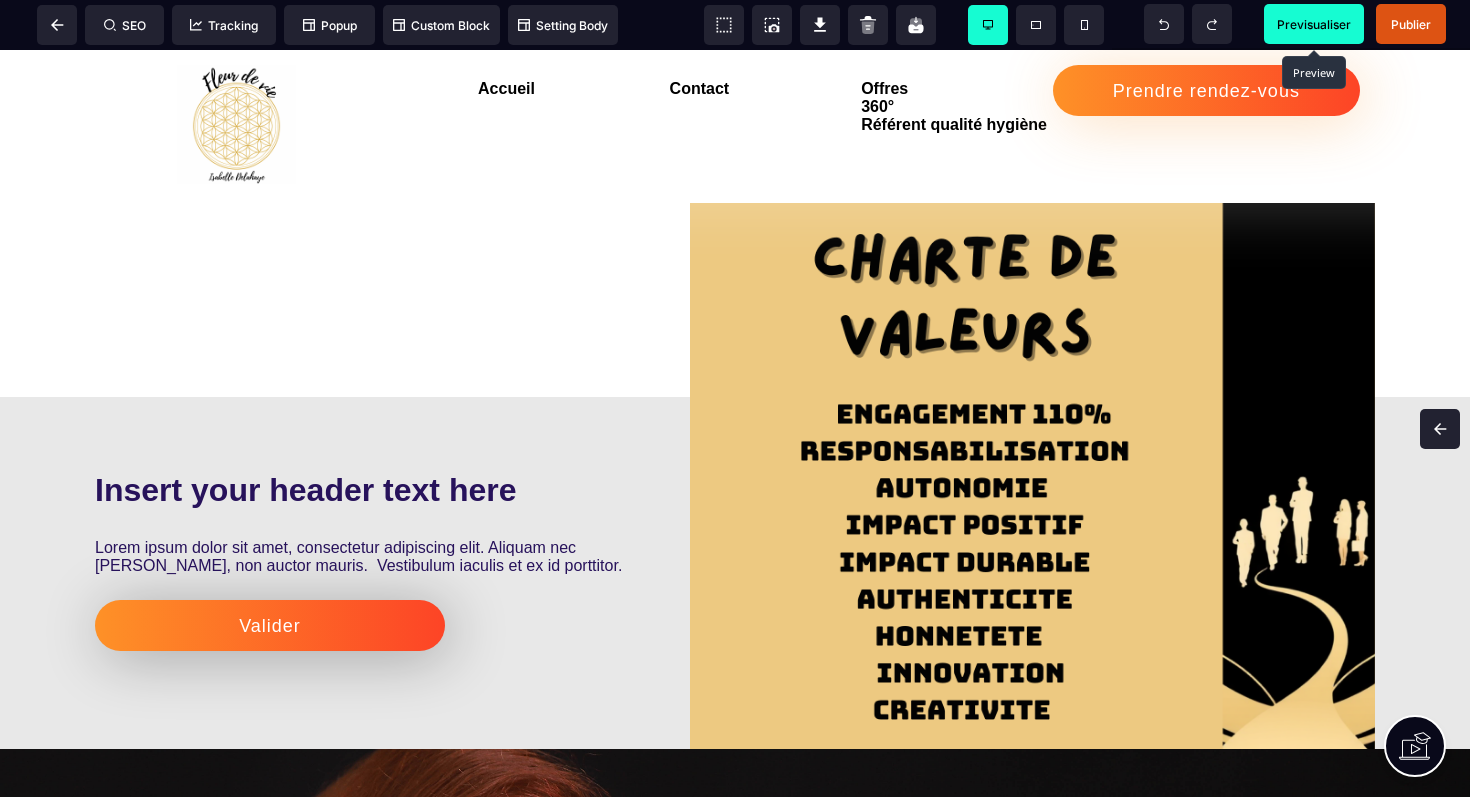 click on "Previsualiser" at bounding box center (1314, 24) 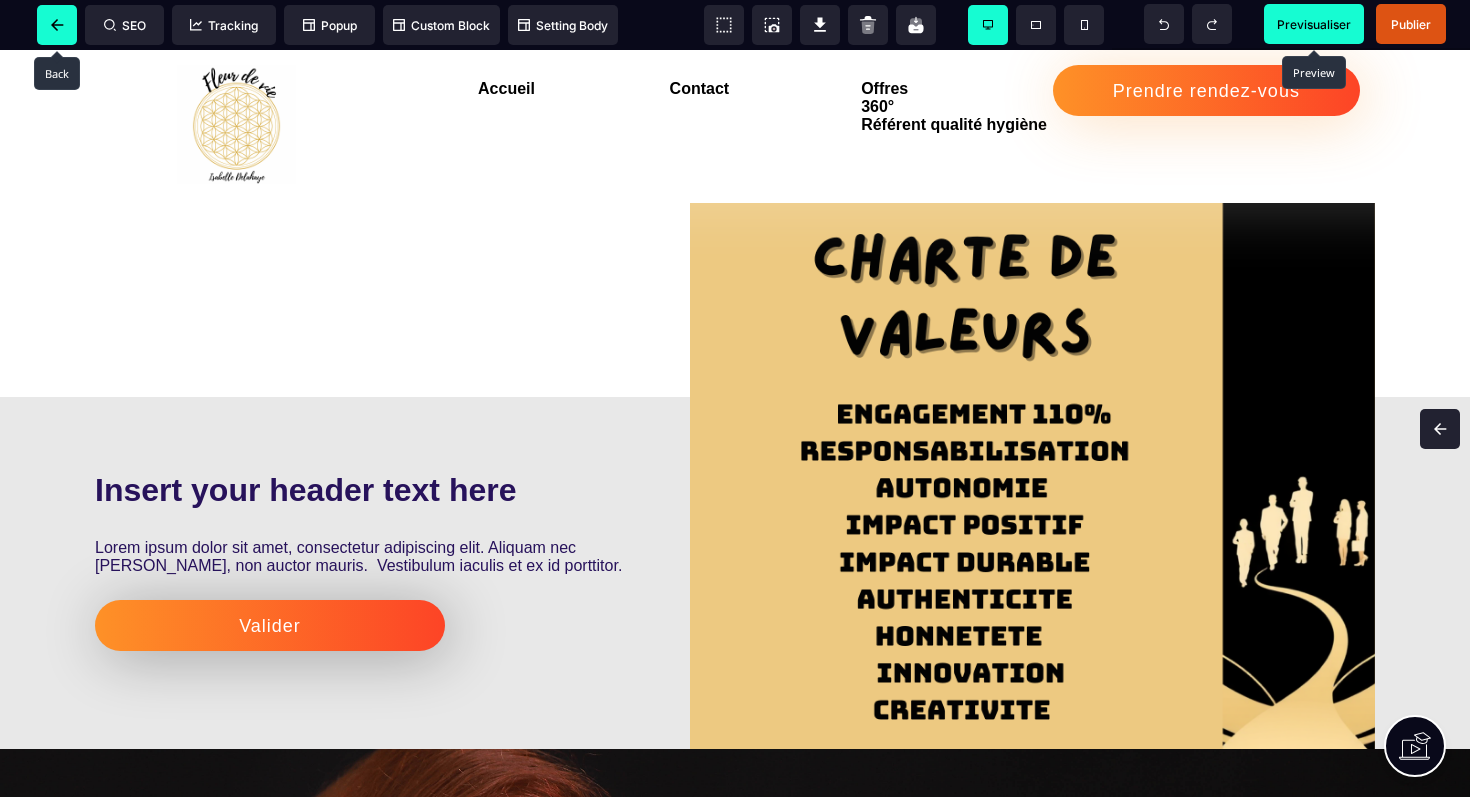 click at bounding box center [57, 25] 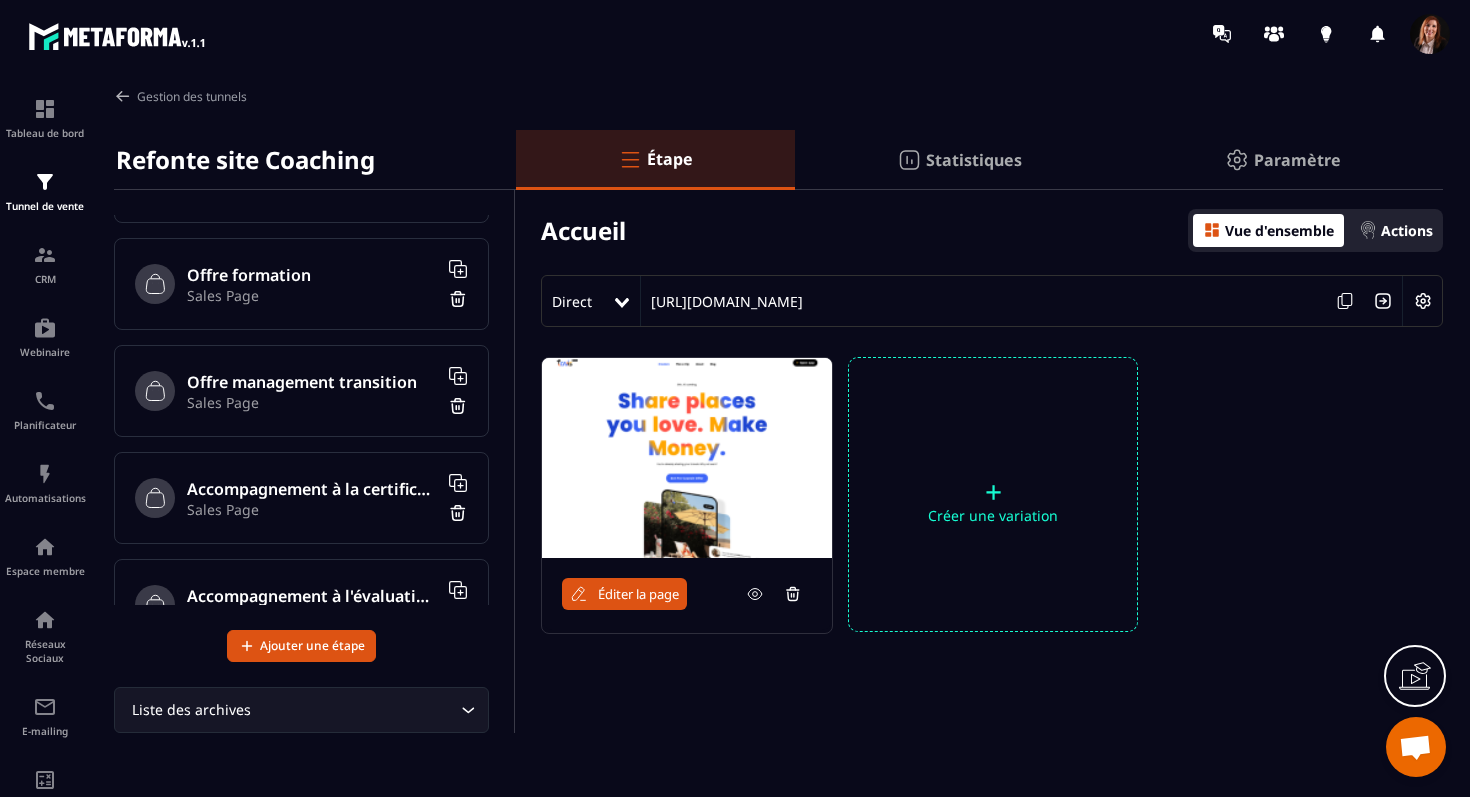 scroll, scrollTop: 680, scrollLeft: 0, axis: vertical 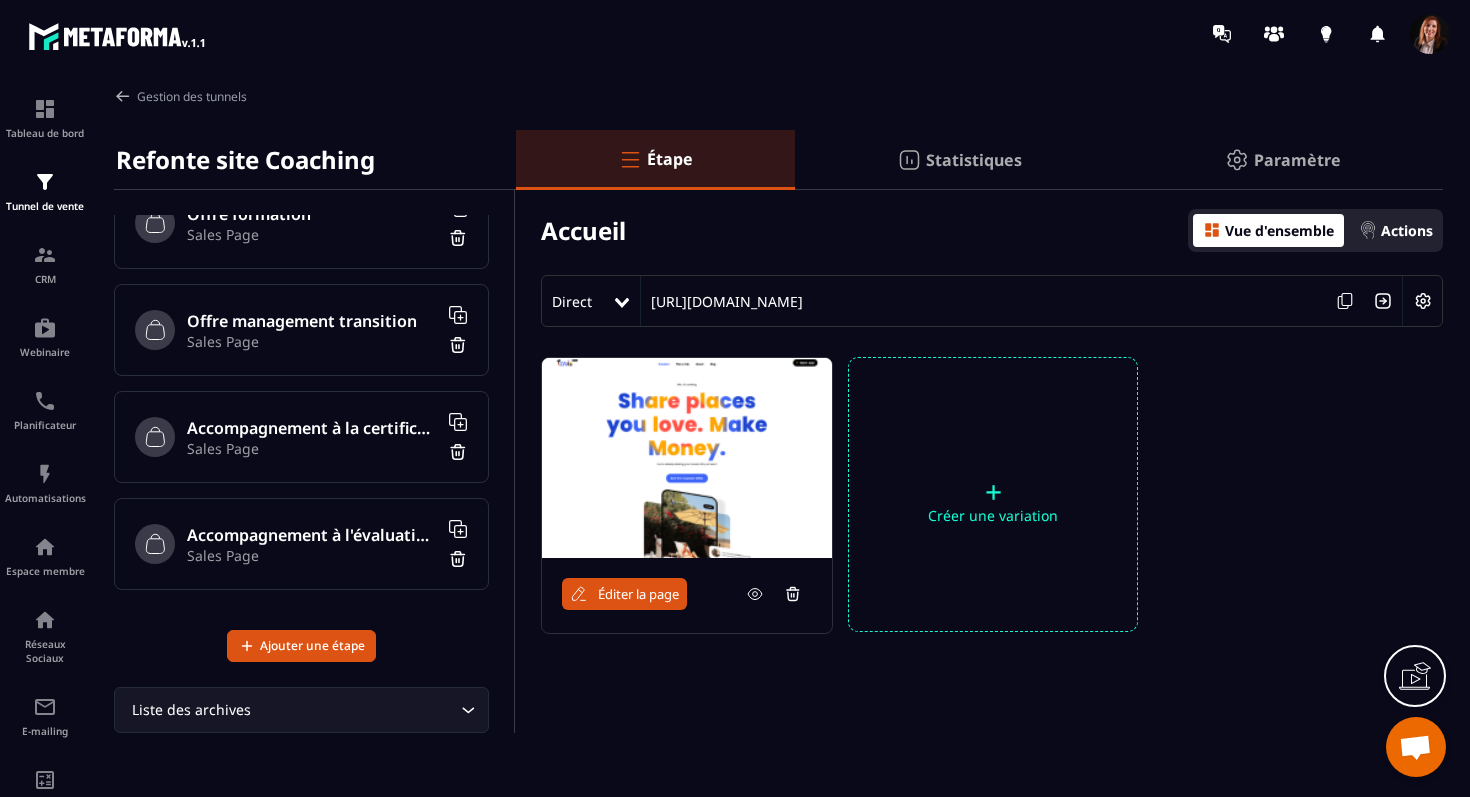 click at bounding box center (687, 458) 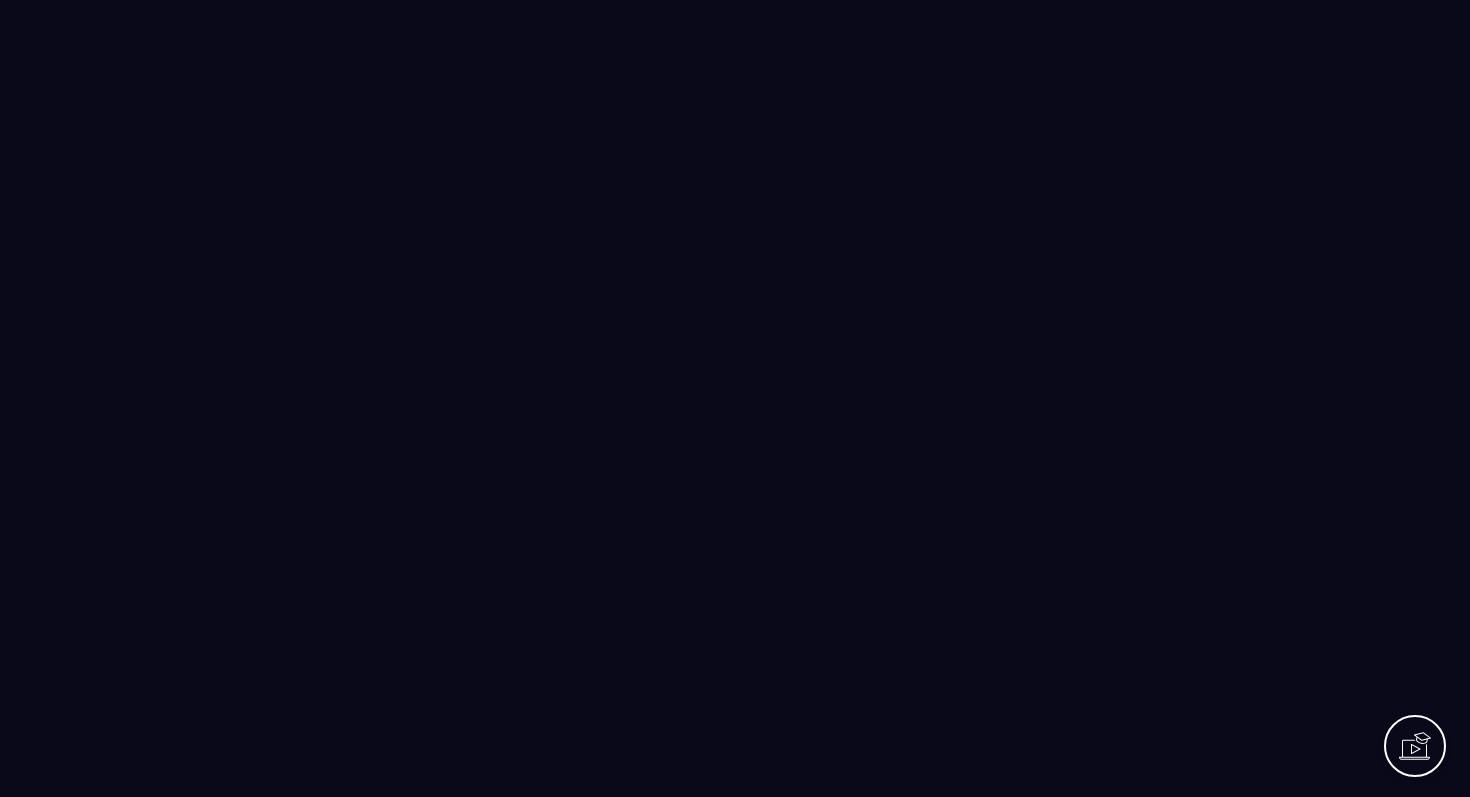 scroll, scrollTop: 0, scrollLeft: 0, axis: both 